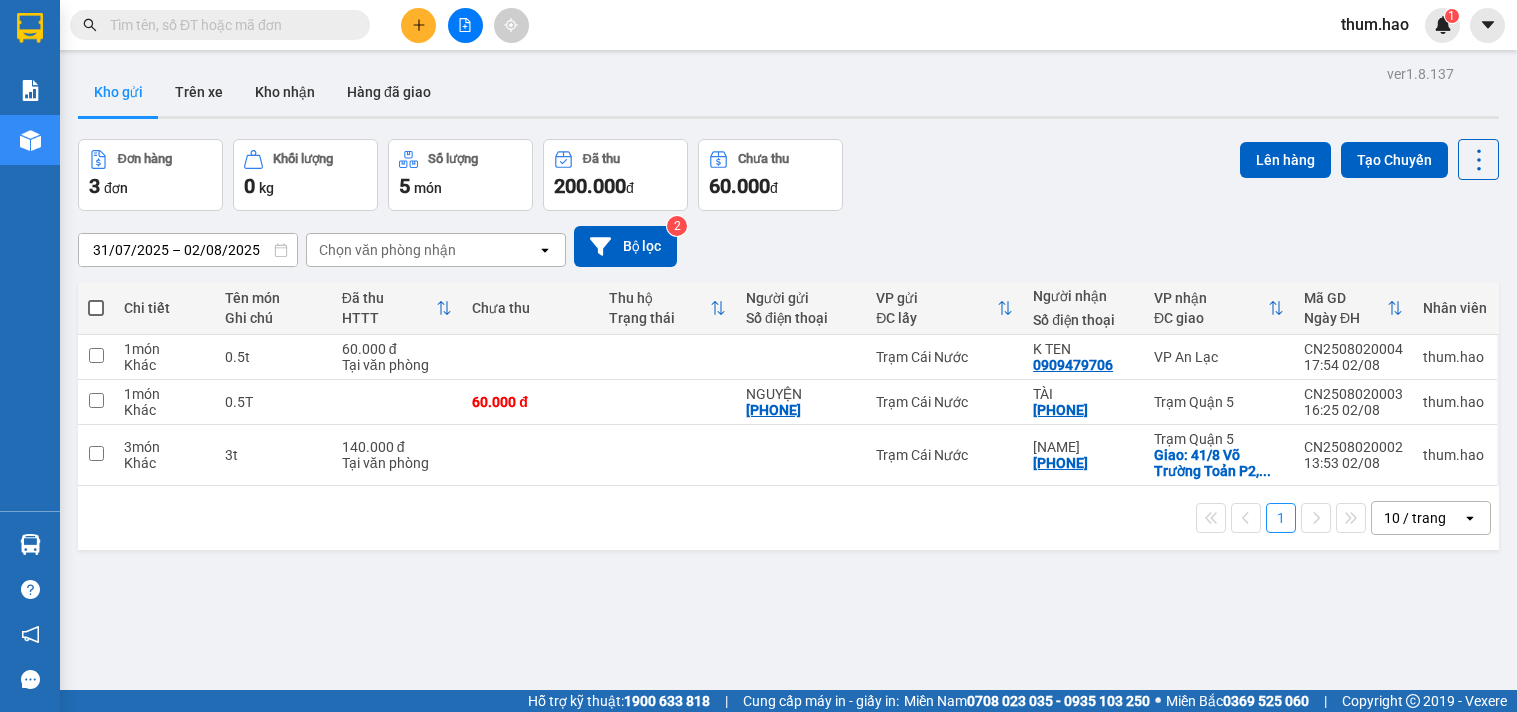 scroll, scrollTop: 0, scrollLeft: 0, axis: both 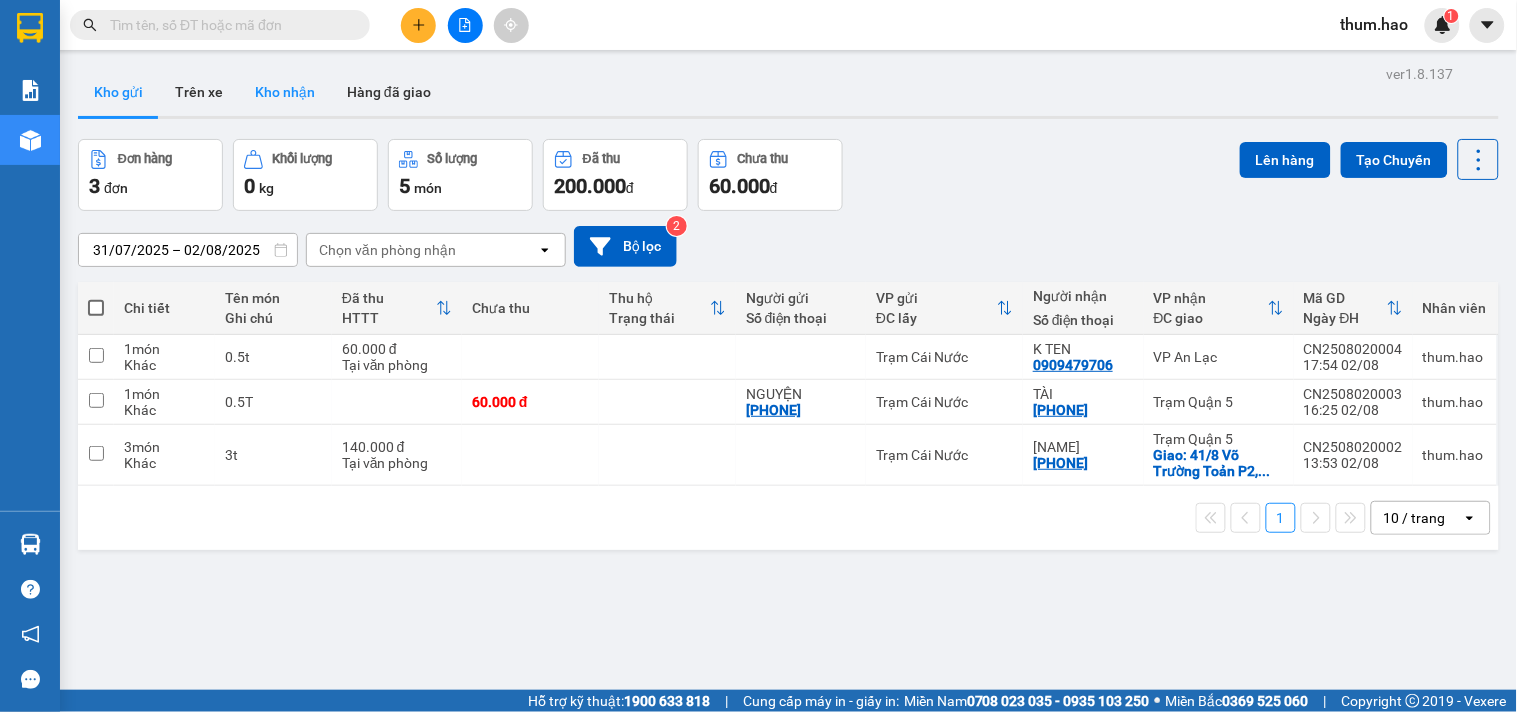 click on "Kho nhận" at bounding box center [285, 92] 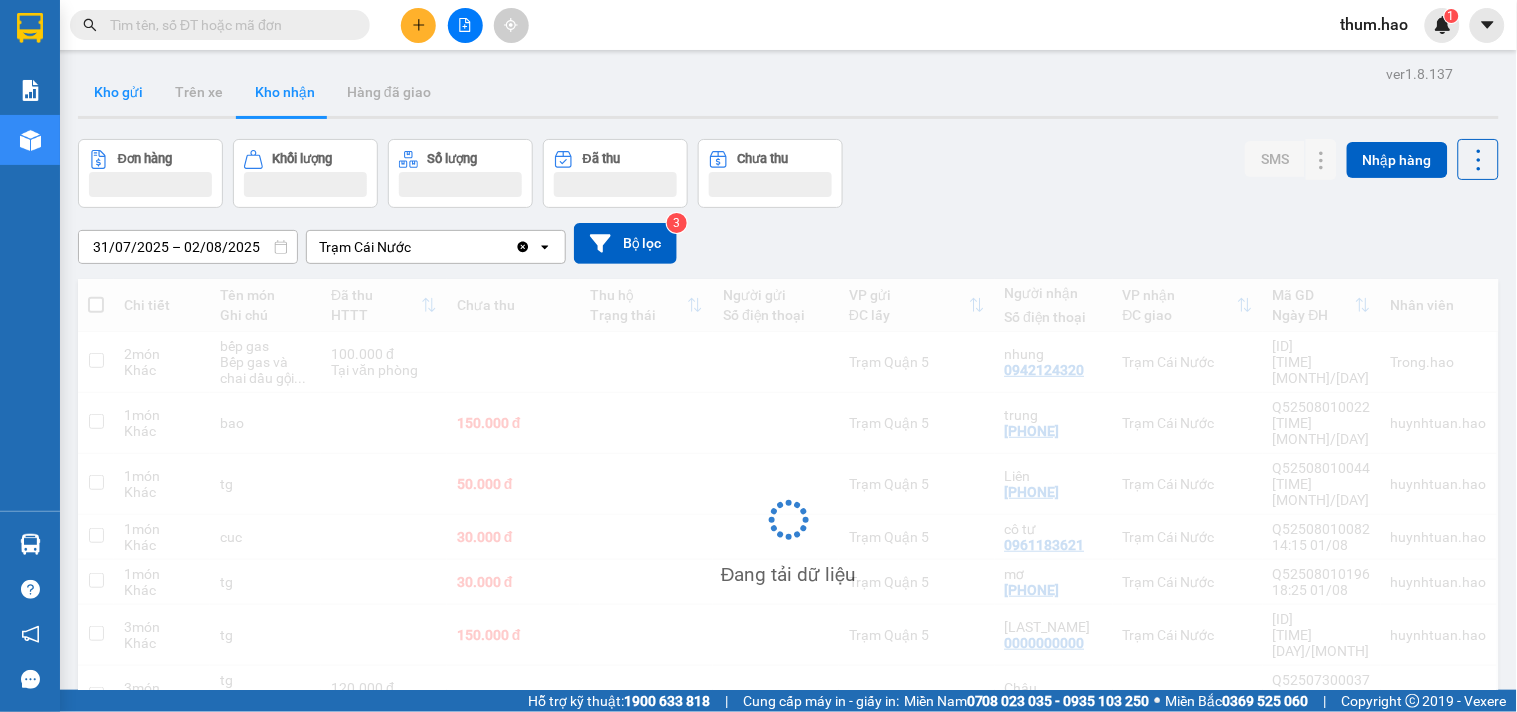 click on "Kho gửi" at bounding box center [118, 92] 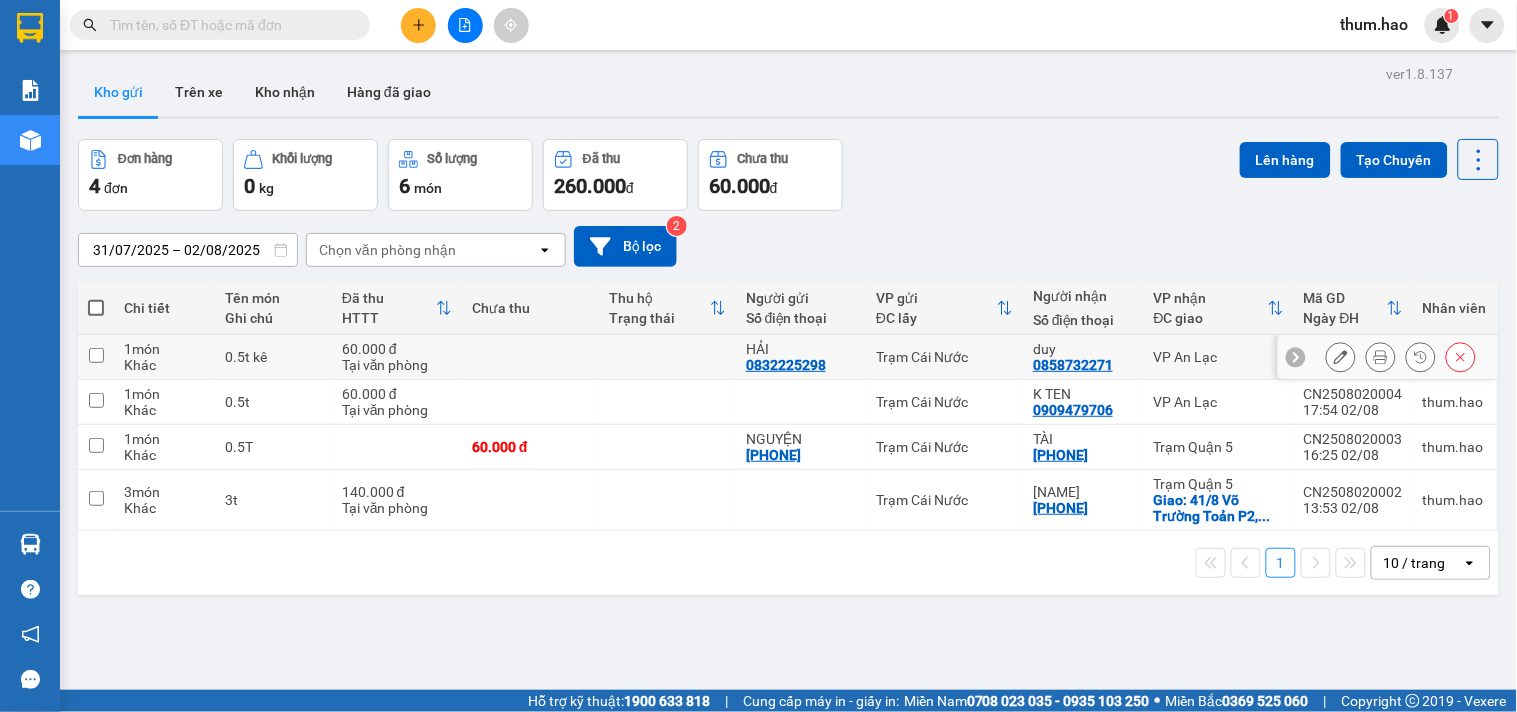 click 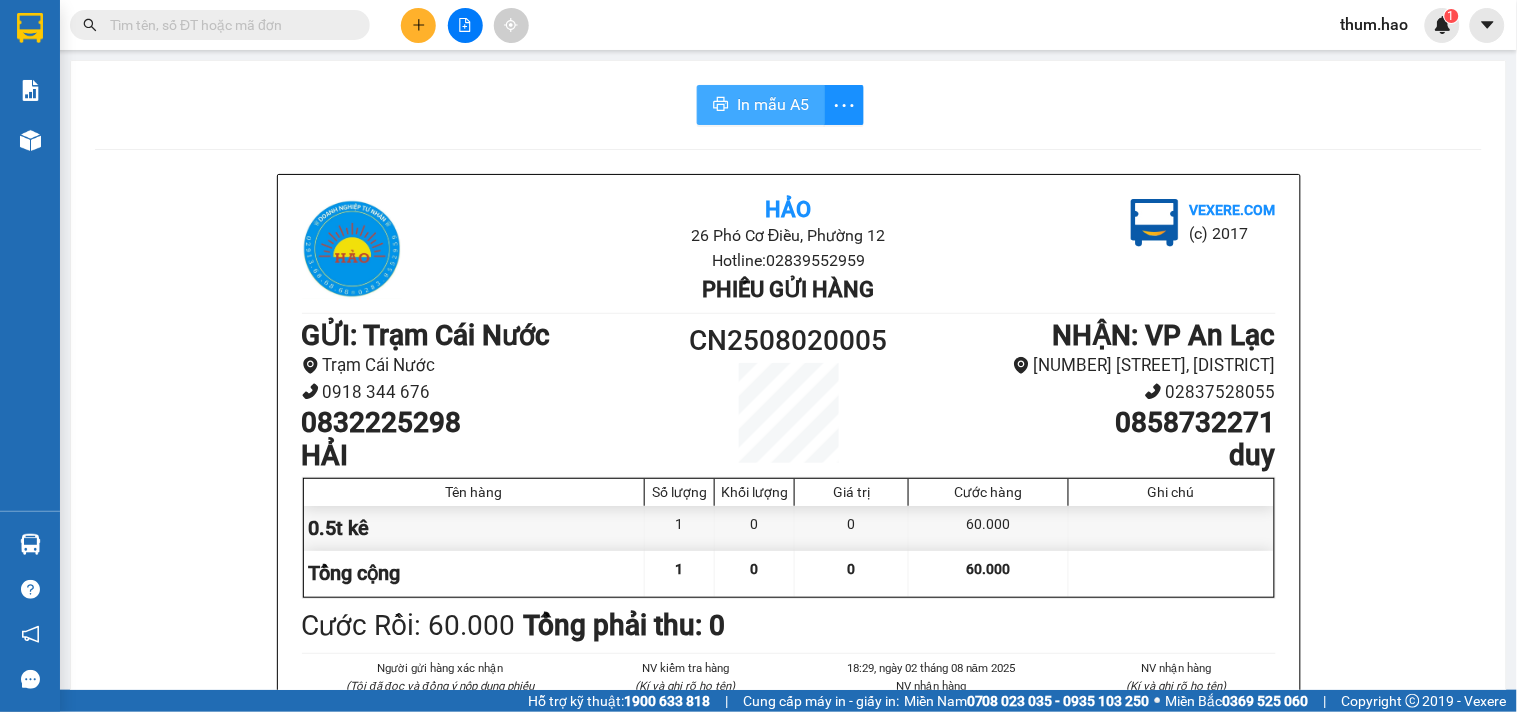 click 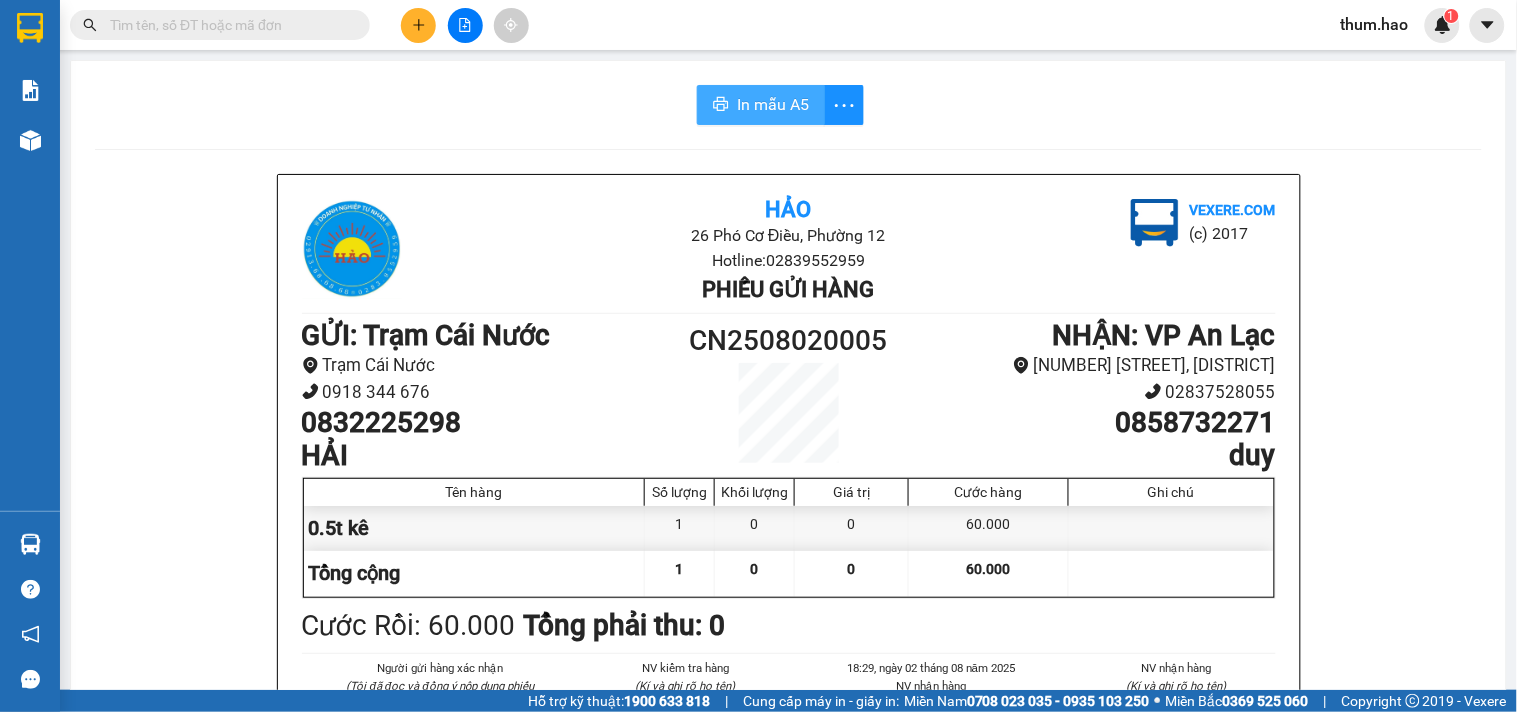 scroll, scrollTop: 0, scrollLeft: 0, axis: both 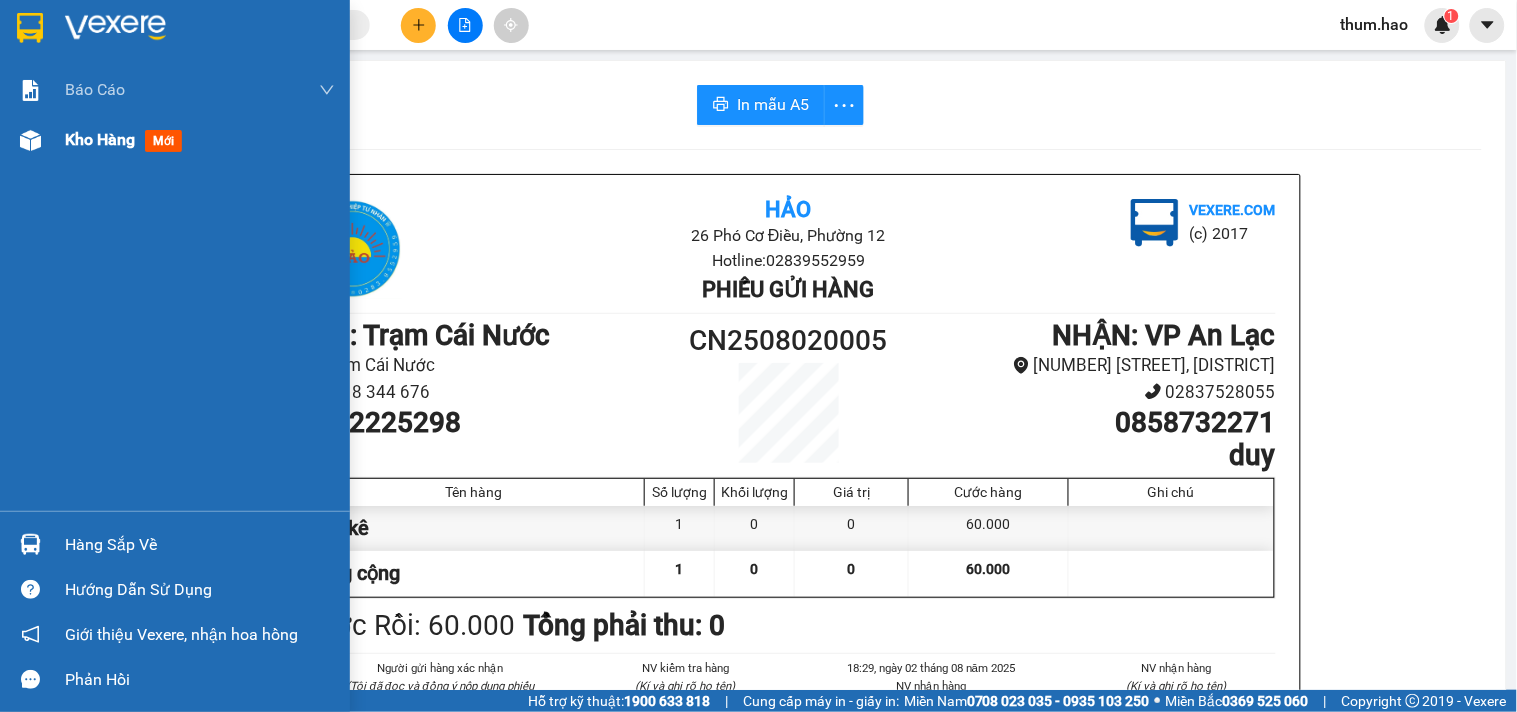 click on "Kho hàng mới" at bounding box center [175, 140] 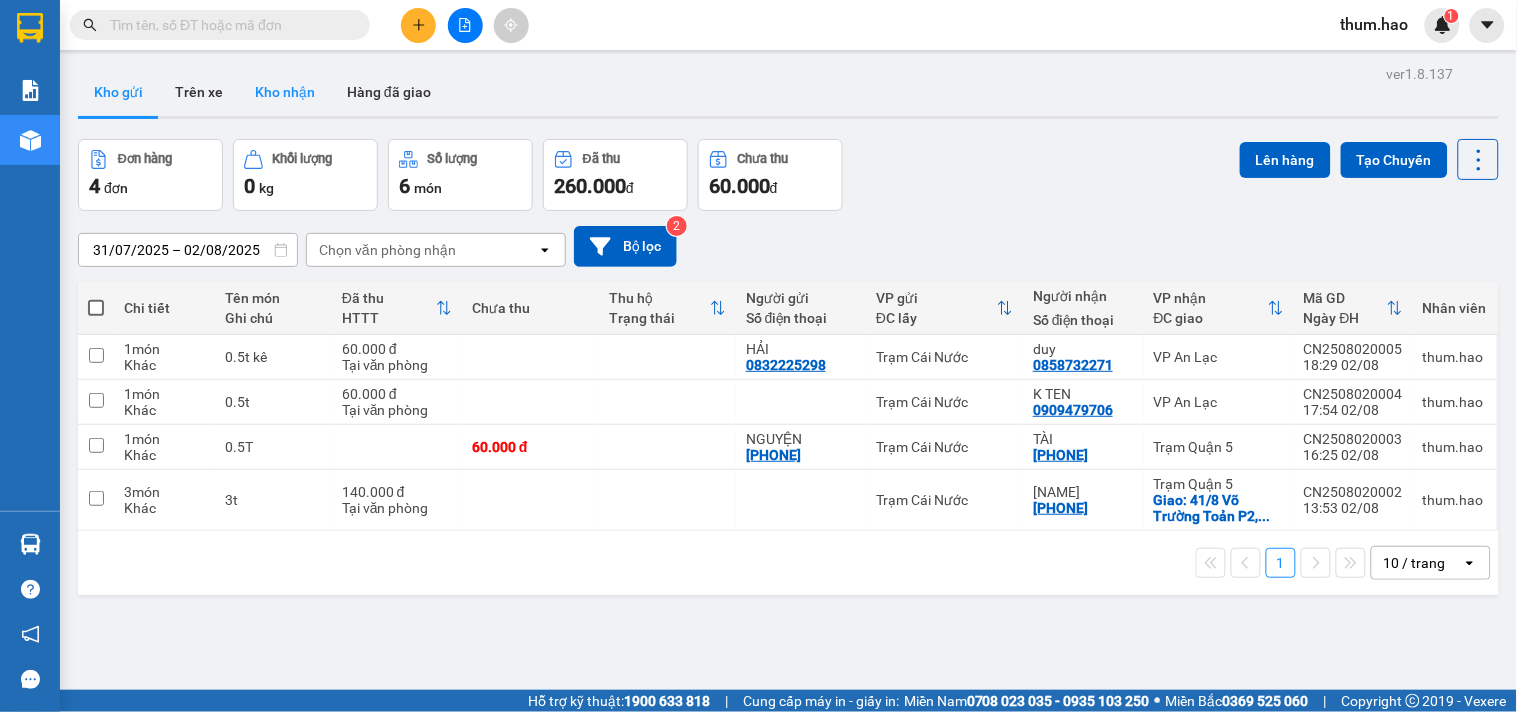 click on "Kho nhận" at bounding box center [285, 92] 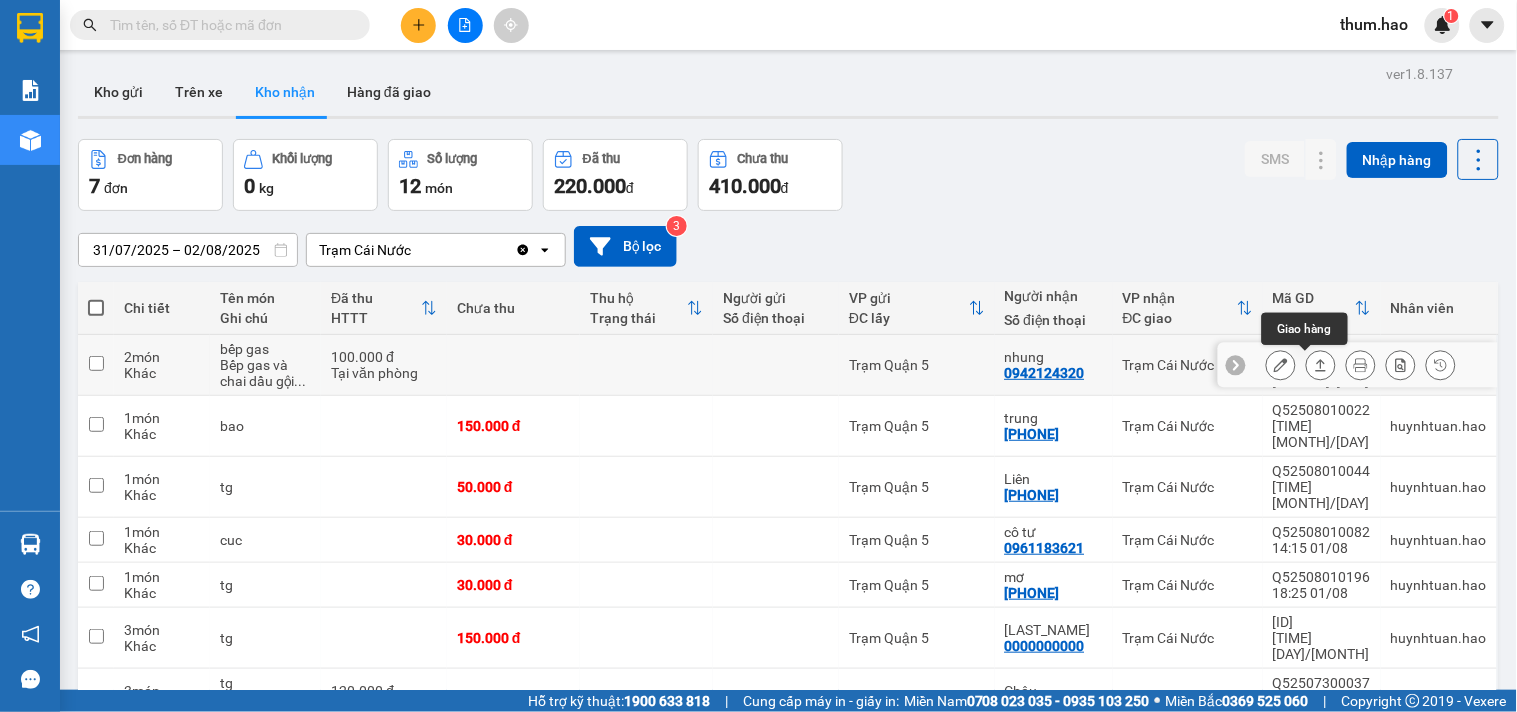 click at bounding box center [1321, 365] 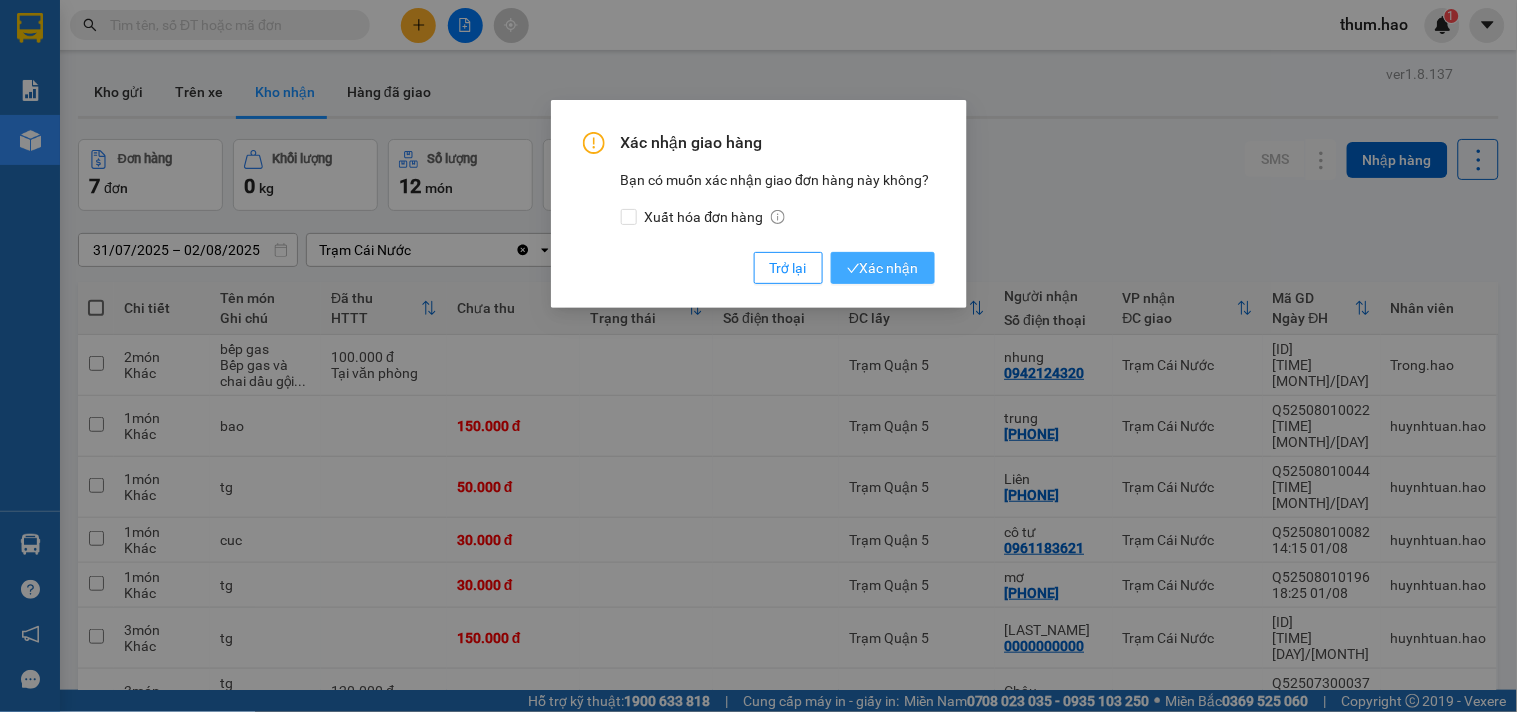 click on "Xác nhận" at bounding box center [883, 268] 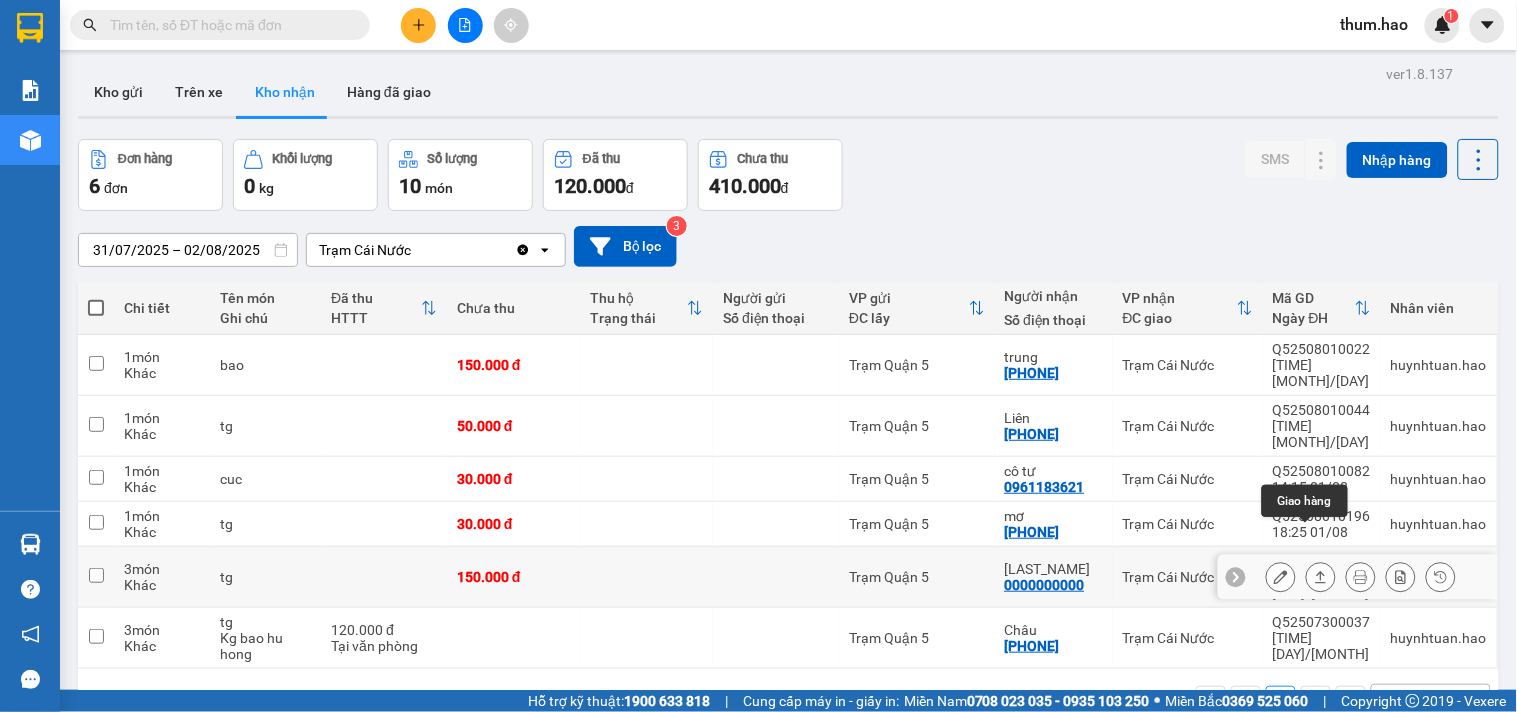 click 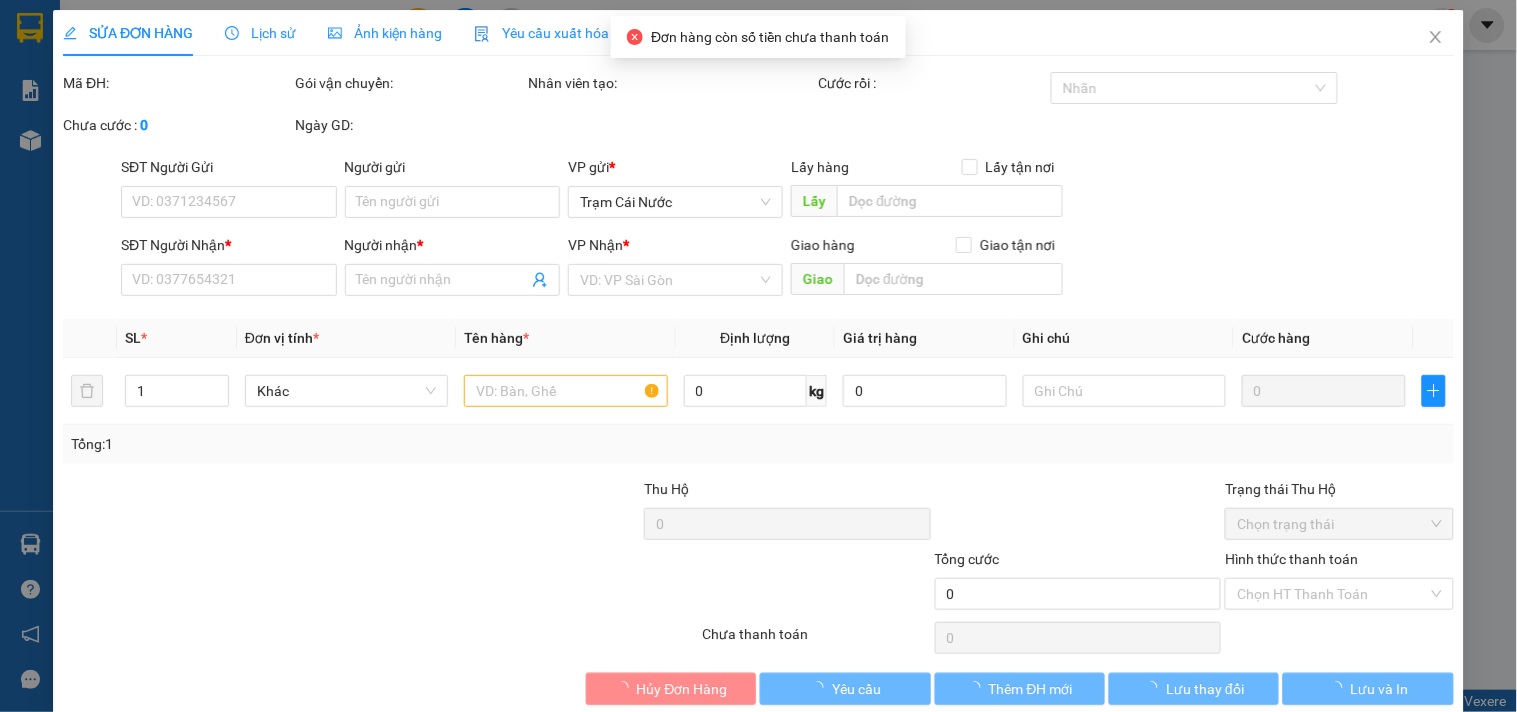 type on "0000000000" 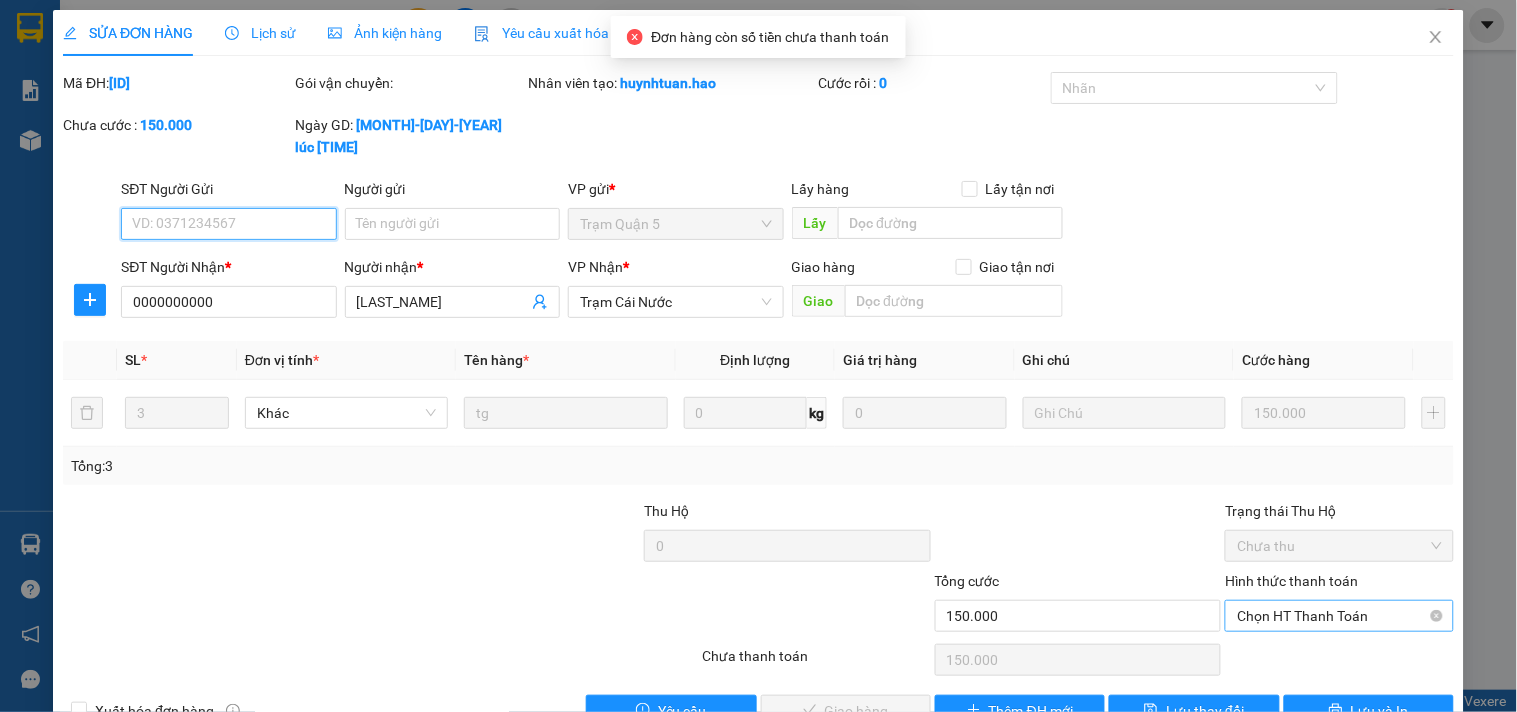 click on "Chọn HT Thanh Toán" at bounding box center (1339, 616) 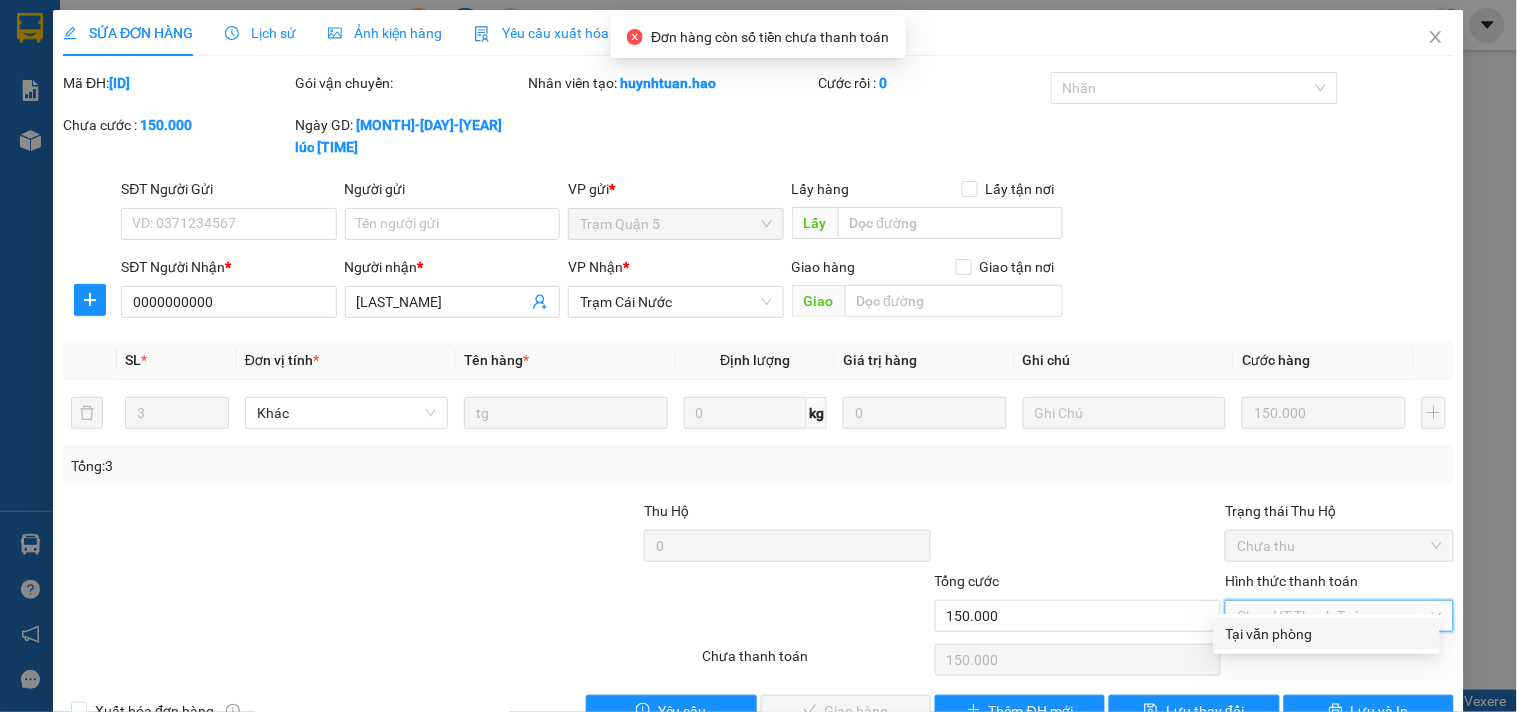 click on "Tại văn phòng" at bounding box center [1327, 634] 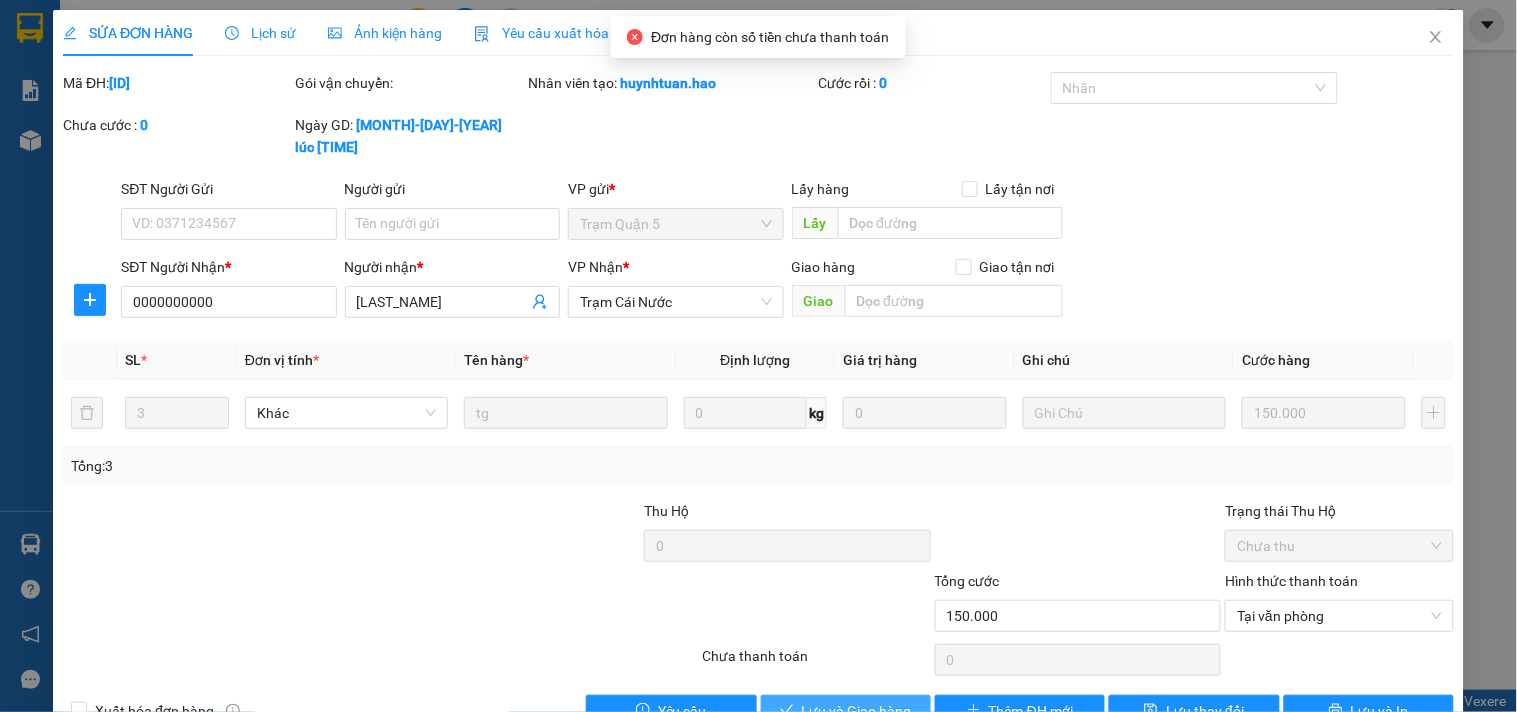 click on "Lưu và Giao hàng" at bounding box center (857, 711) 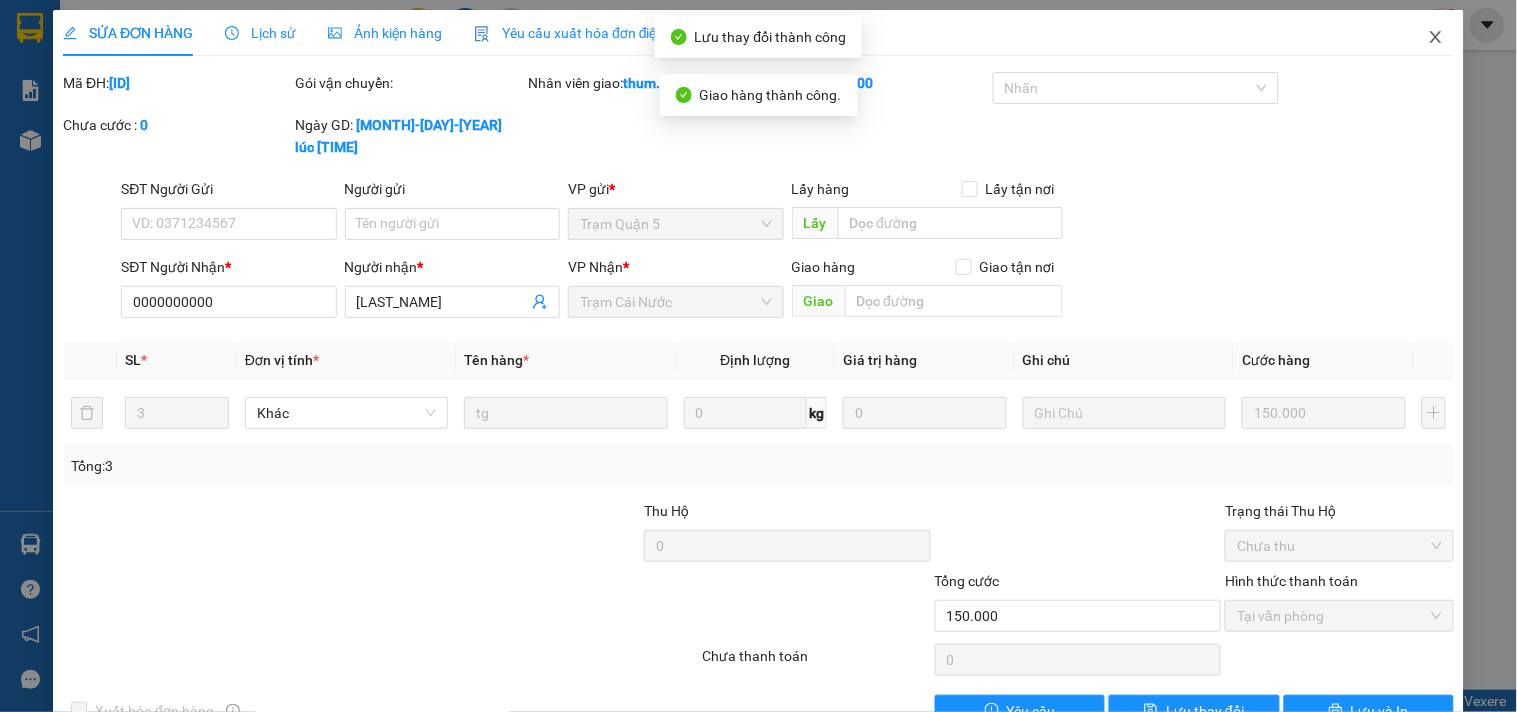 click 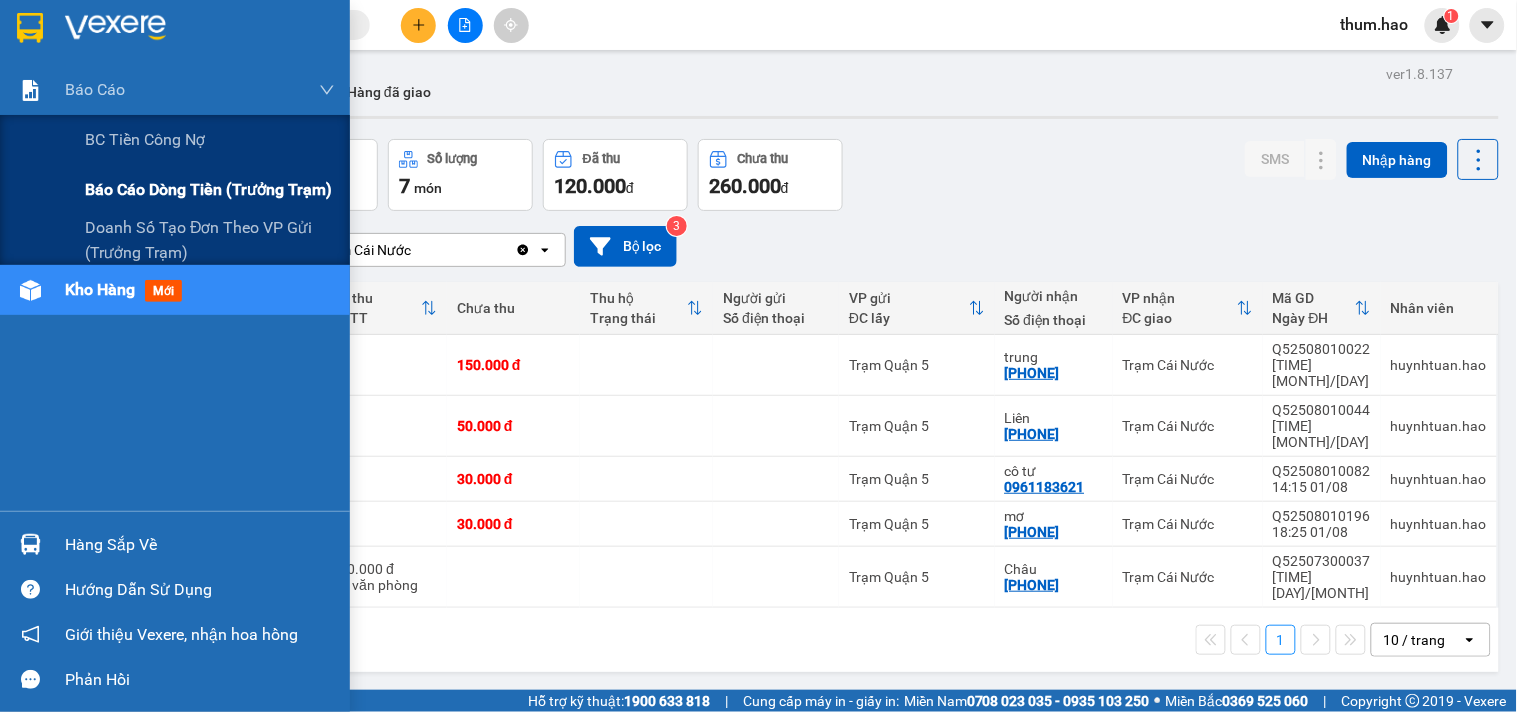 click on "Báo cáo dòng tiền (trưởng trạm)" at bounding box center [208, 189] 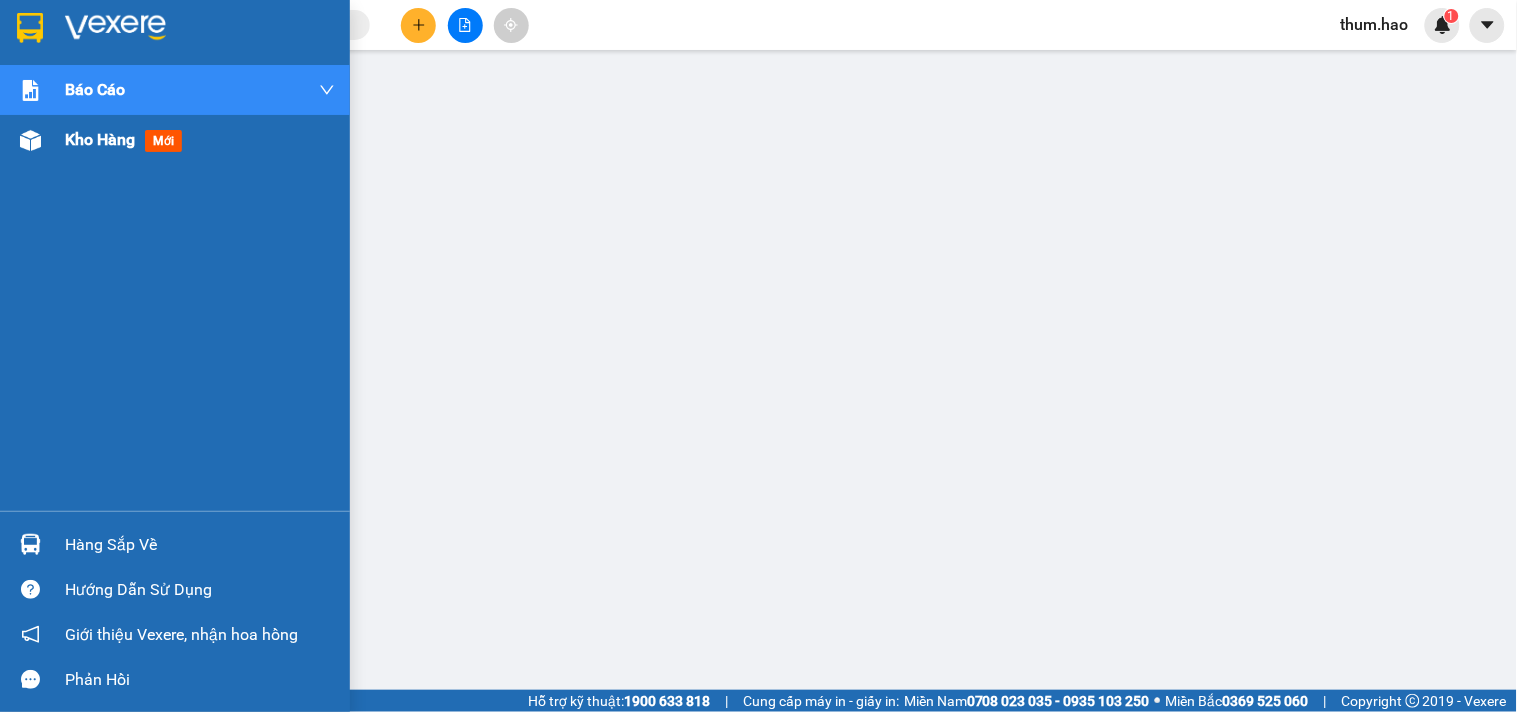 click on "Kho hàng" at bounding box center (100, 139) 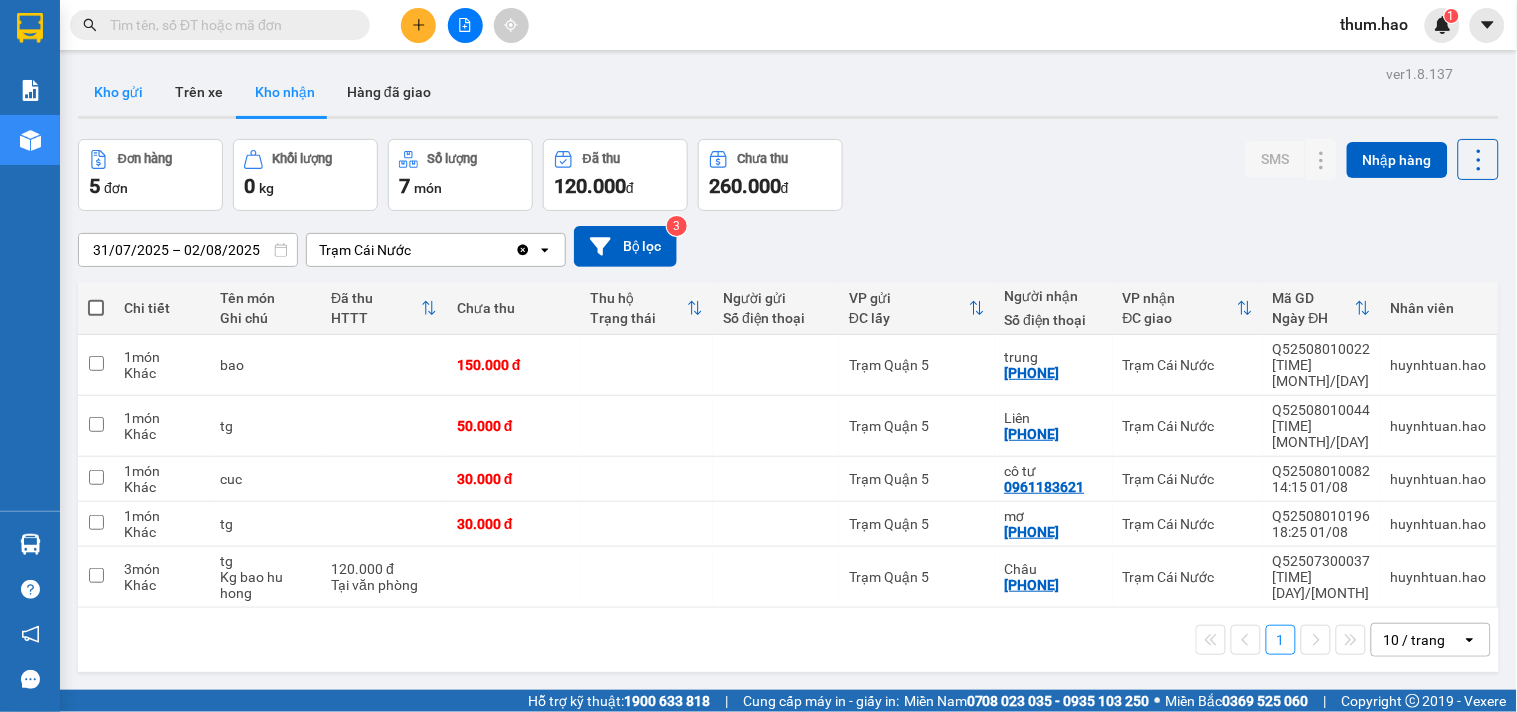click on "Kho gửi" at bounding box center (118, 92) 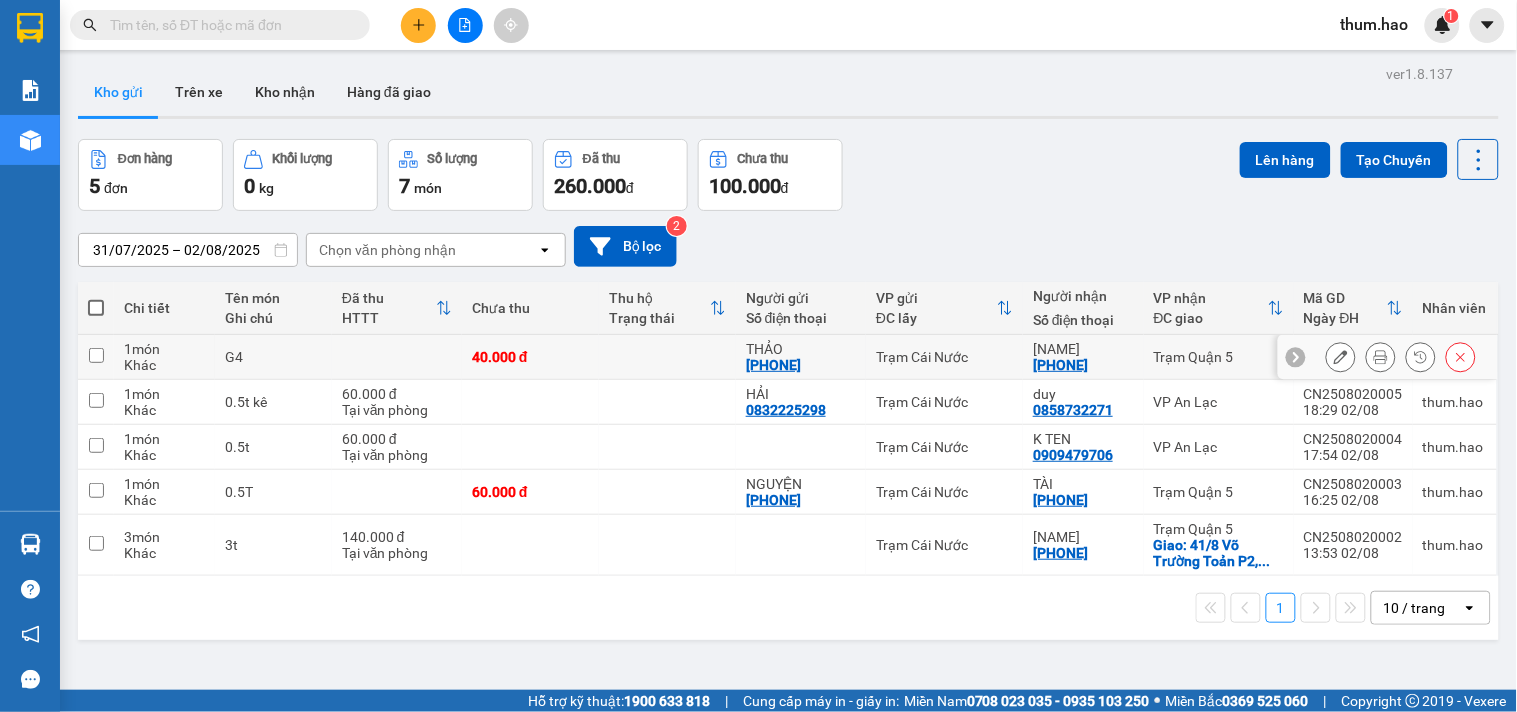 click 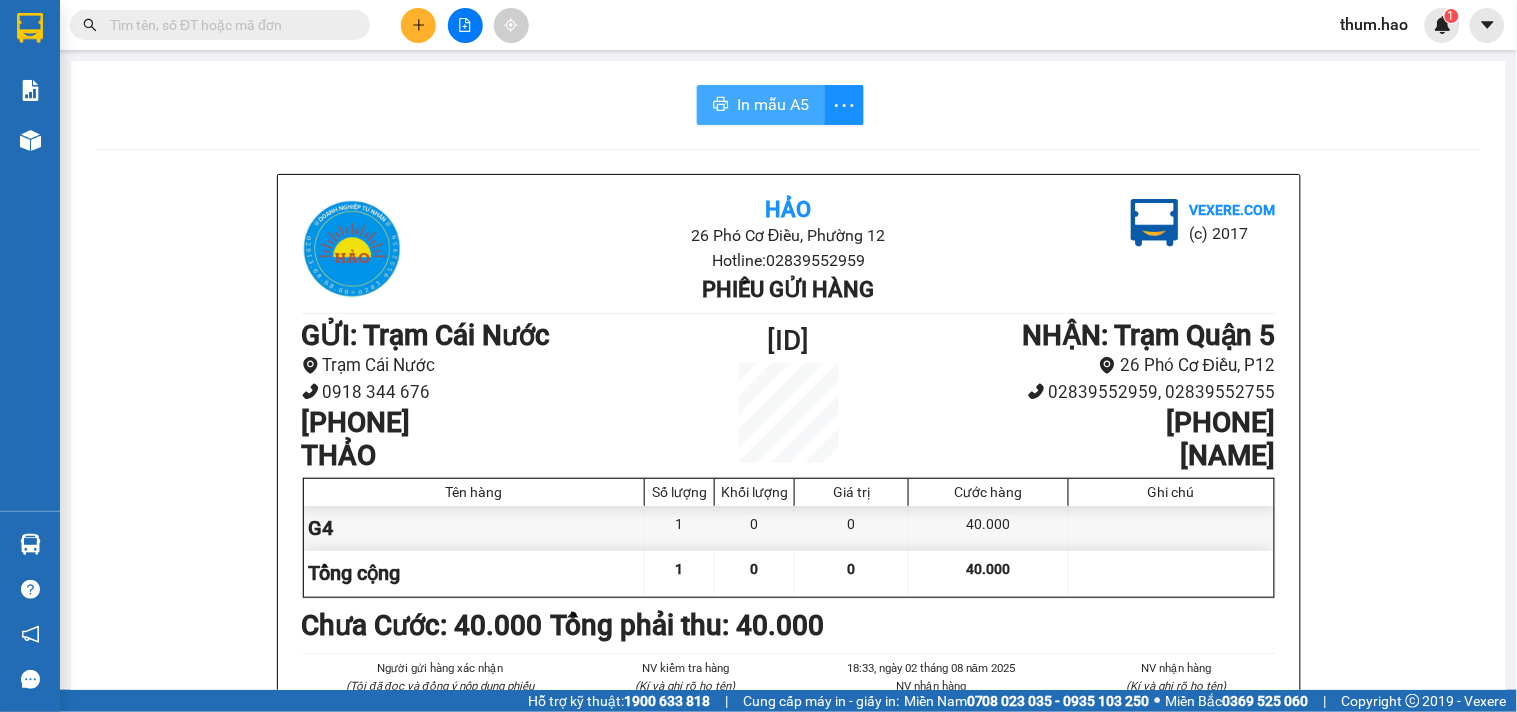 click on "In mẫu A5" at bounding box center (773, 104) 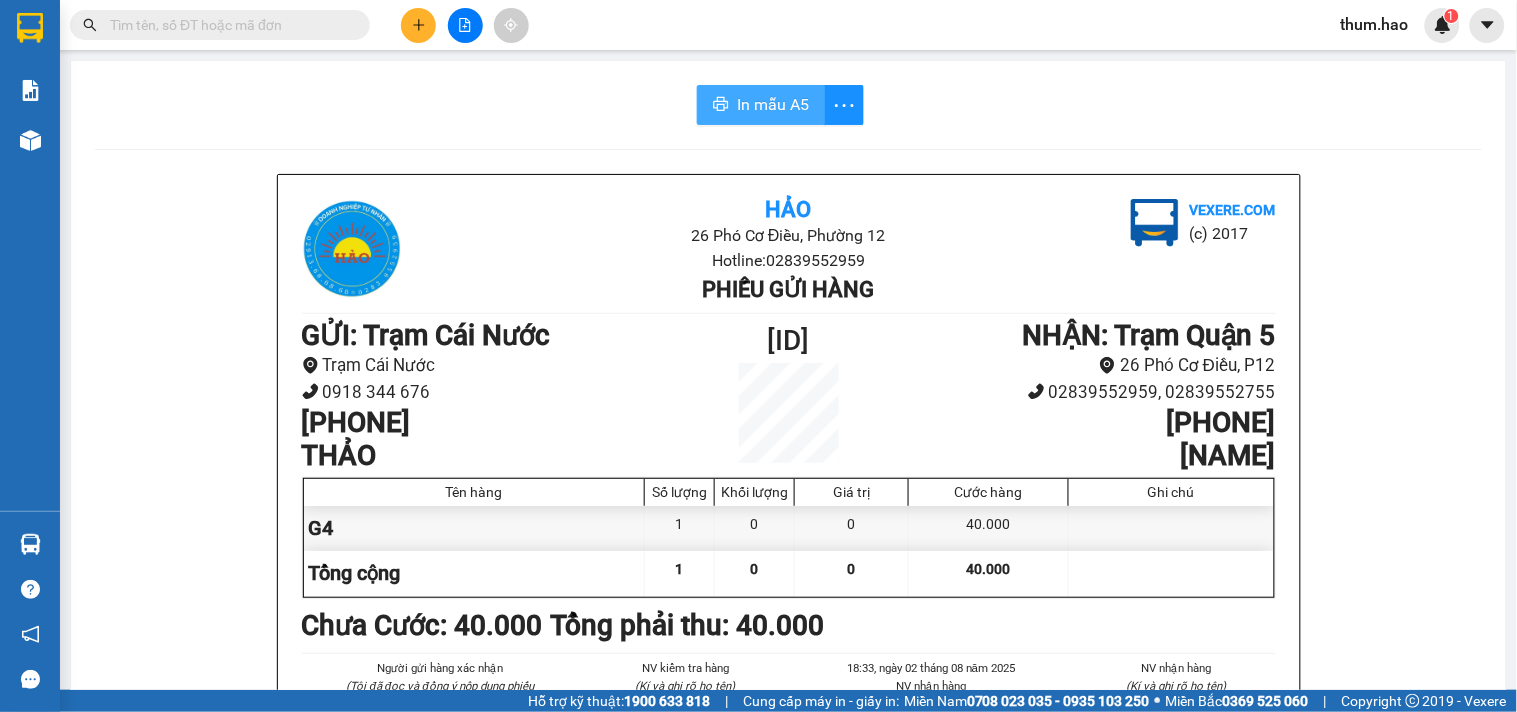 scroll, scrollTop: 0, scrollLeft: 0, axis: both 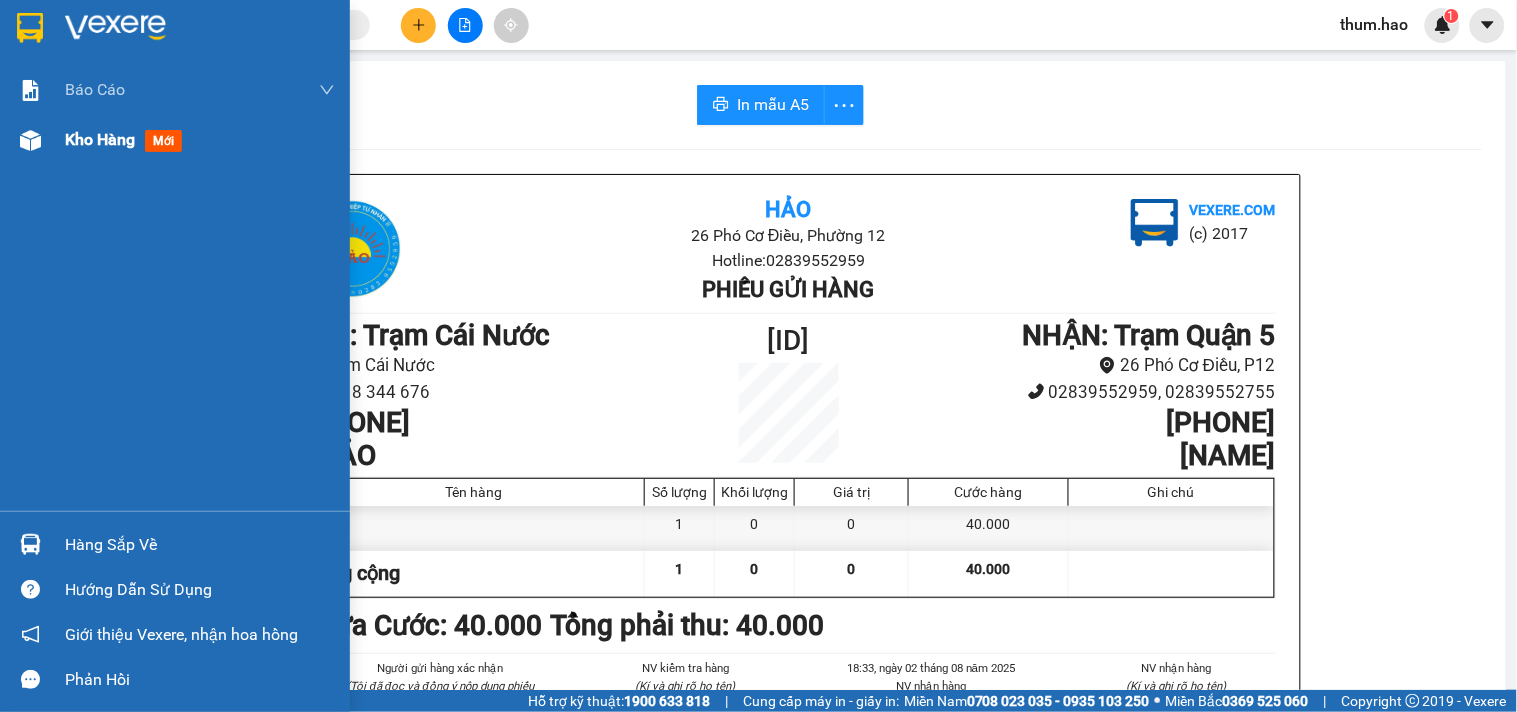 click on "Kho hàng" at bounding box center (100, 139) 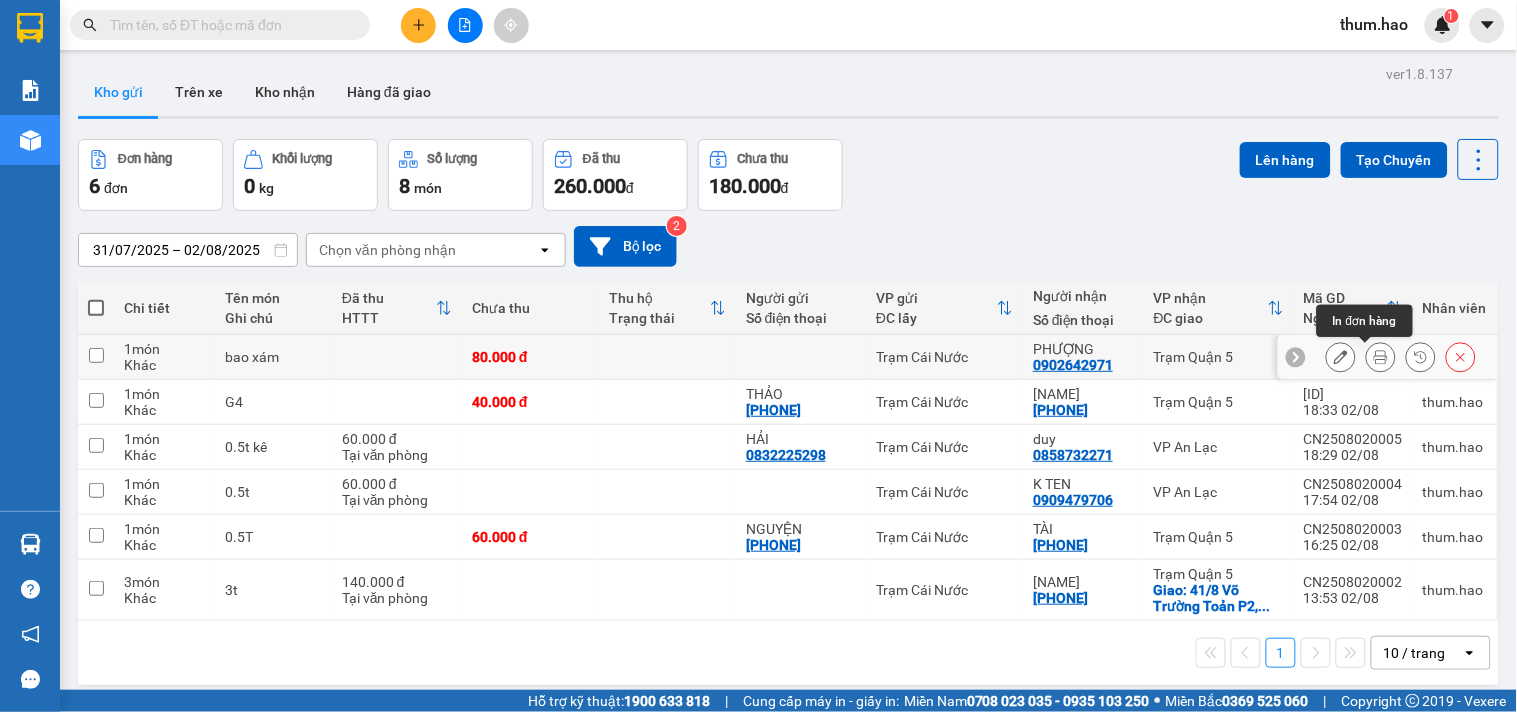 click 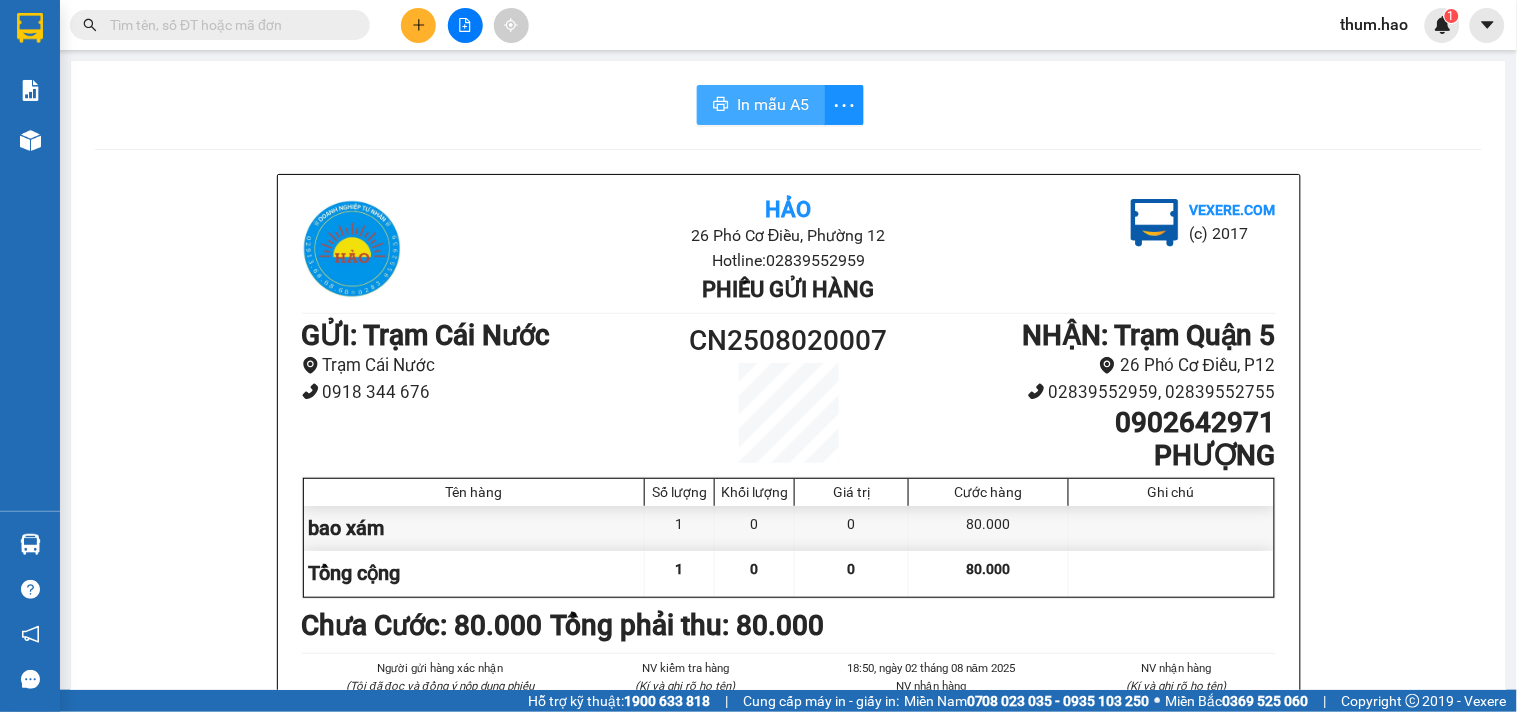 click on "In mẫu A5" at bounding box center [773, 104] 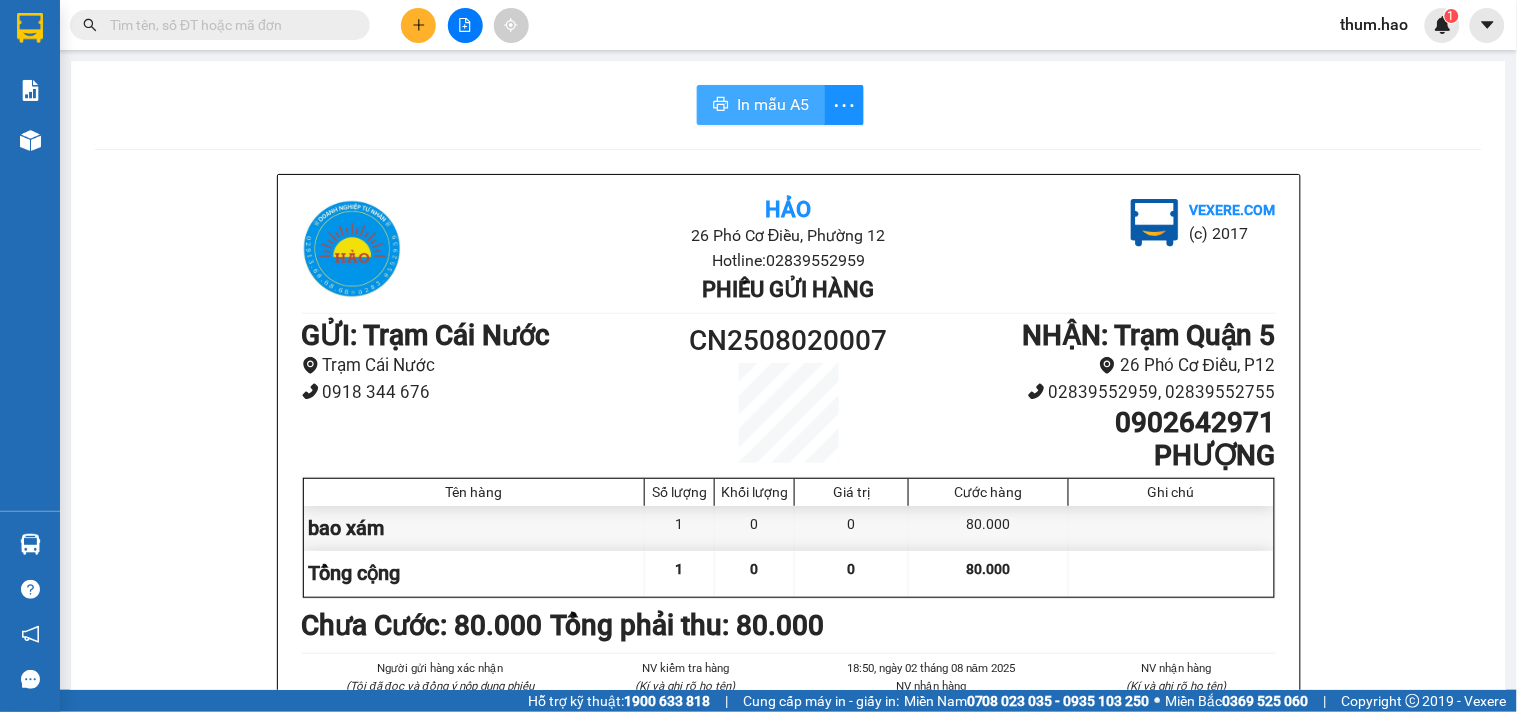 scroll, scrollTop: 0, scrollLeft: 0, axis: both 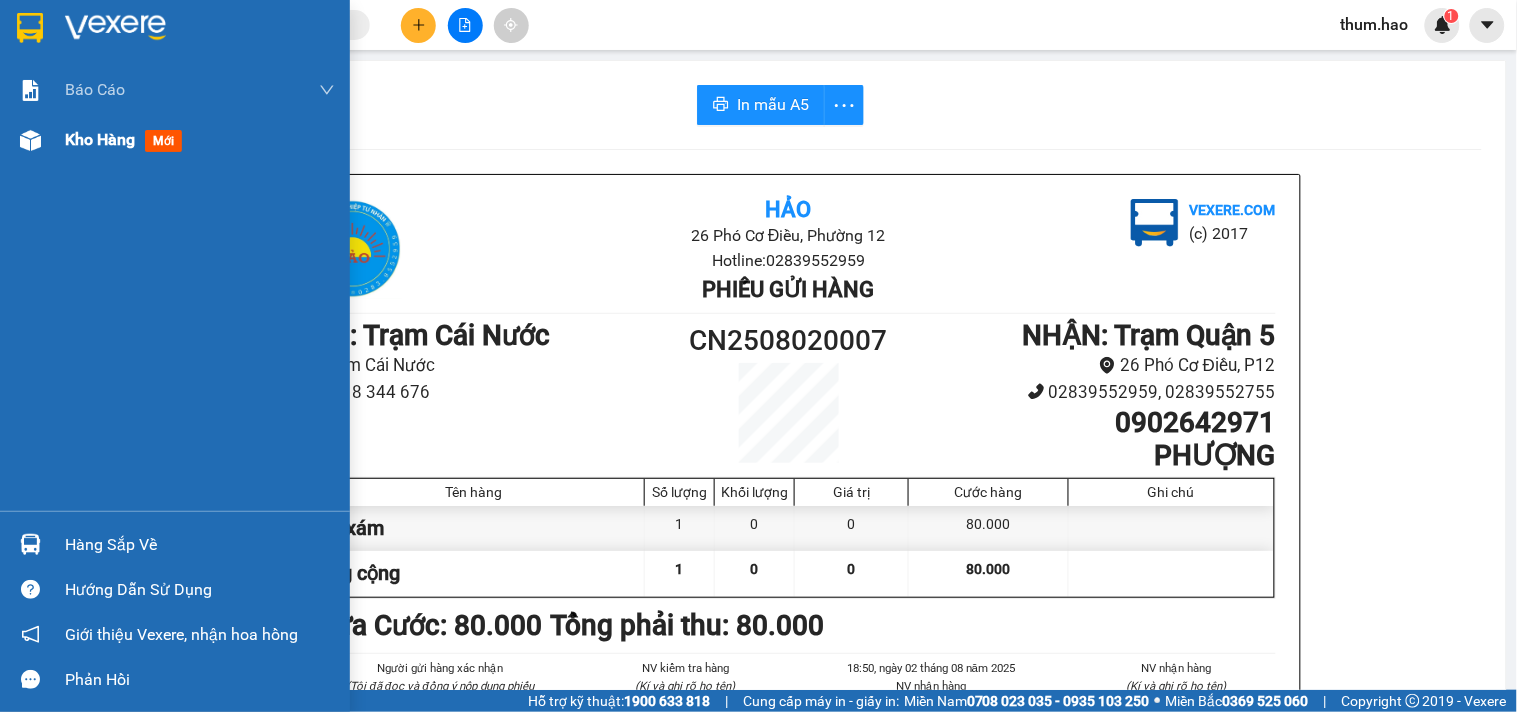 click on "Kho hàng" at bounding box center (100, 139) 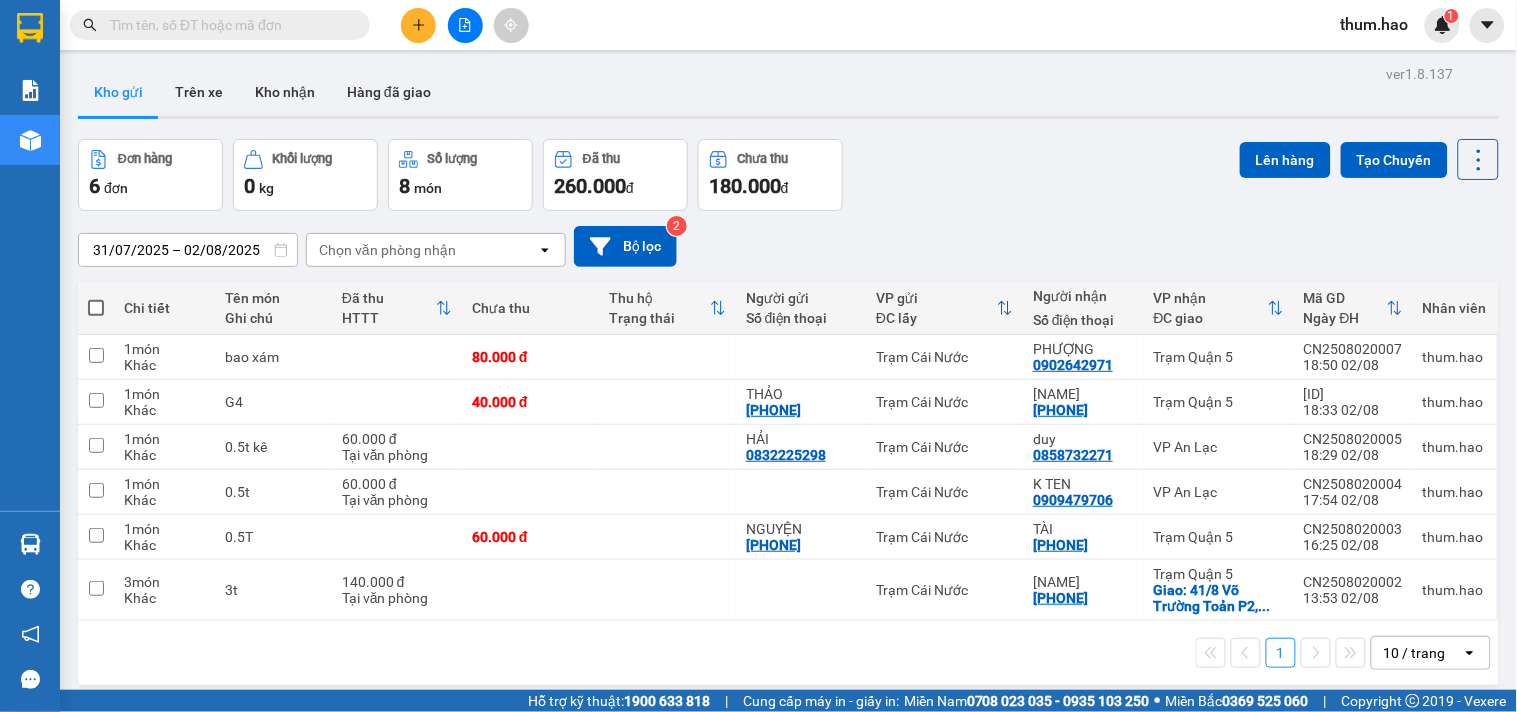click at bounding box center [96, 308] 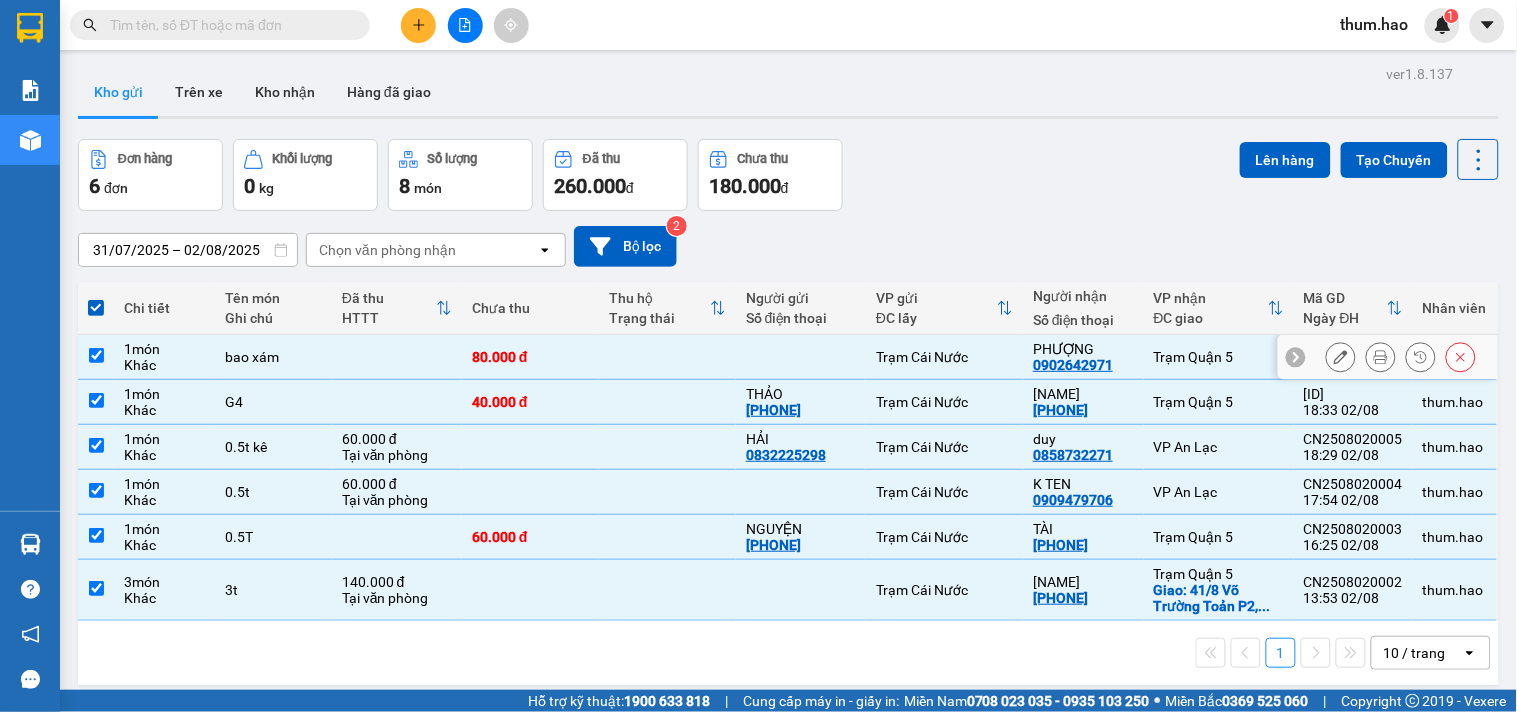 click at bounding box center [96, 355] 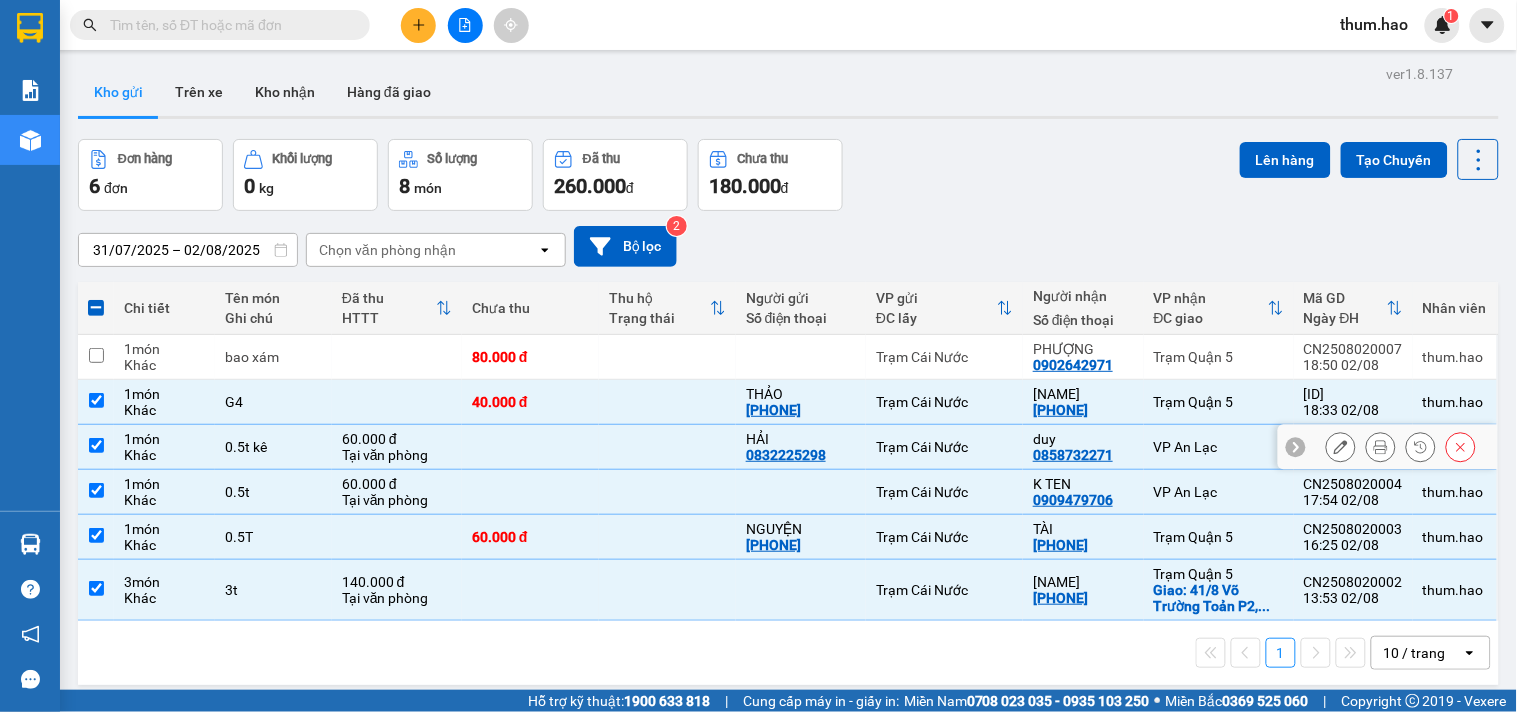 click at bounding box center [96, 445] 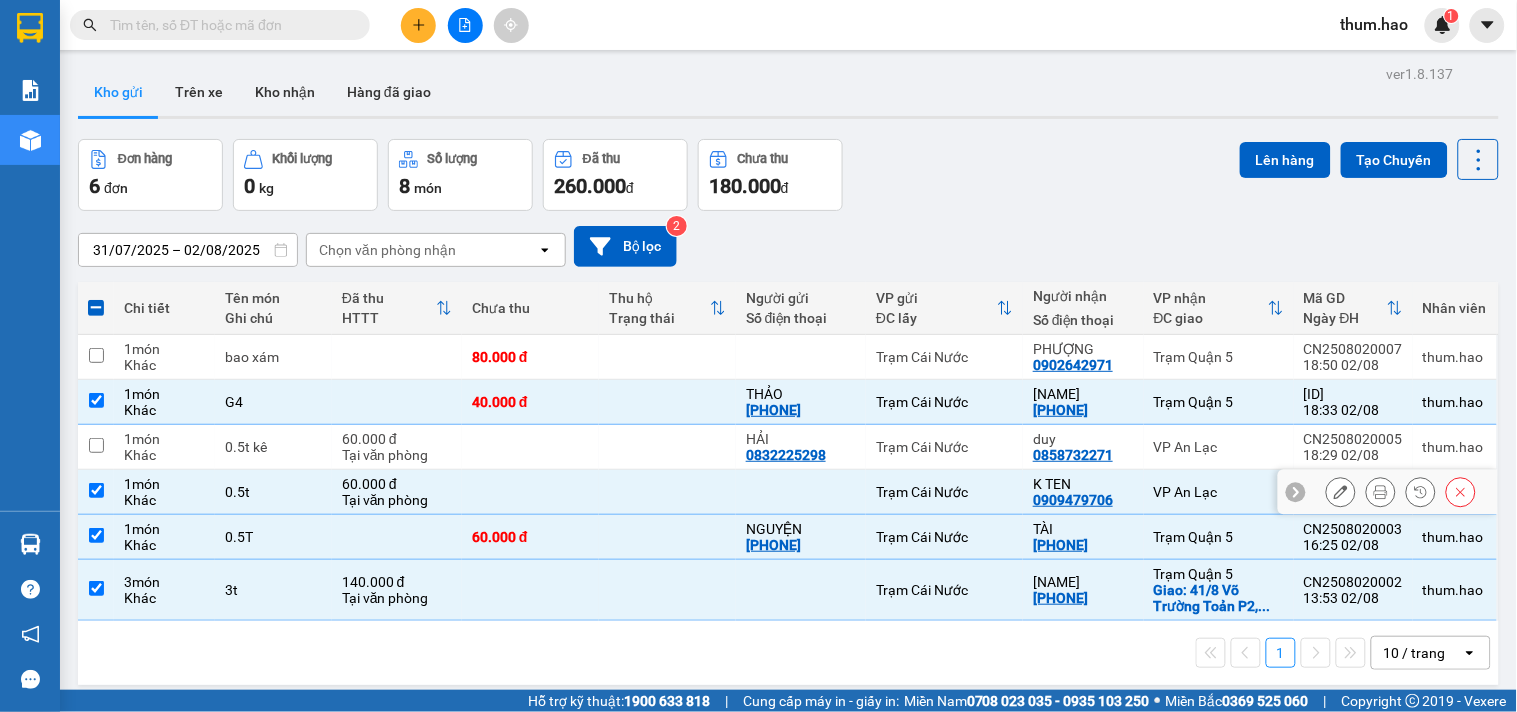 click at bounding box center [96, 490] 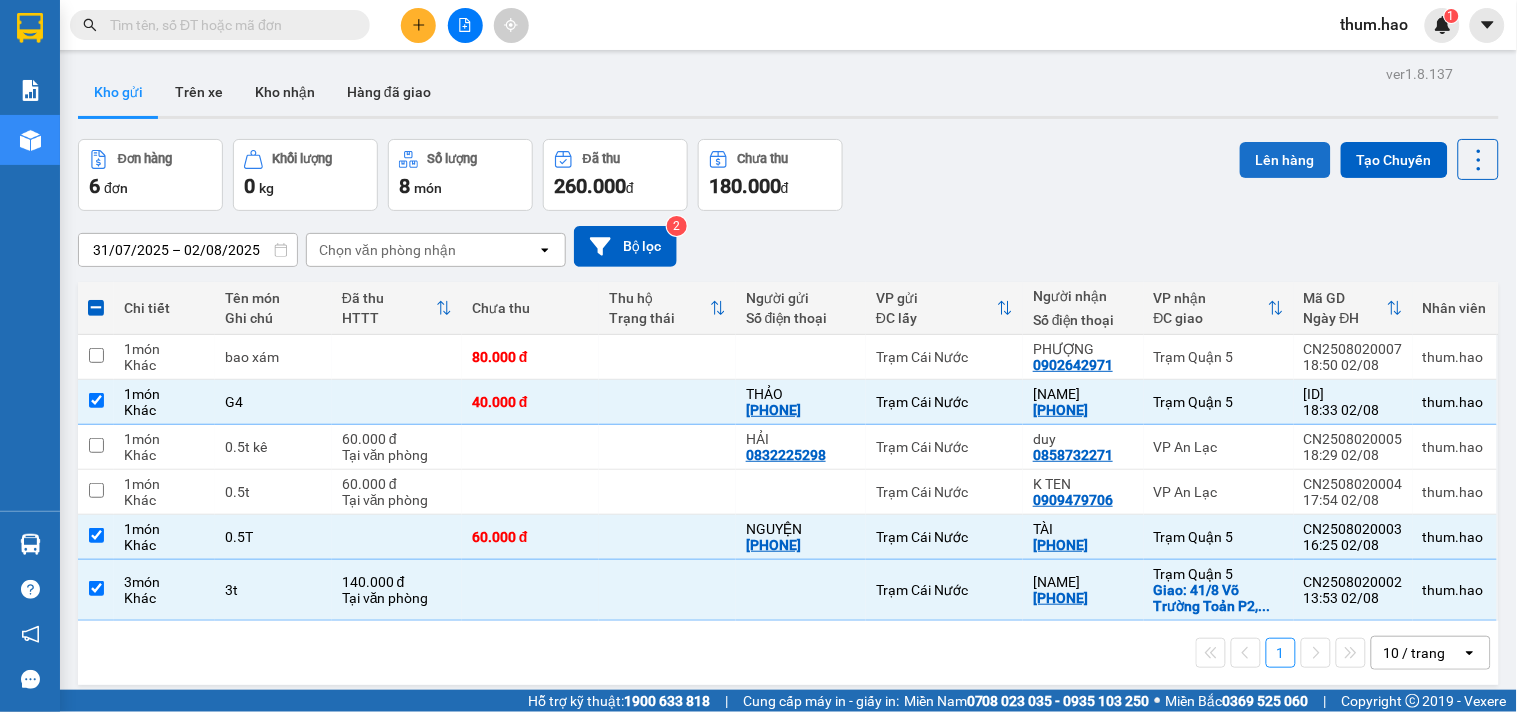 click on "Lên hàng" at bounding box center [1285, 160] 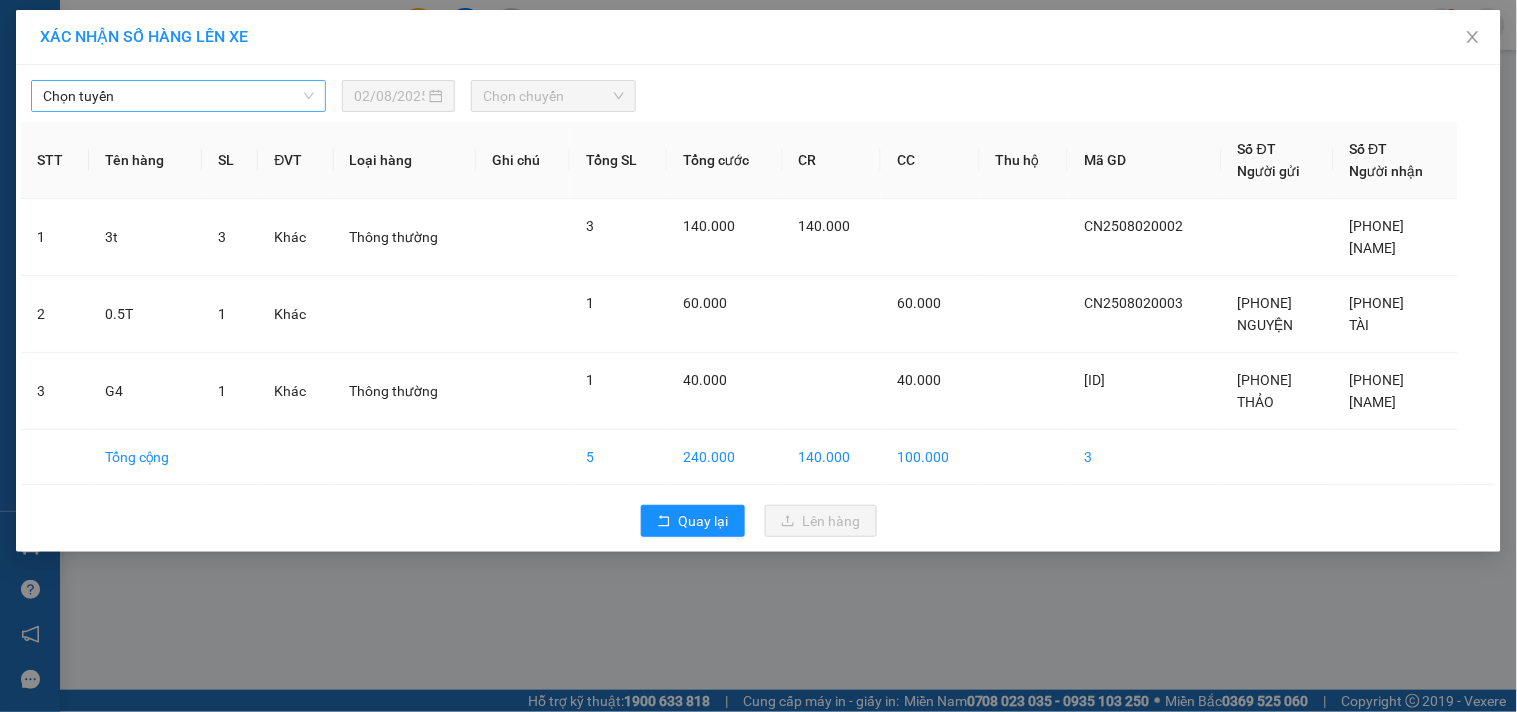 click on "Chọn tuyến" at bounding box center [178, 96] 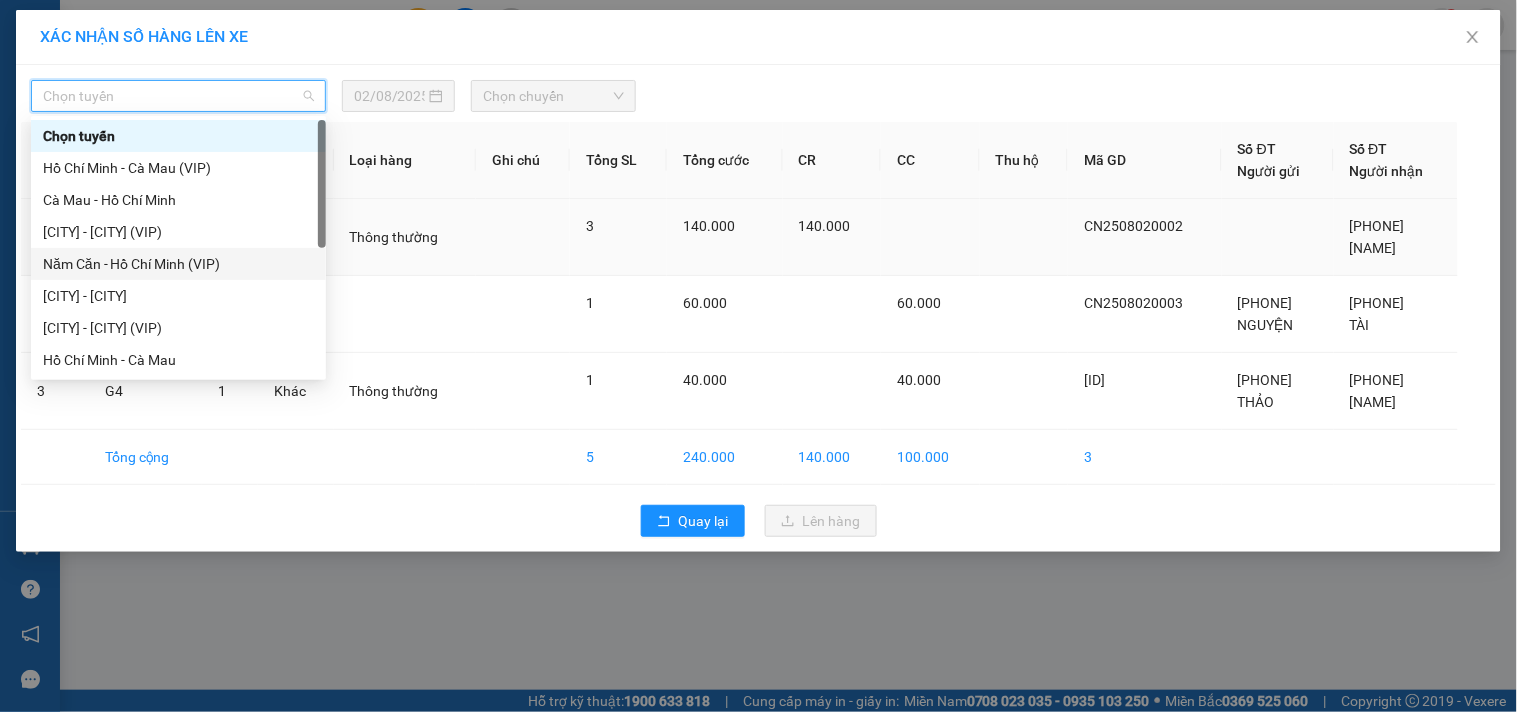 click on "Năm Căn - Hồ Chí Minh (VIP)" at bounding box center [178, 264] 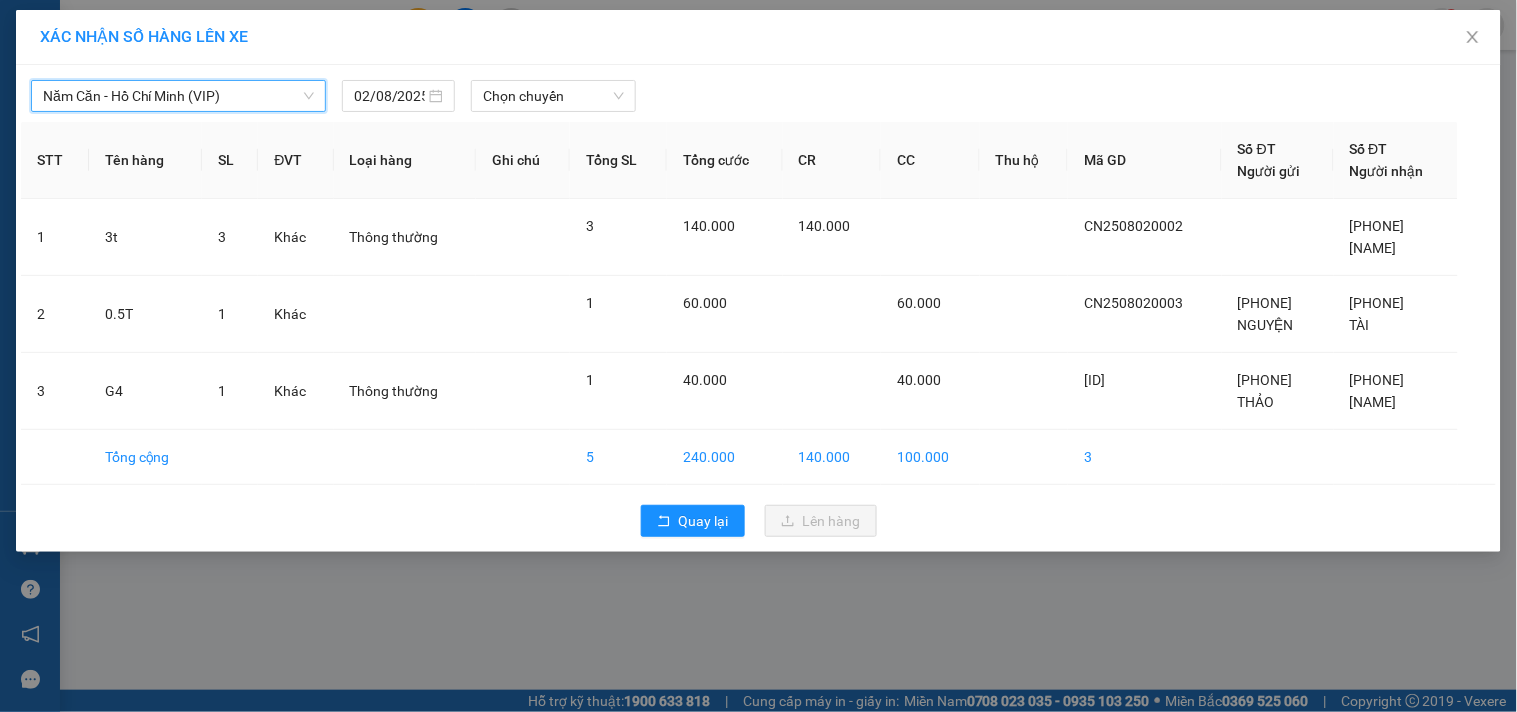 click on "Năm Căn - Hồ Chí Minh (VIP)" at bounding box center [178, 96] 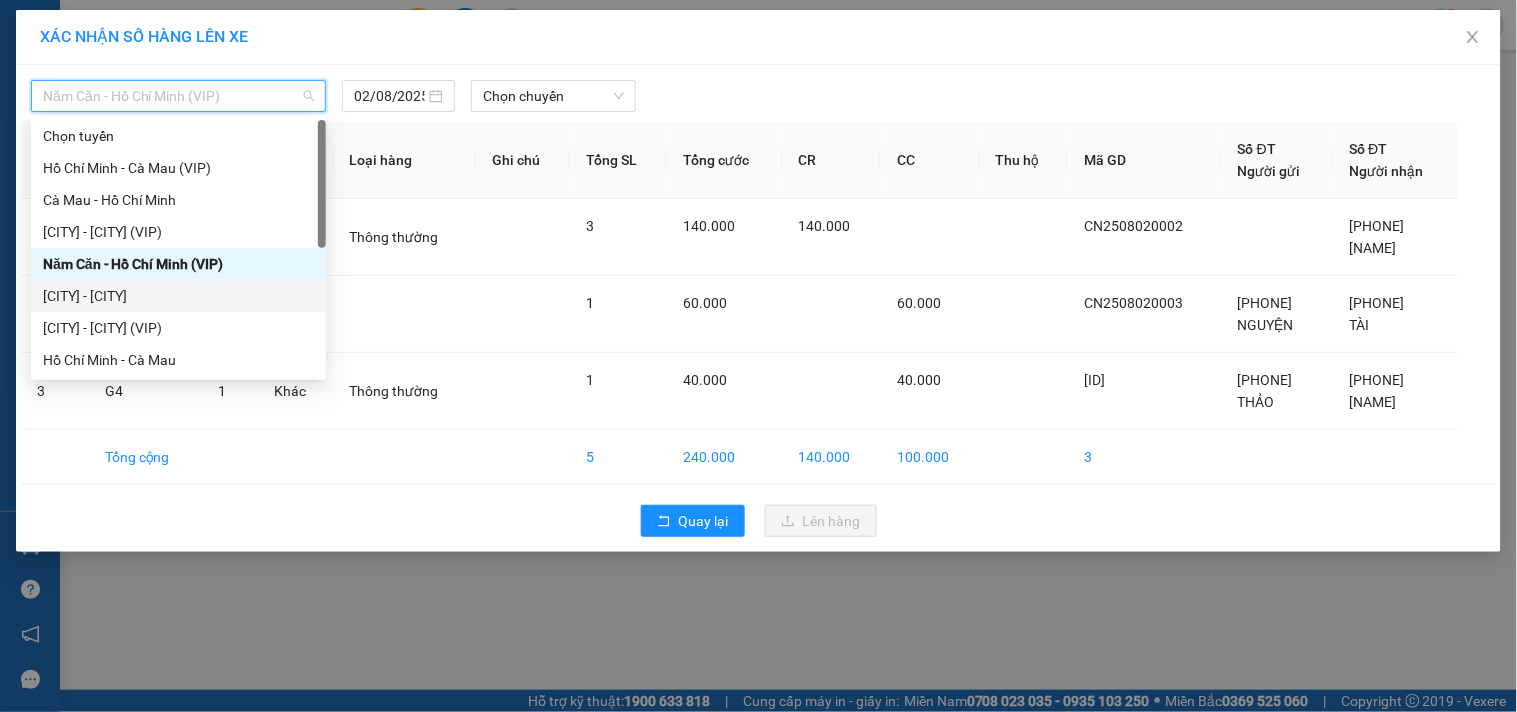 click on "[CITY] - [CITY]" at bounding box center [178, 296] 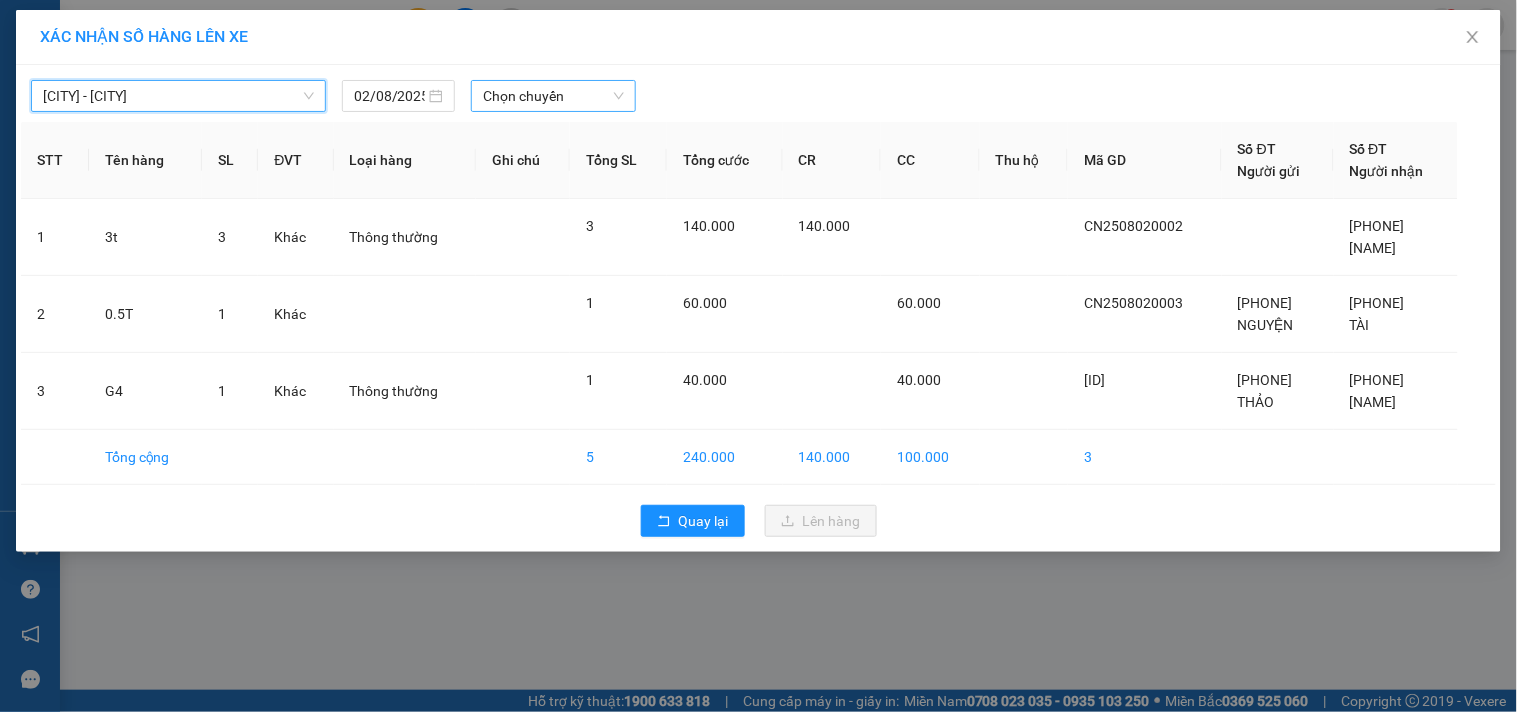 click on "Chọn chuyến" at bounding box center (553, 96) 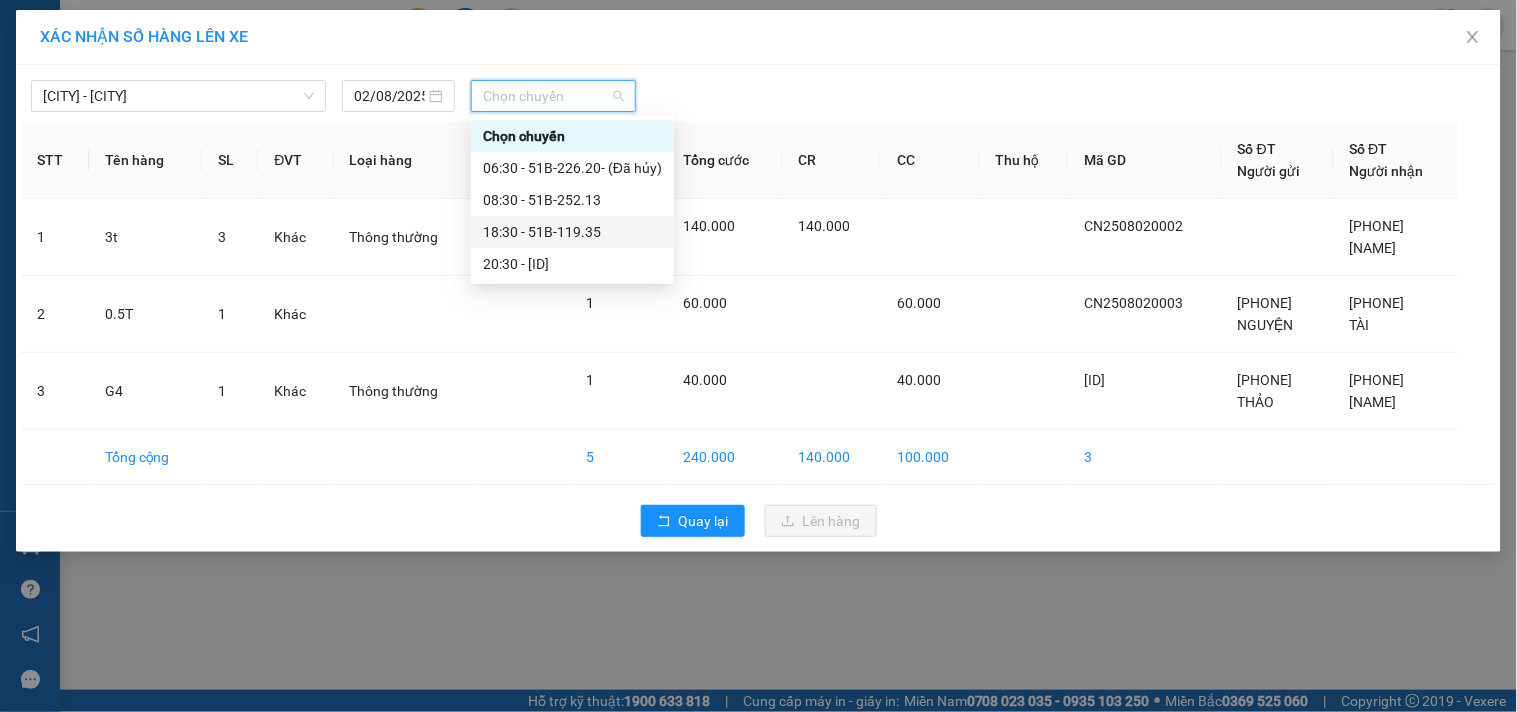 click on "18:30     - 51B-119.35" at bounding box center (572, 232) 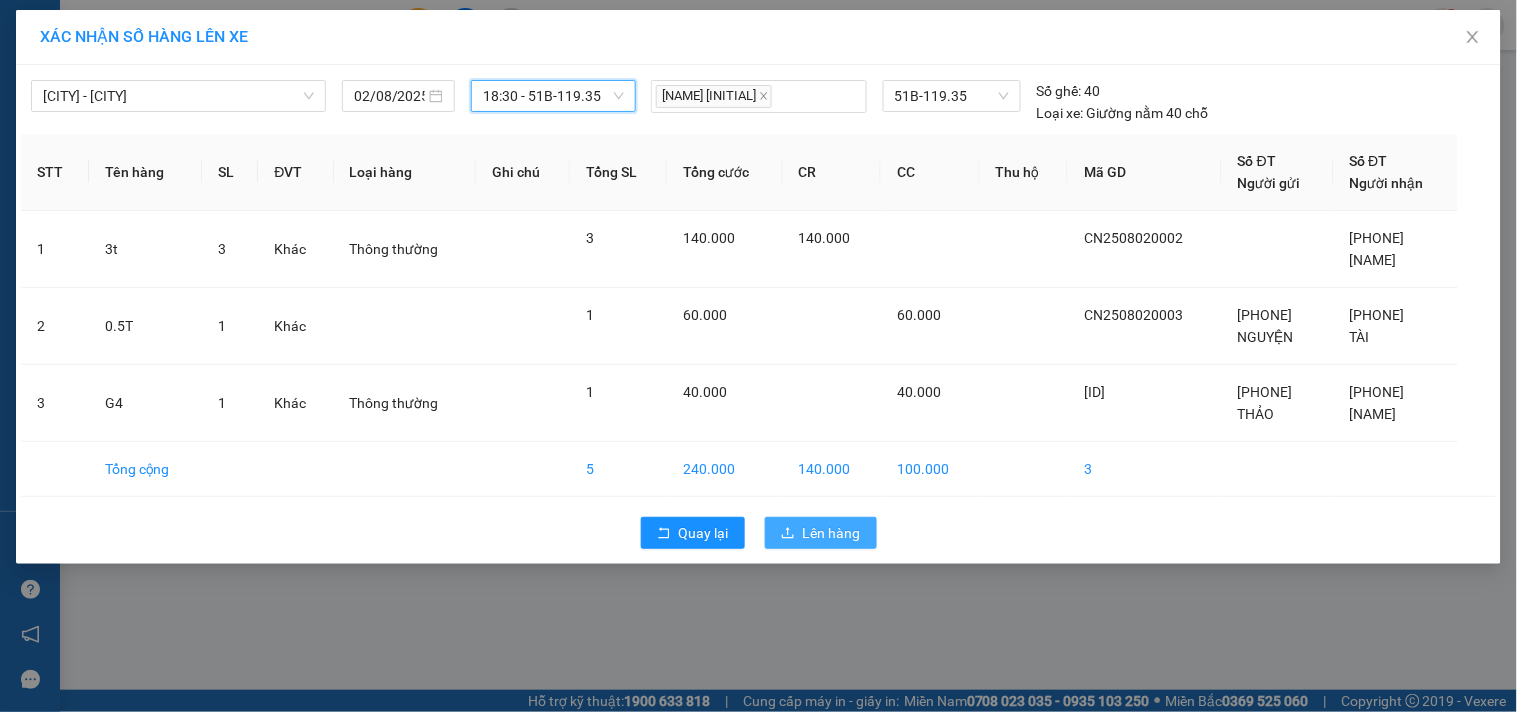 click on "Lên hàng" at bounding box center [832, 533] 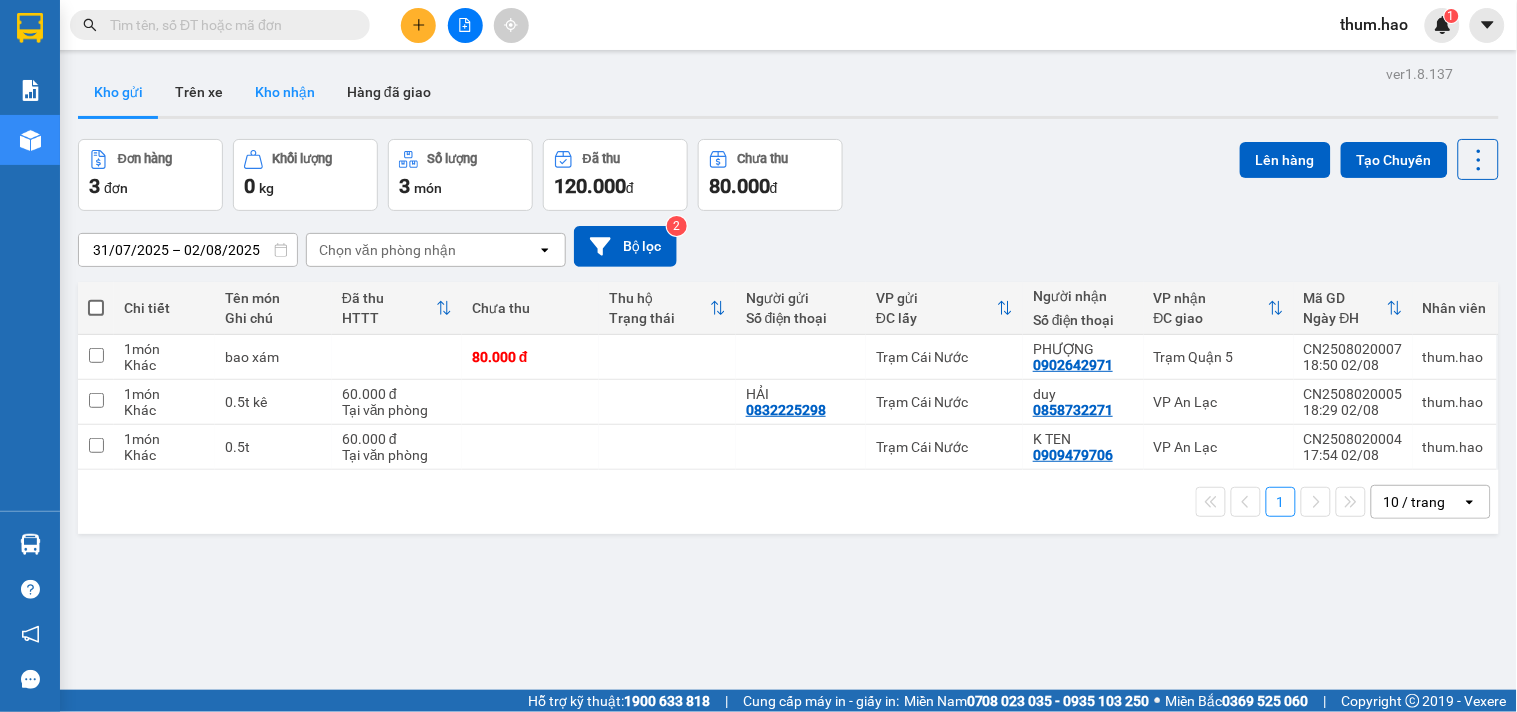 click on "Kho nhận" at bounding box center [285, 92] 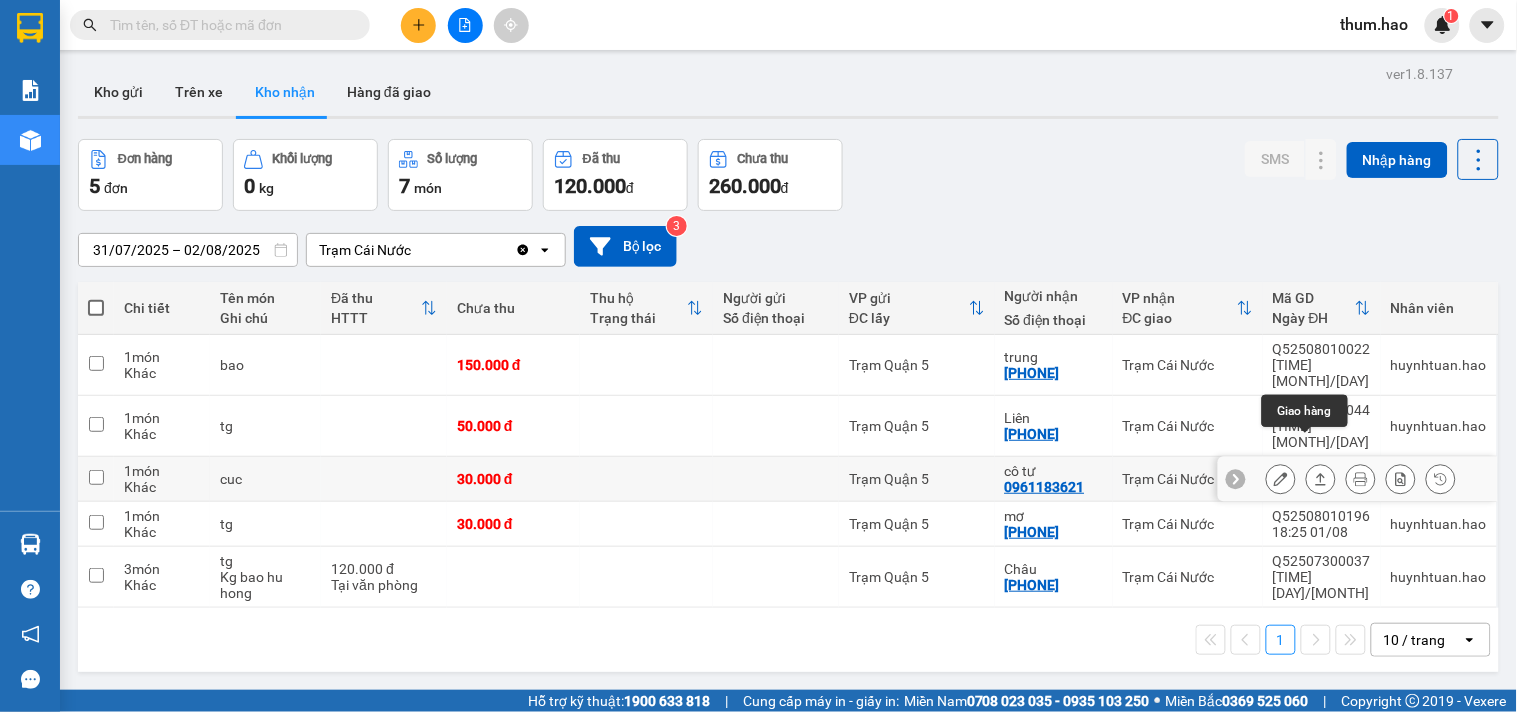 click 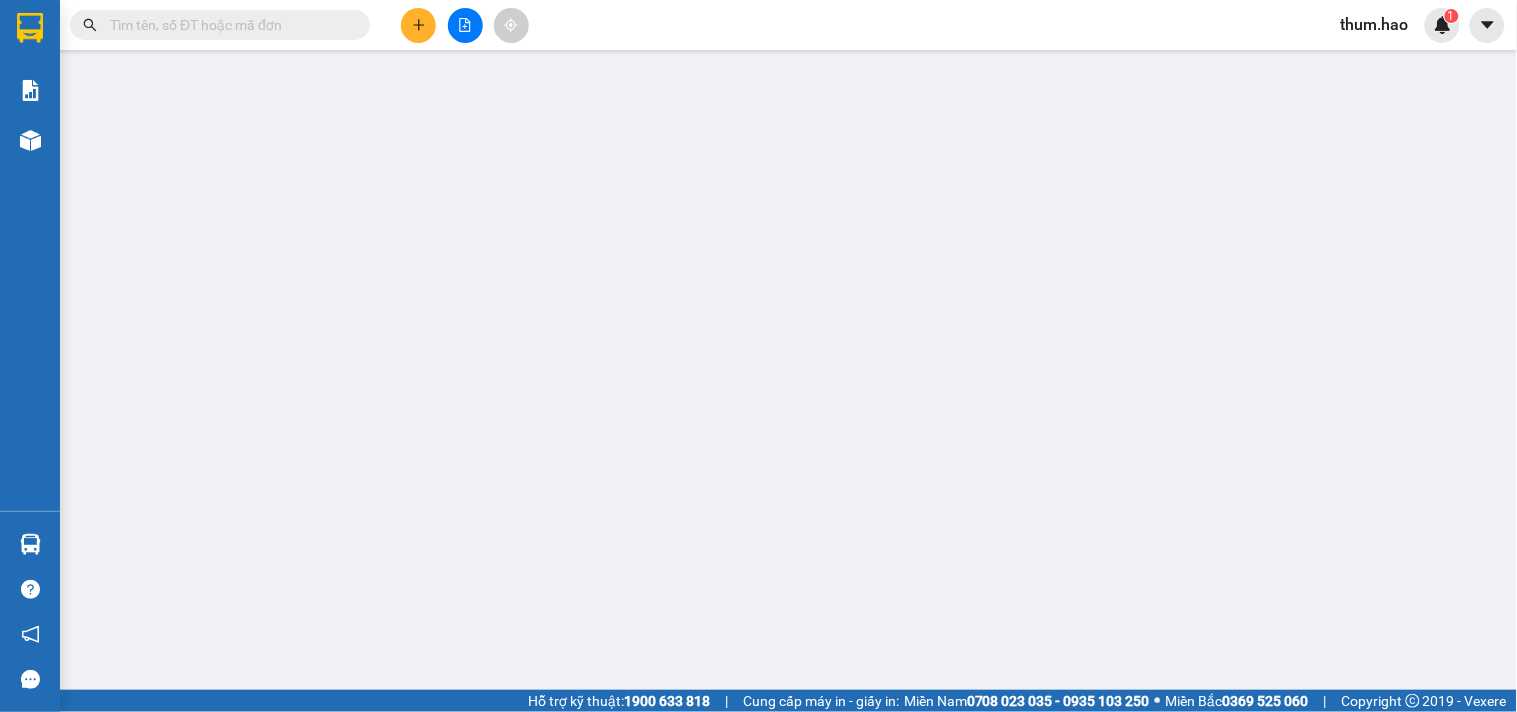 type on "0961183621" 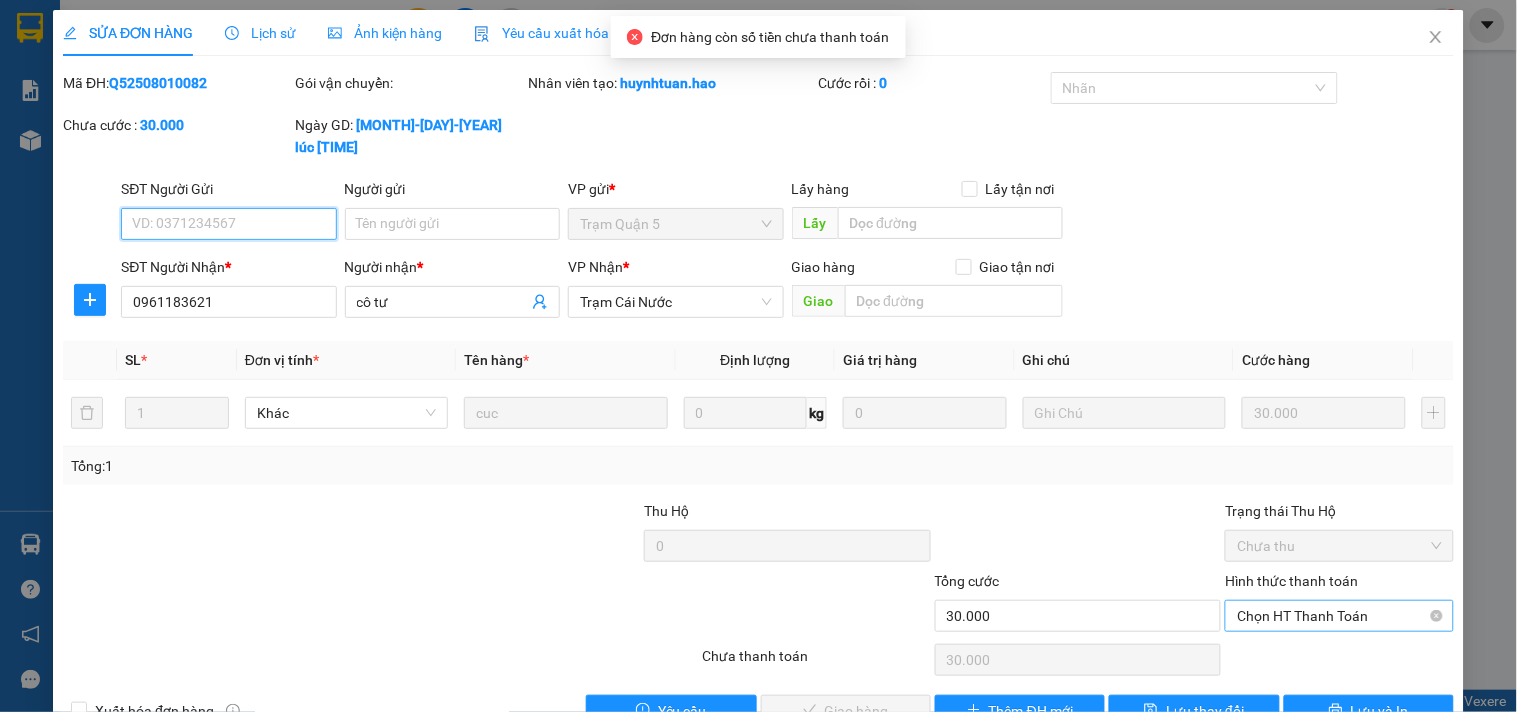 drag, startPoint x: 1273, startPoint y: 592, endPoint x: 1273, endPoint y: 604, distance: 12 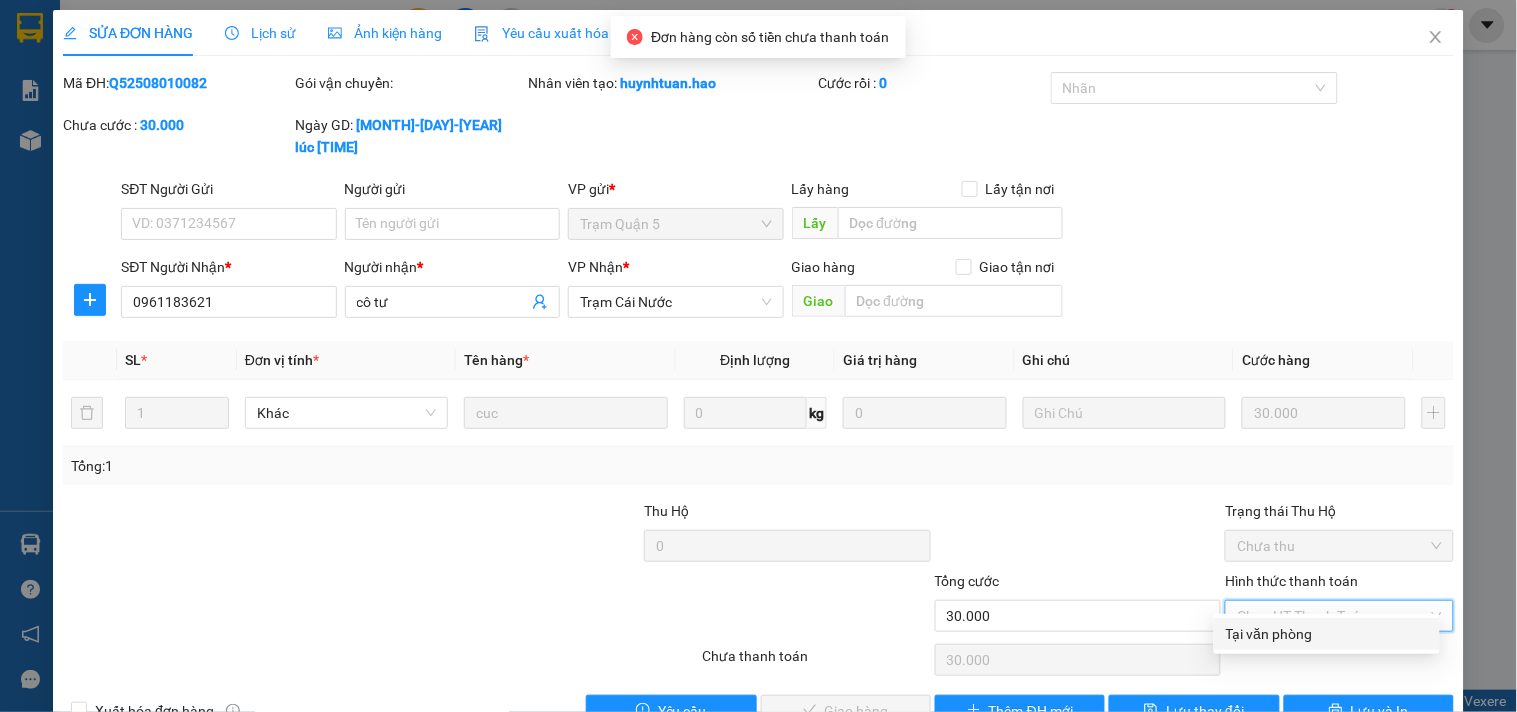 click on "Tại văn phòng" at bounding box center [1327, 634] 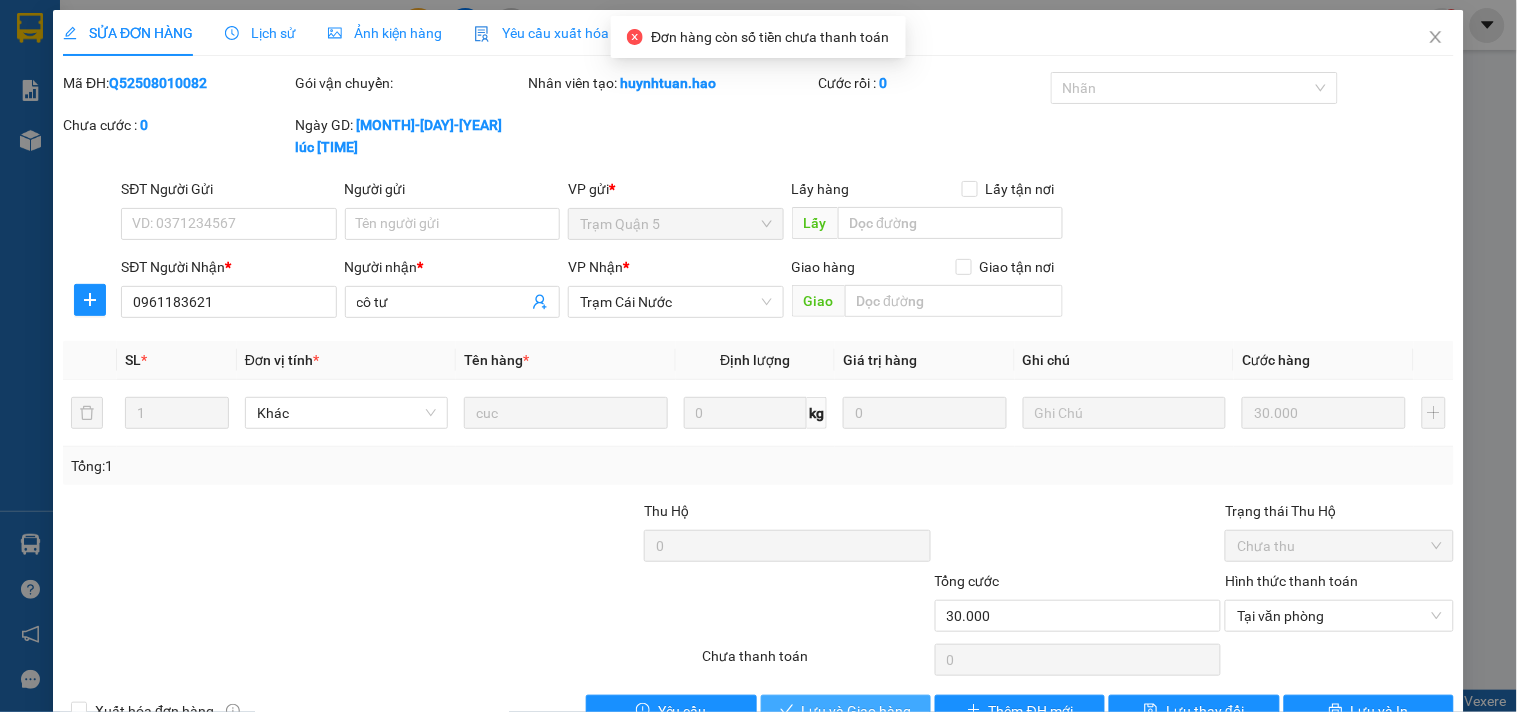 click on "Lưu và Giao hàng" at bounding box center (846, 711) 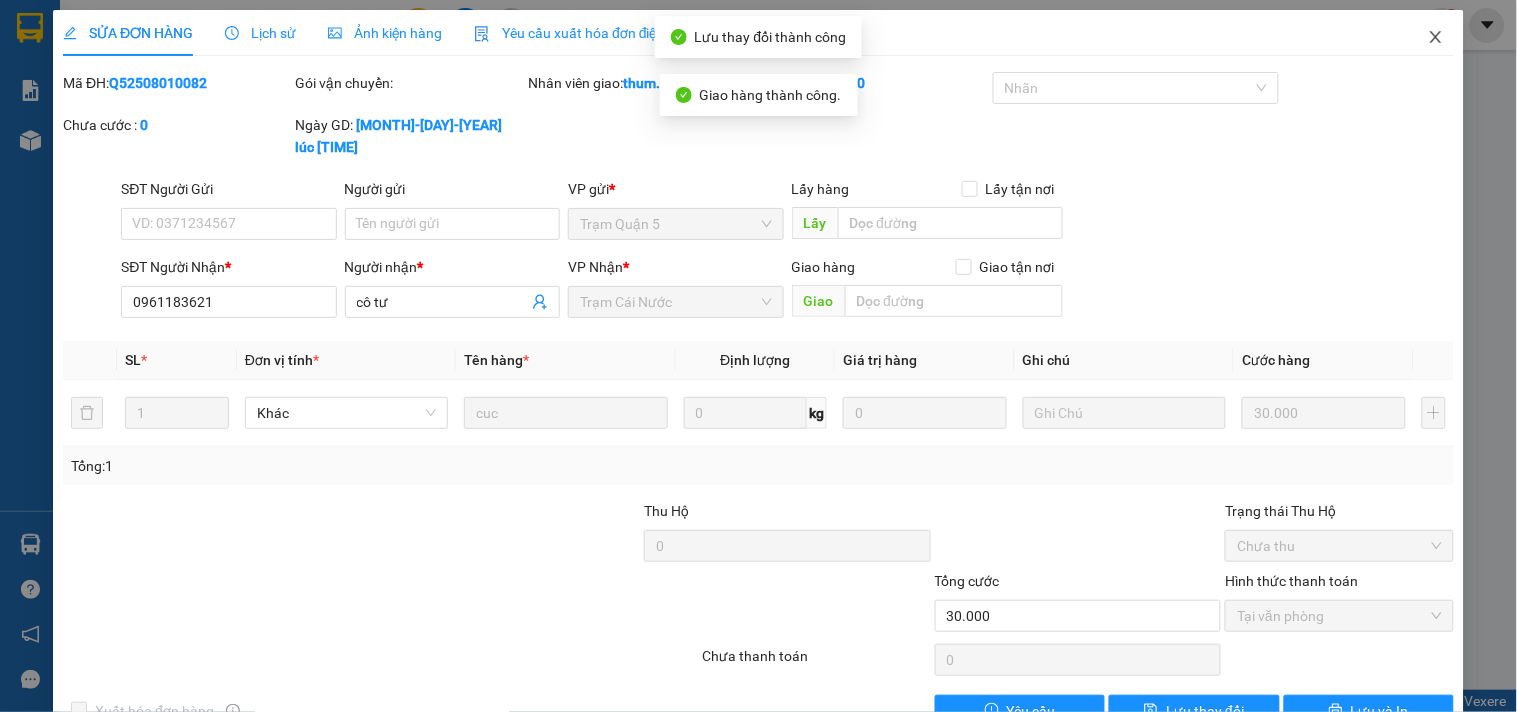 click 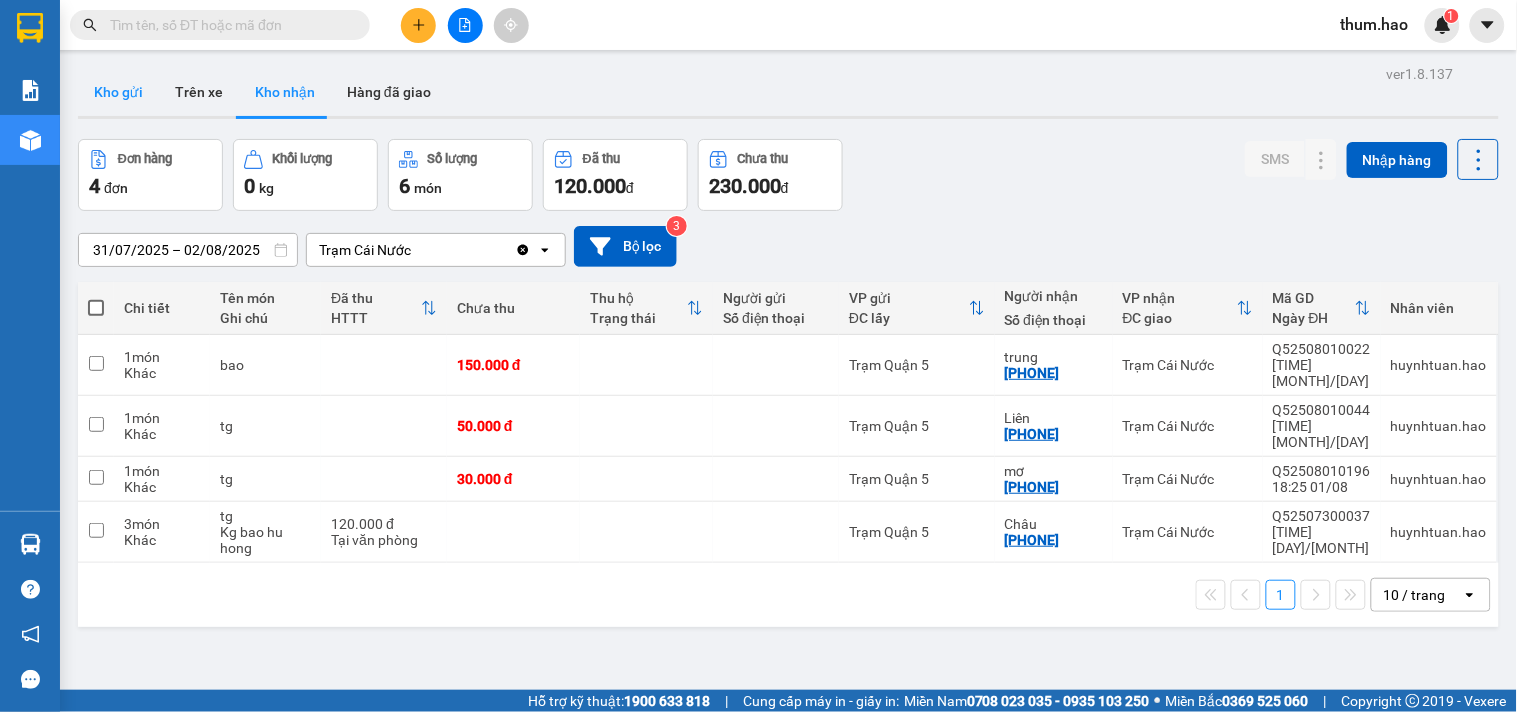 click on "Kho gửi" at bounding box center (118, 92) 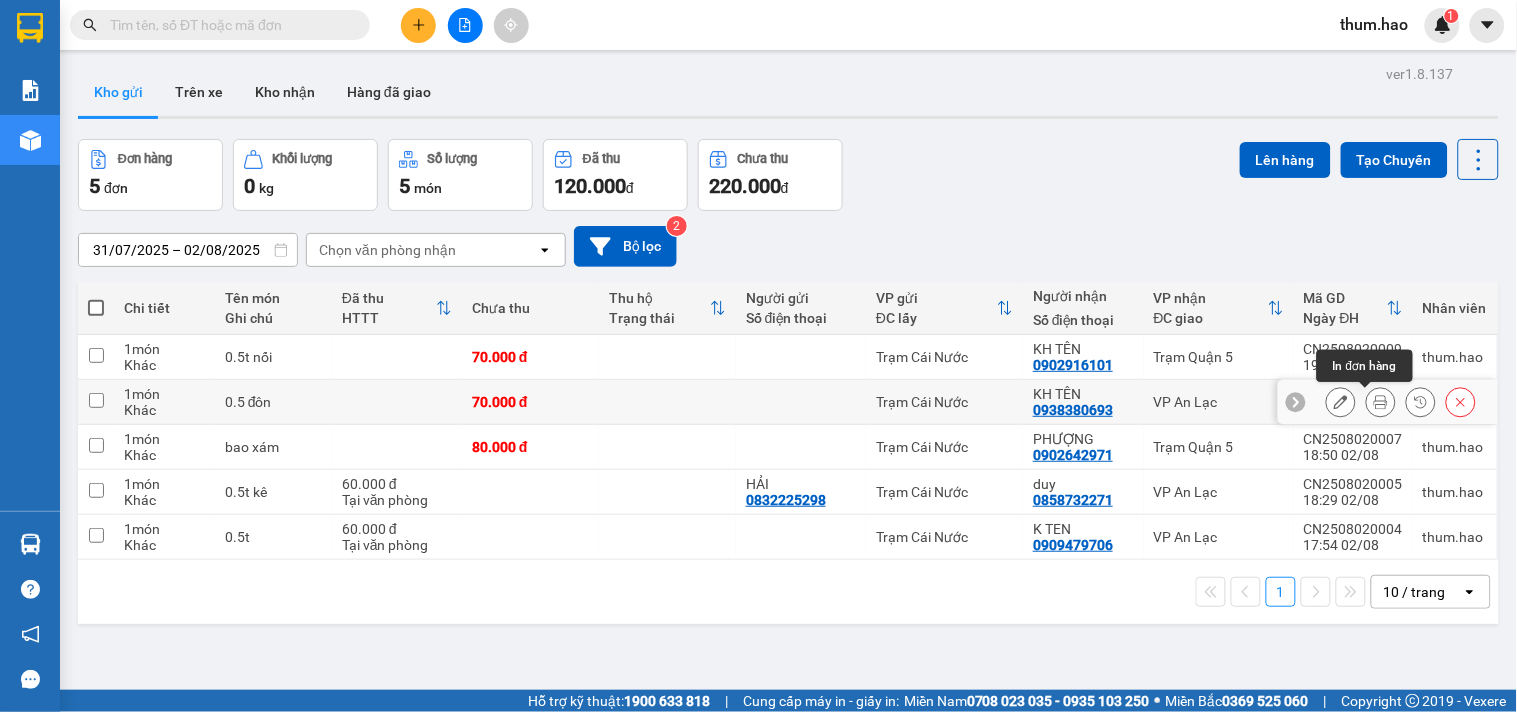 click 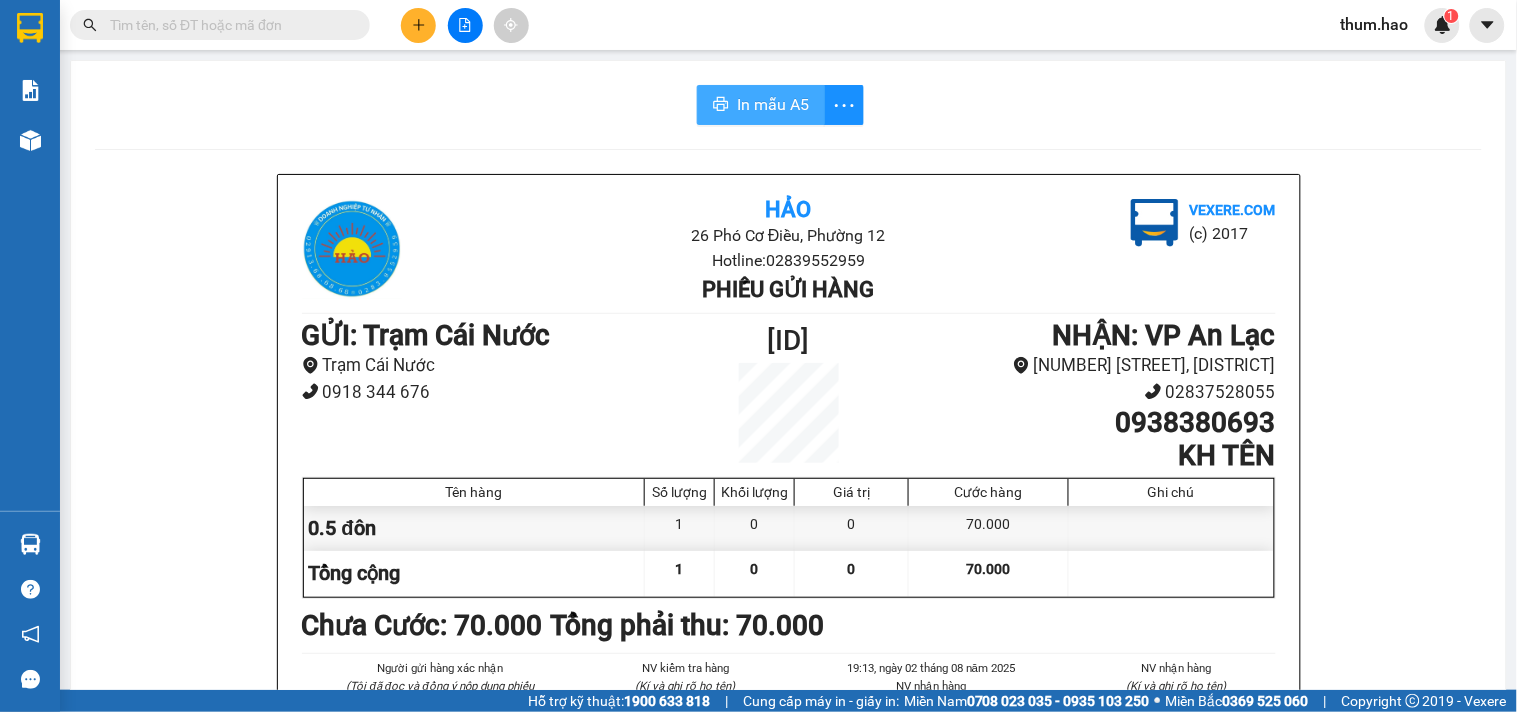 click on "In mẫu A5" at bounding box center (773, 104) 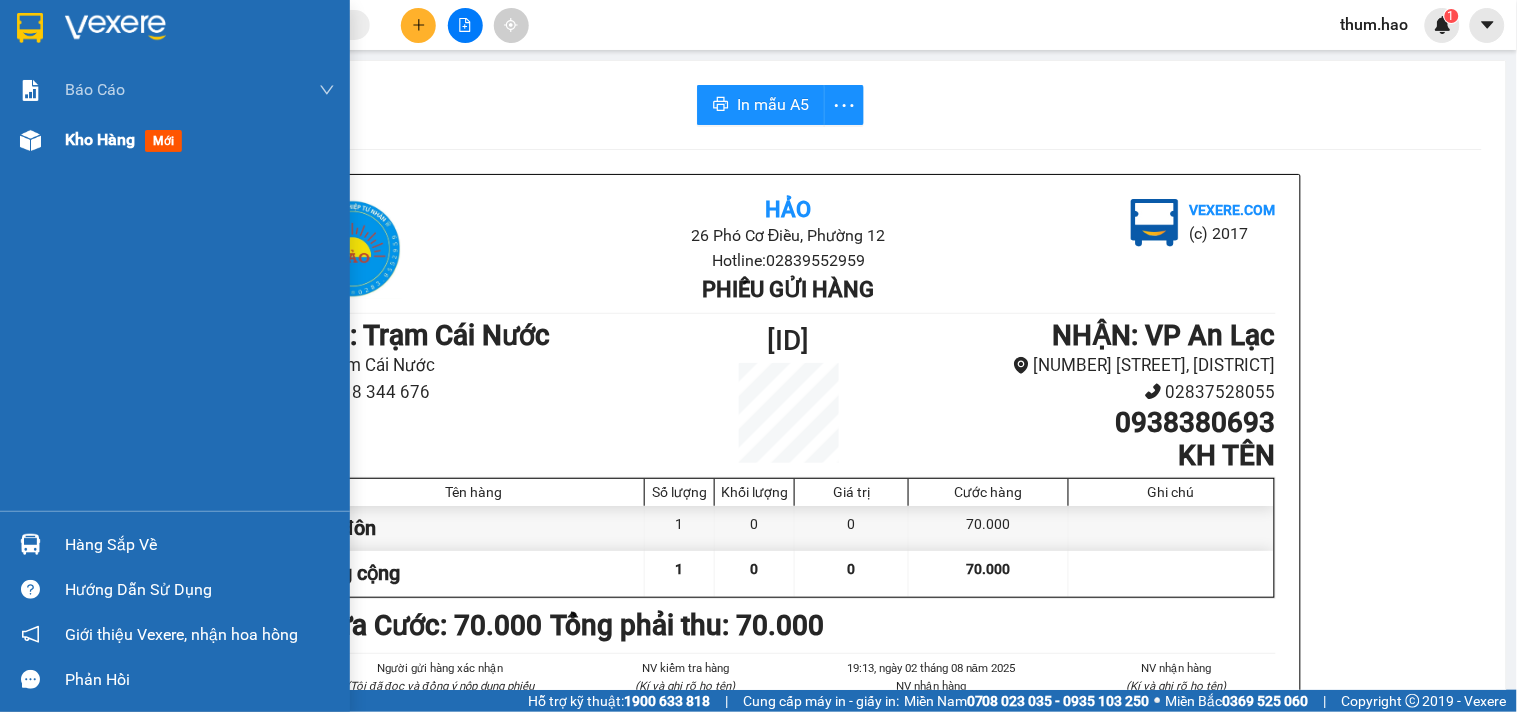 click on "Kho hàng mới" at bounding box center (175, 140) 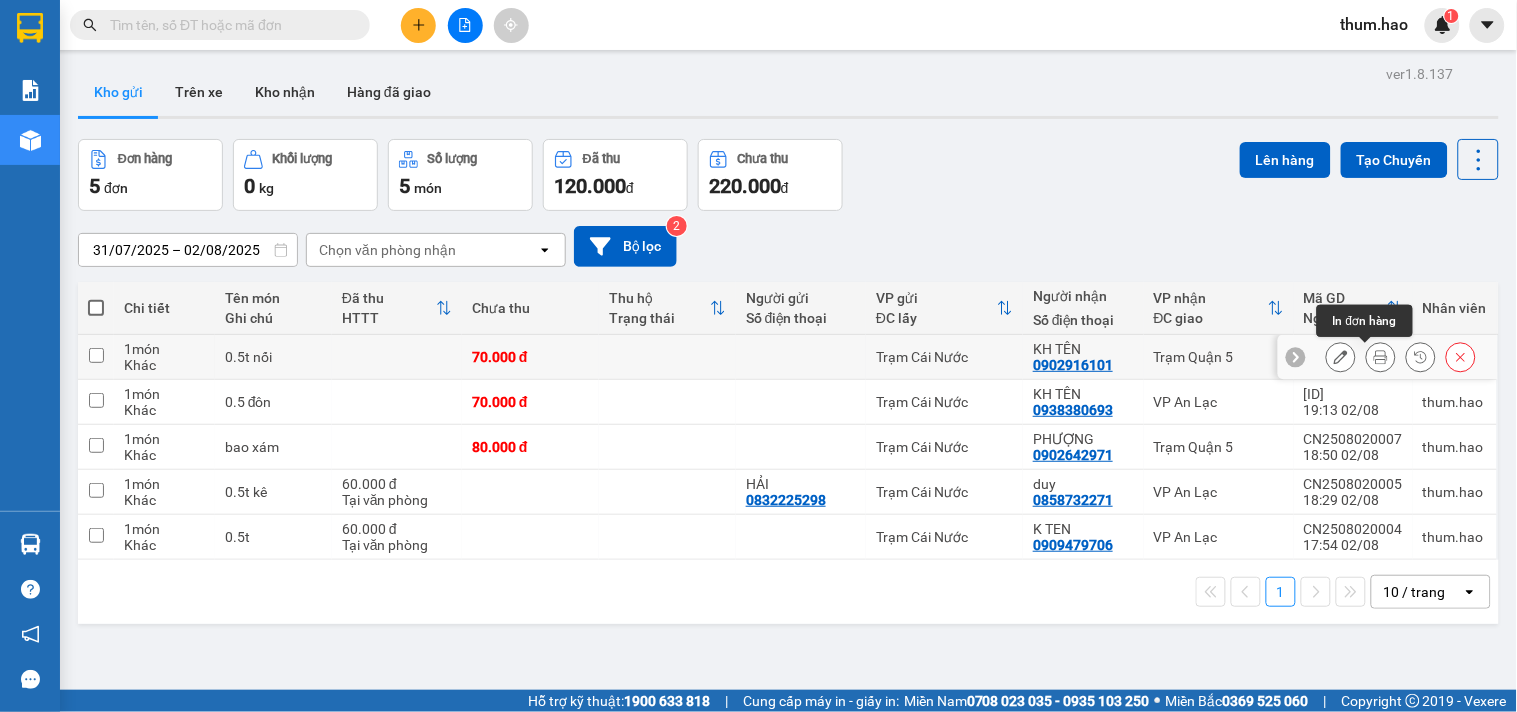 click 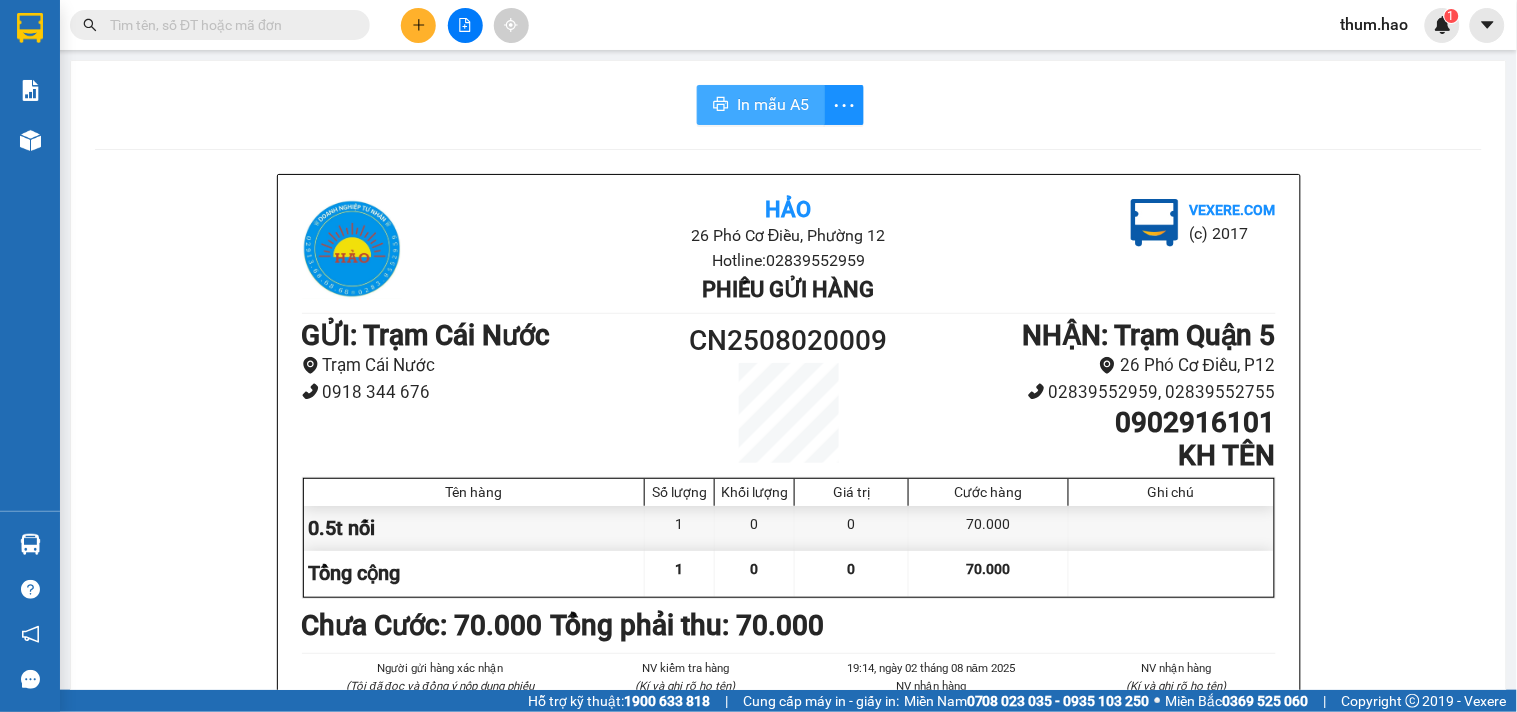 click on "In mẫu A5" at bounding box center (761, 105) 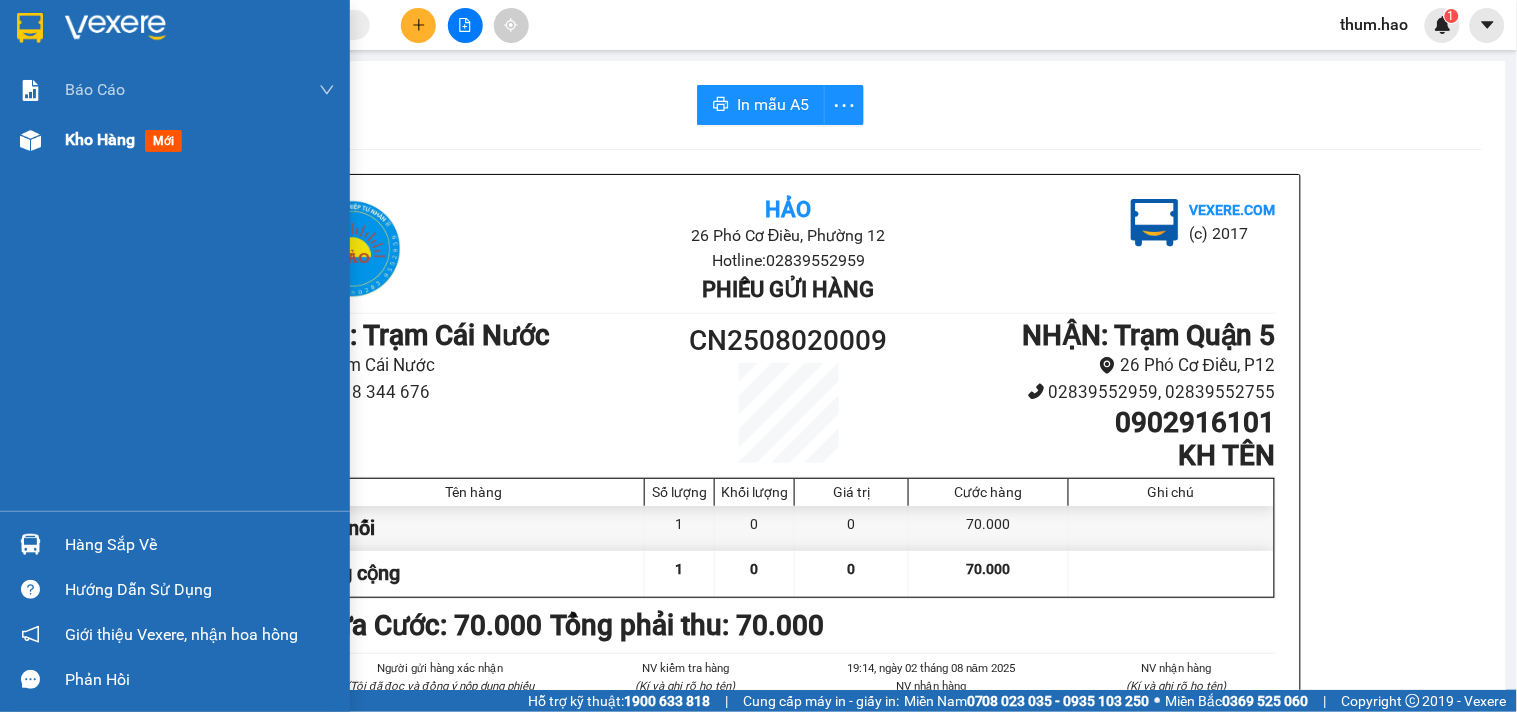 click on "Kho hàng" at bounding box center [100, 139] 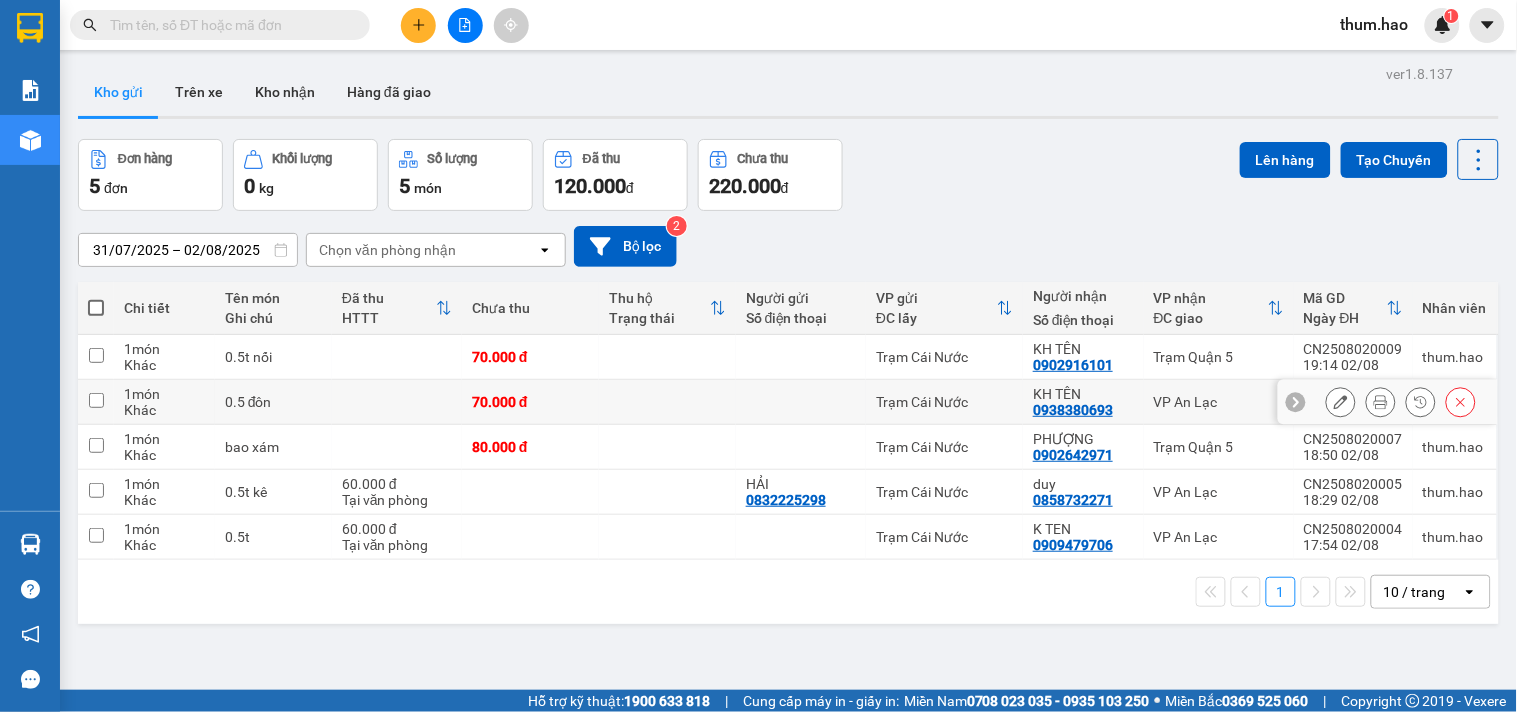 click at bounding box center (96, 400) 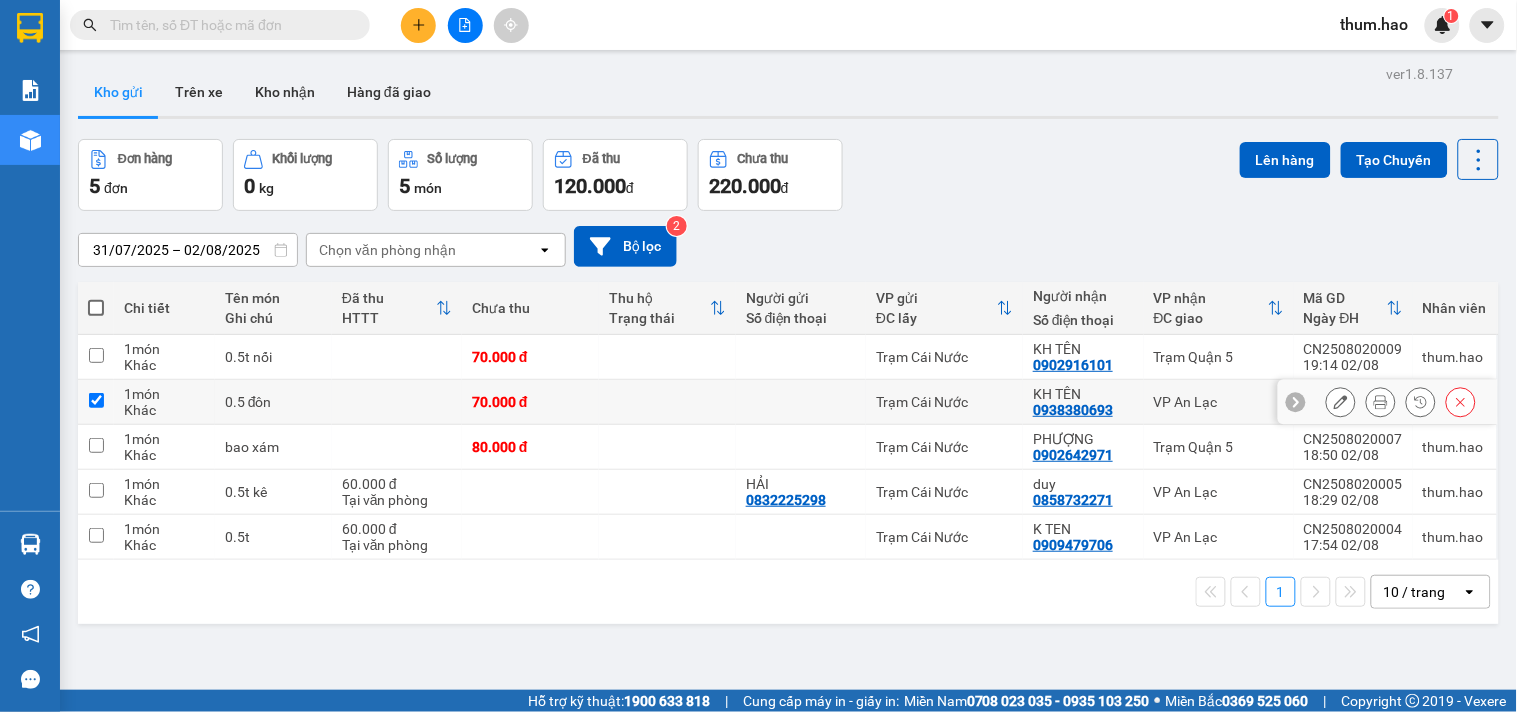 checkbox on "true" 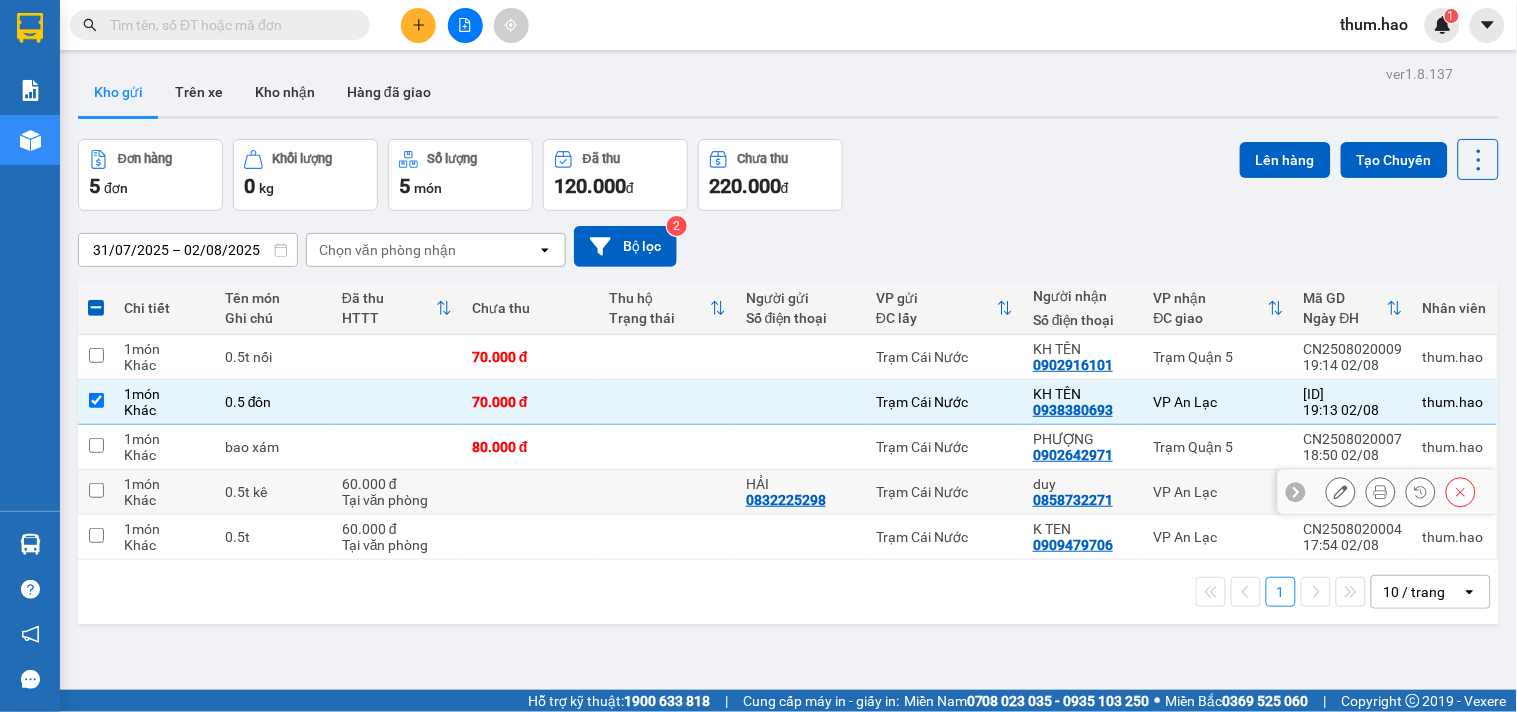 click at bounding box center (96, 490) 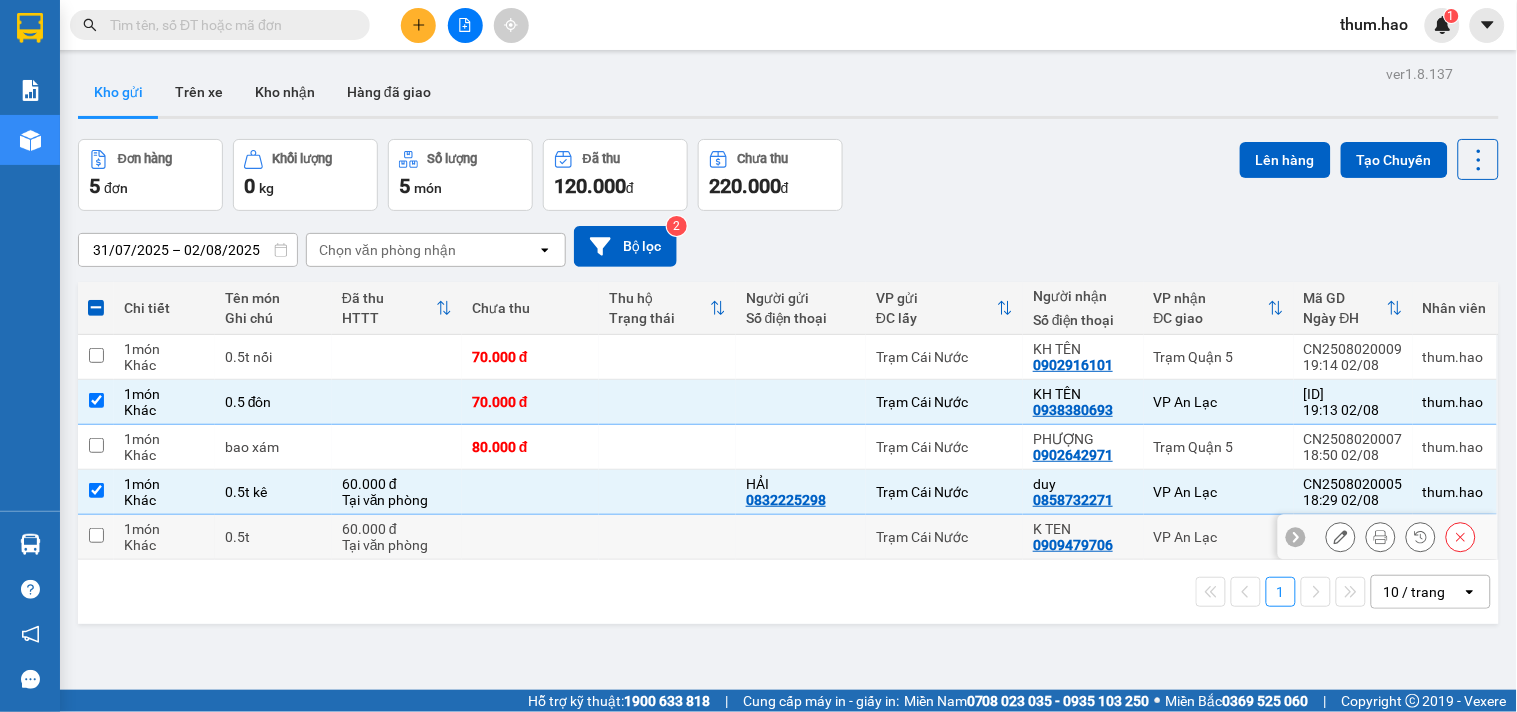 click at bounding box center [96, 535] 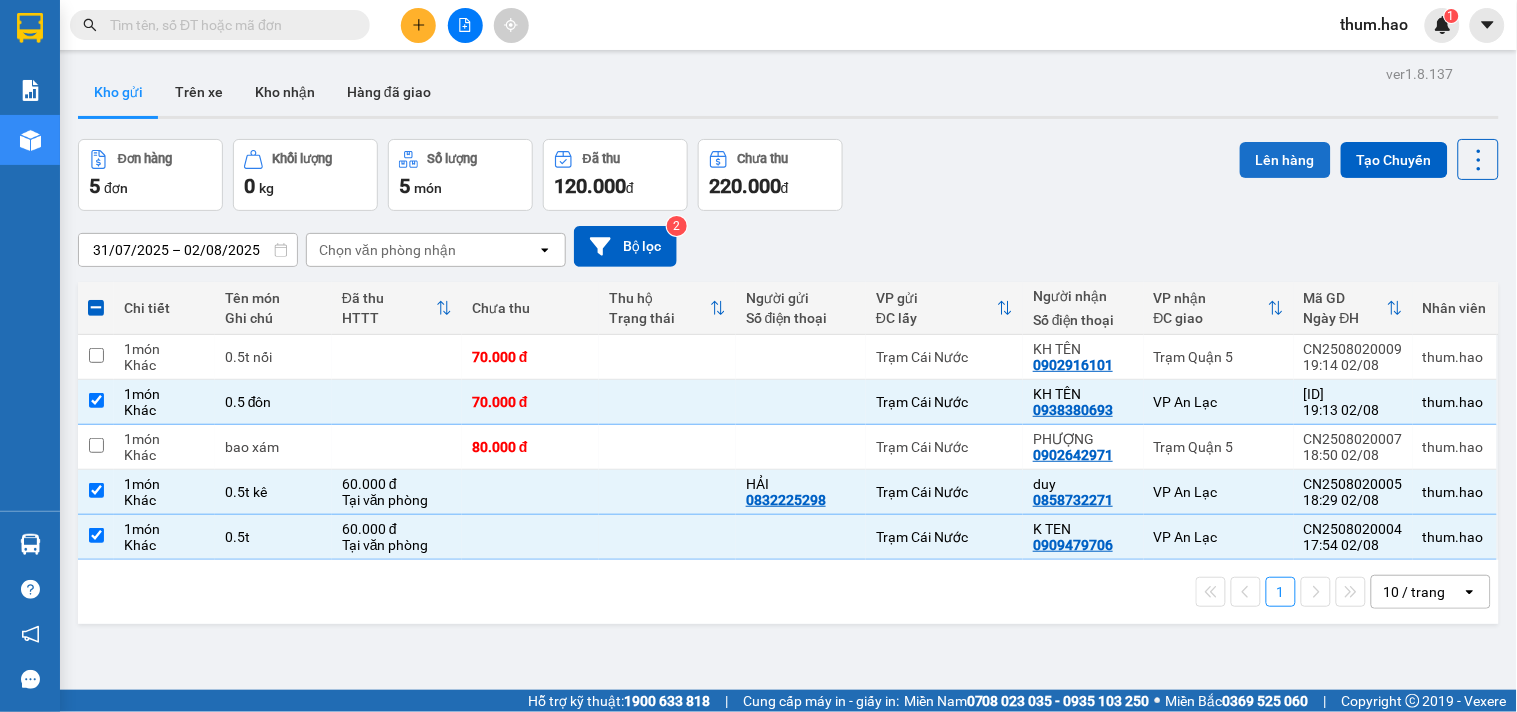 click on "Lên hàng" at bounding box center (1285, 160) 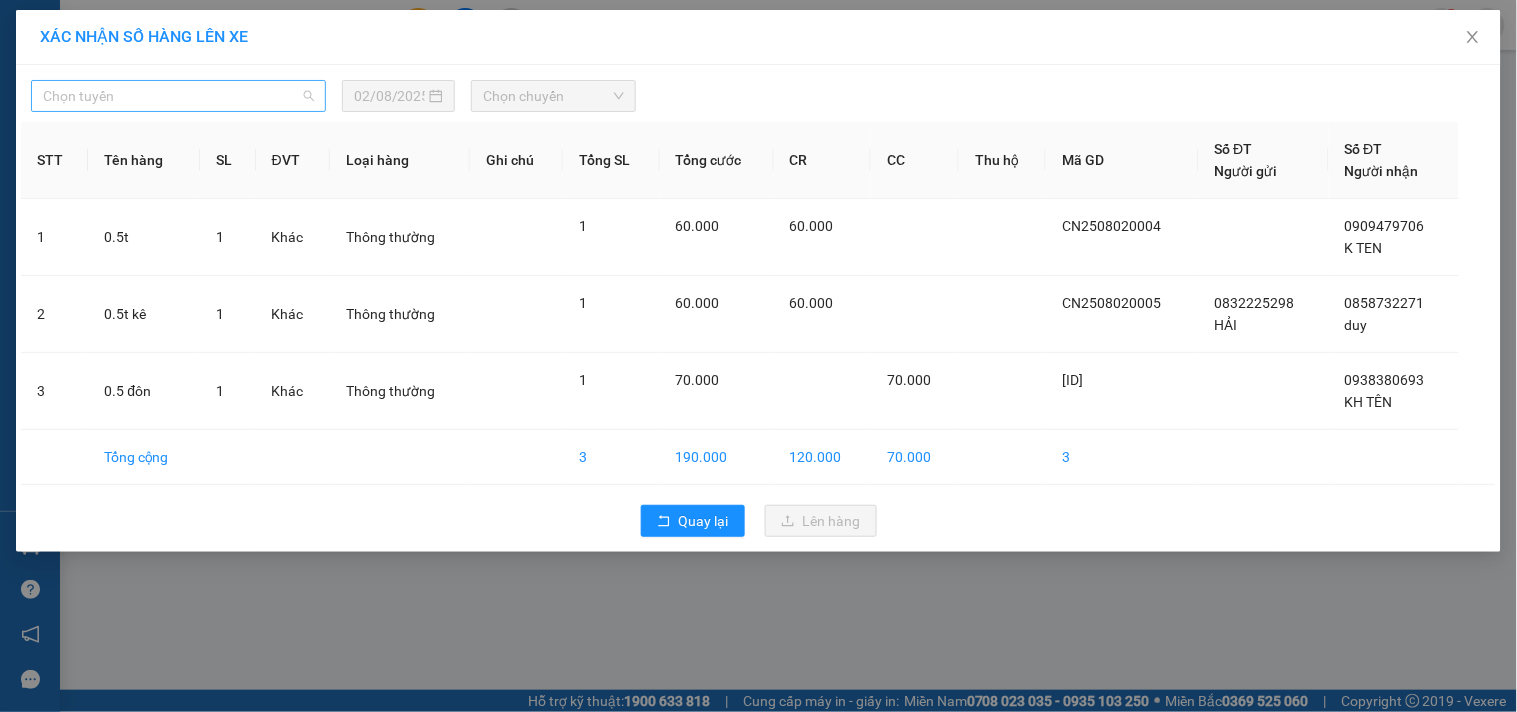 click on "Chọn tuyến" at bounding box center (178, 96) 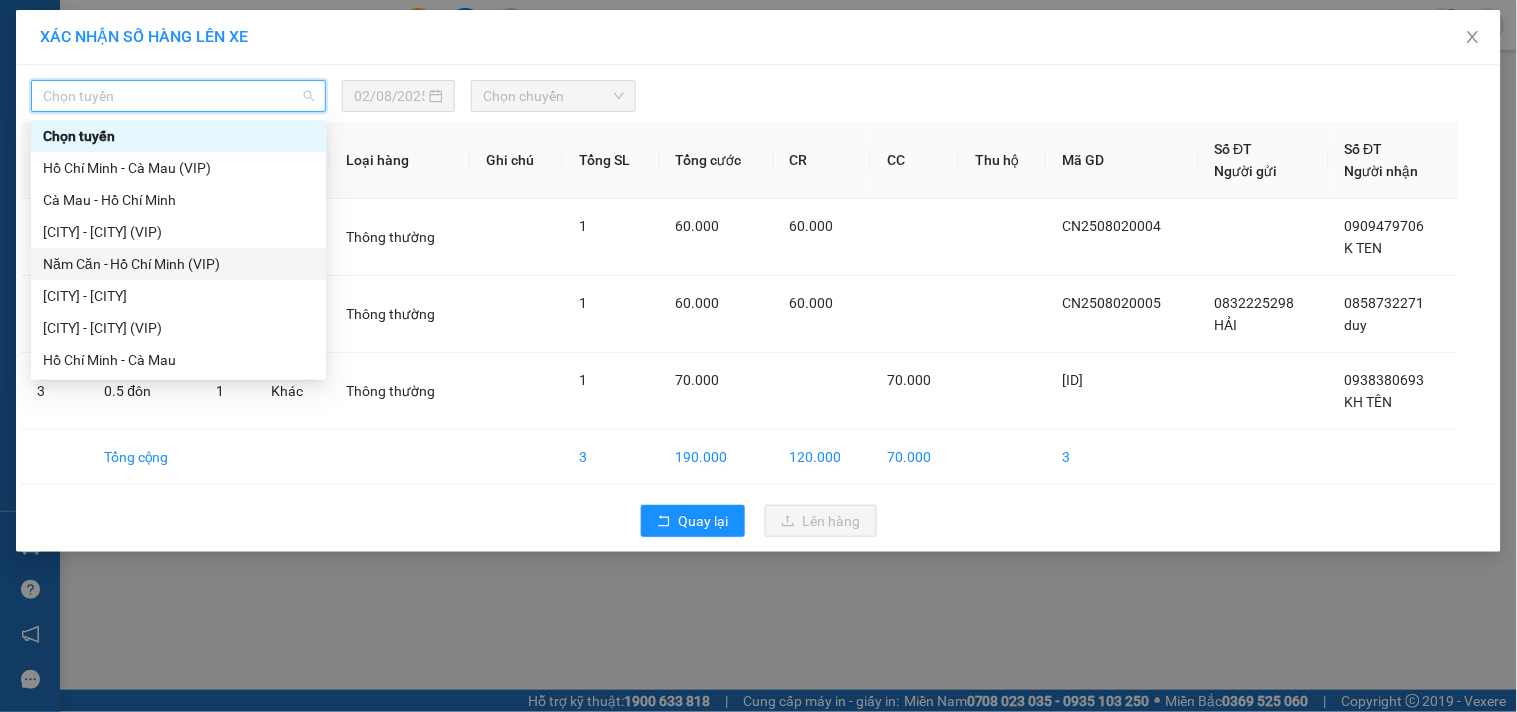 click on "Năm Căn - Hồ Chí Minh (VIP)" at bounding box center (178, 264) 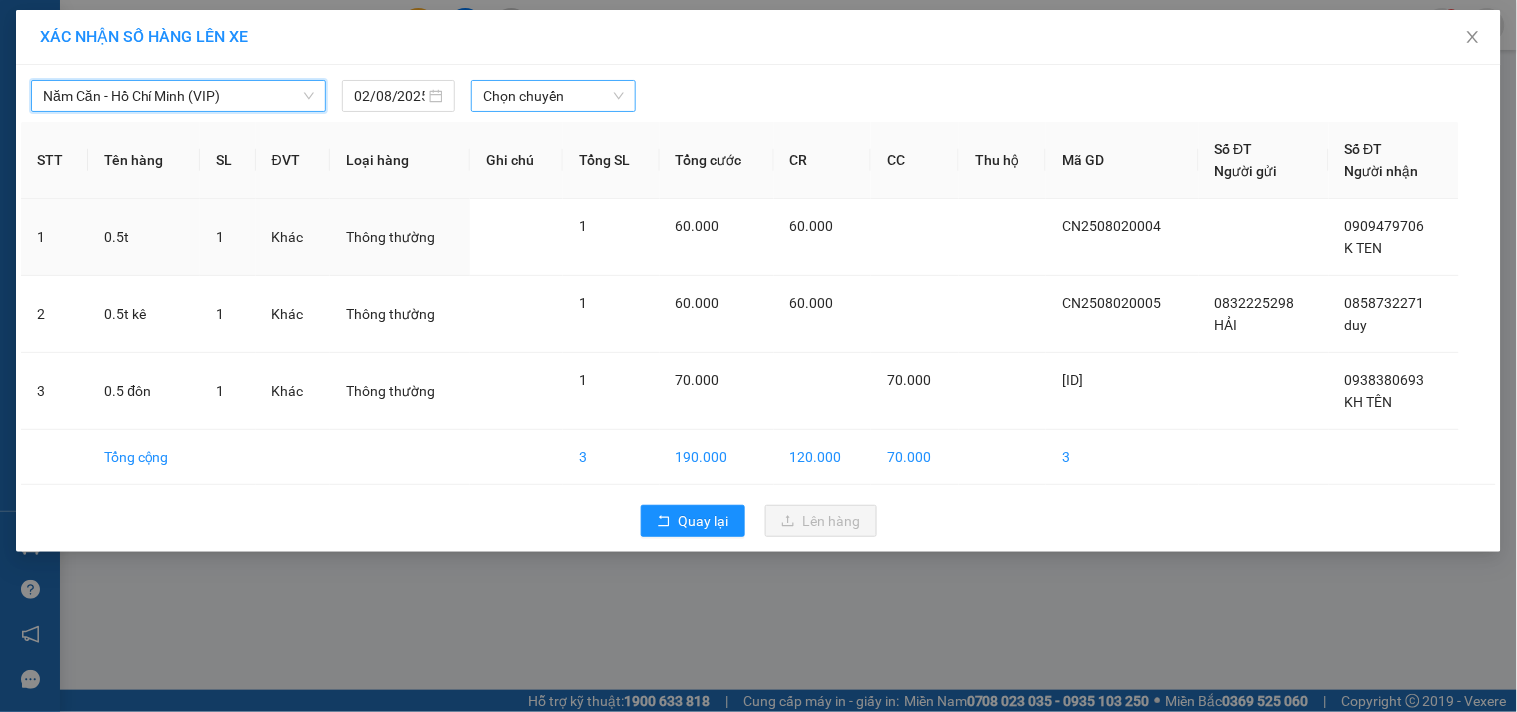 click on "Chọn chuyến" at bounding box center [553, 96] 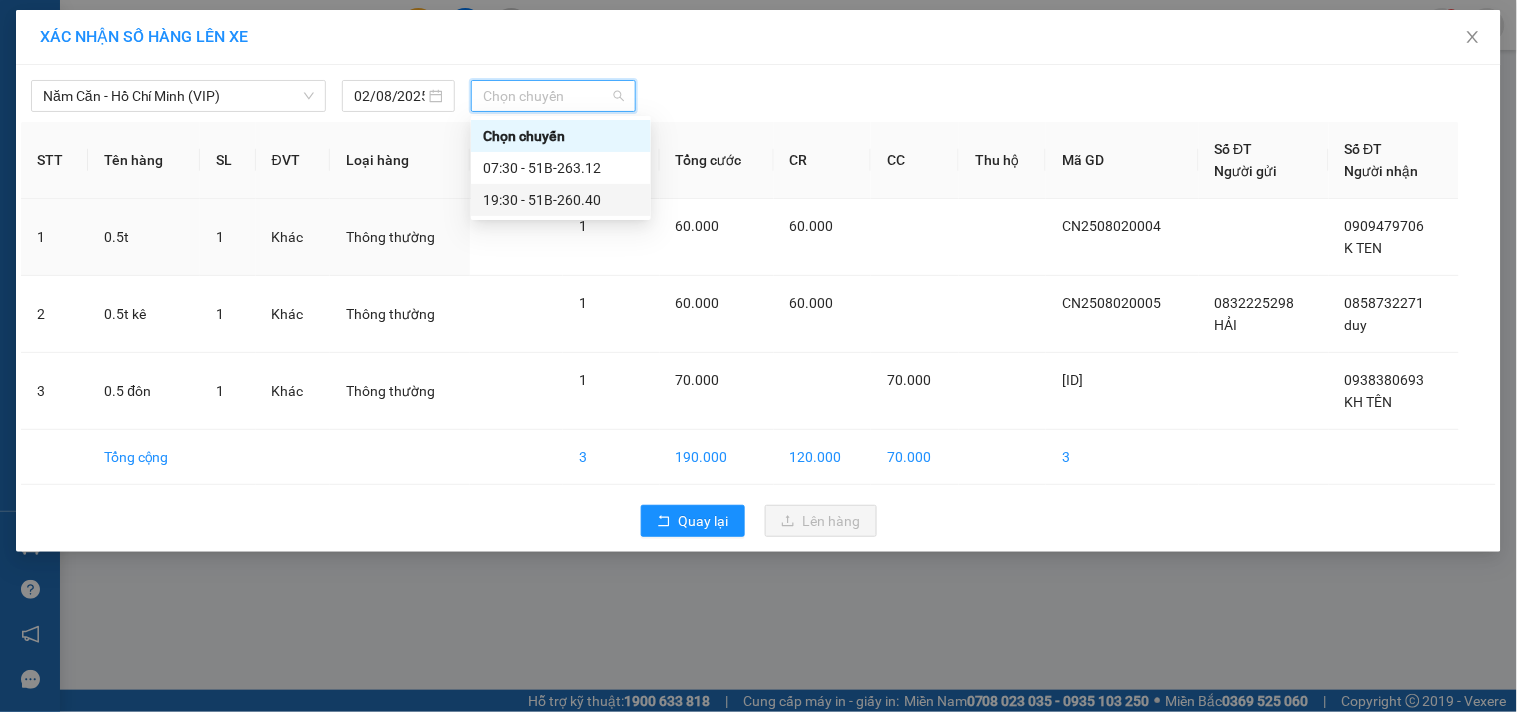 click on "[TIME]     - [ID]" at bounding box center [561, 200] 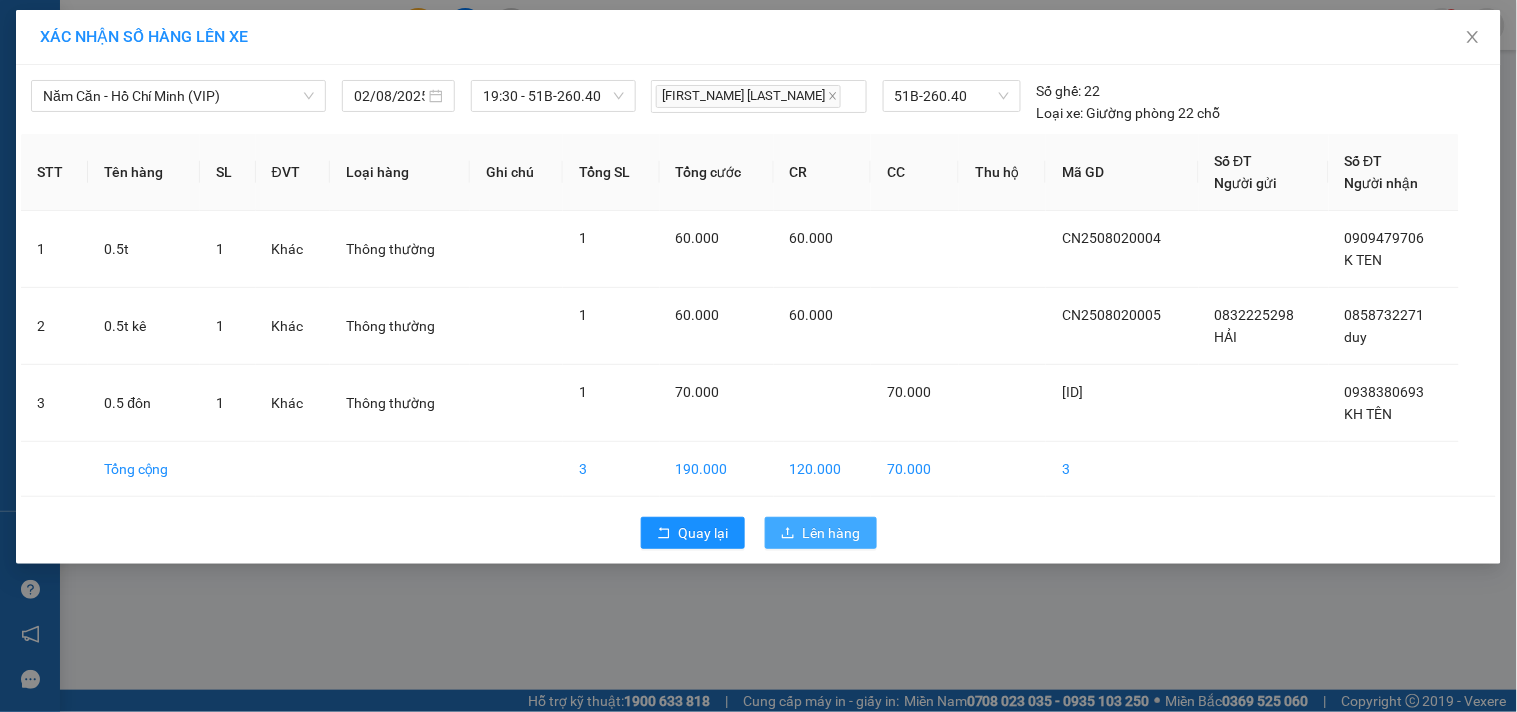 click on "Lên hàng" at bounding box center [821, 533] 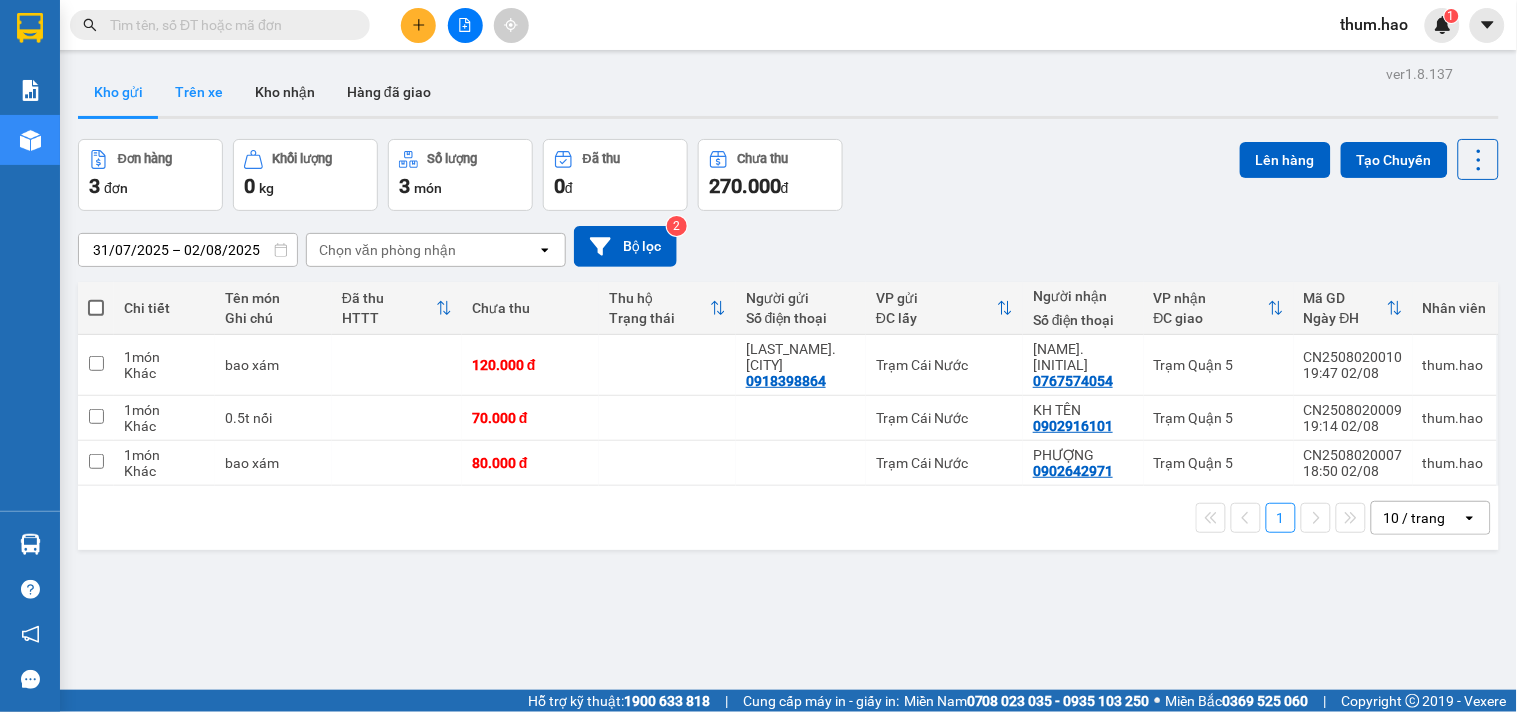 click on "Trên xe" at bounding box center [199, 92] 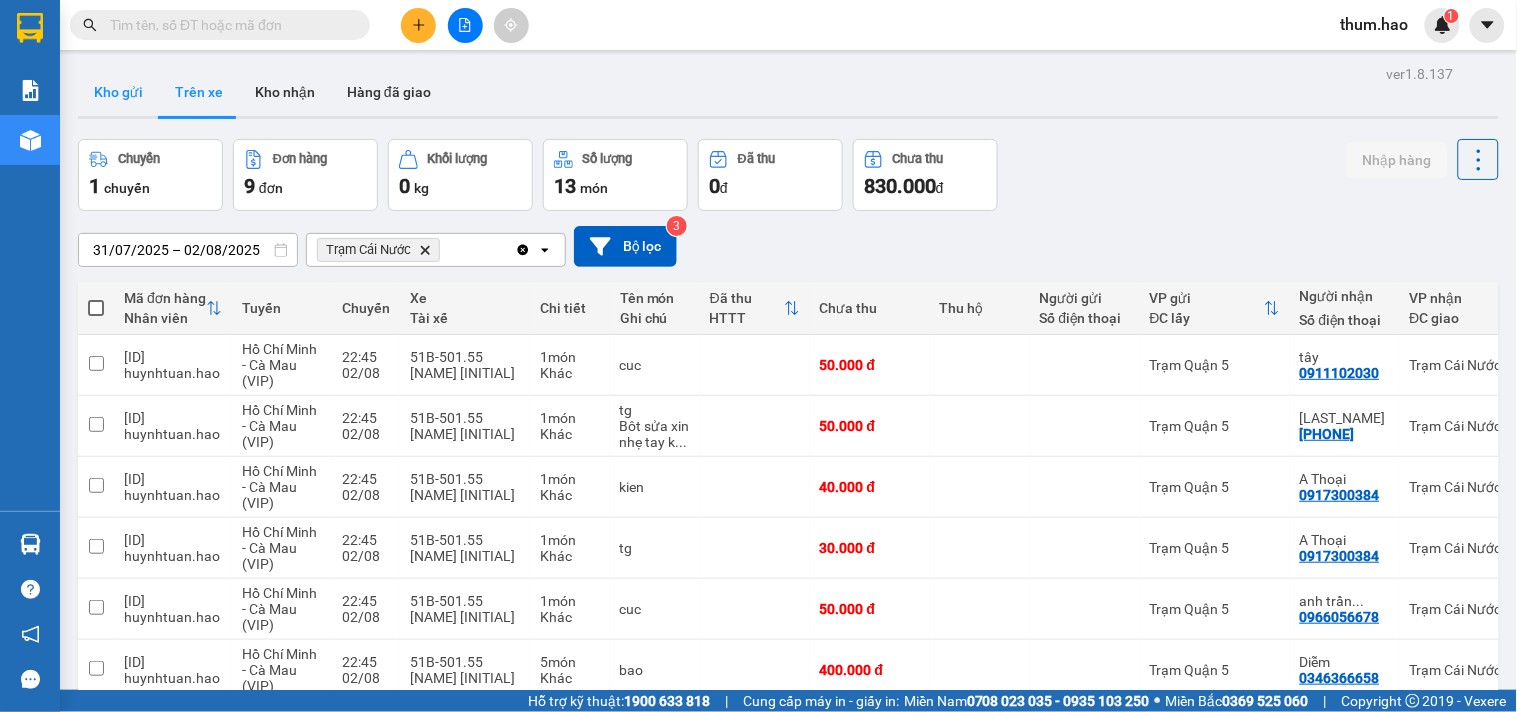 click on "Kho gửi" at bounding box center (118, 92) 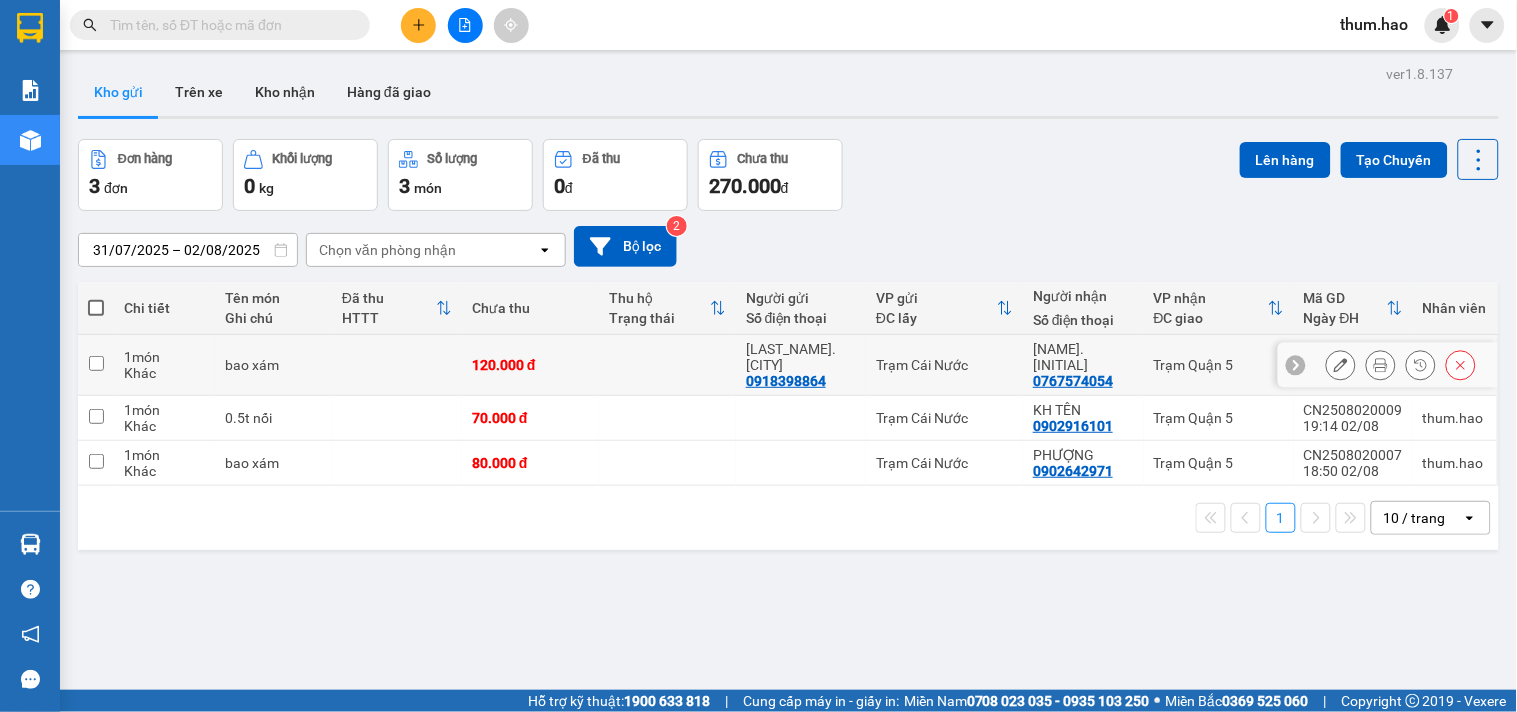 click 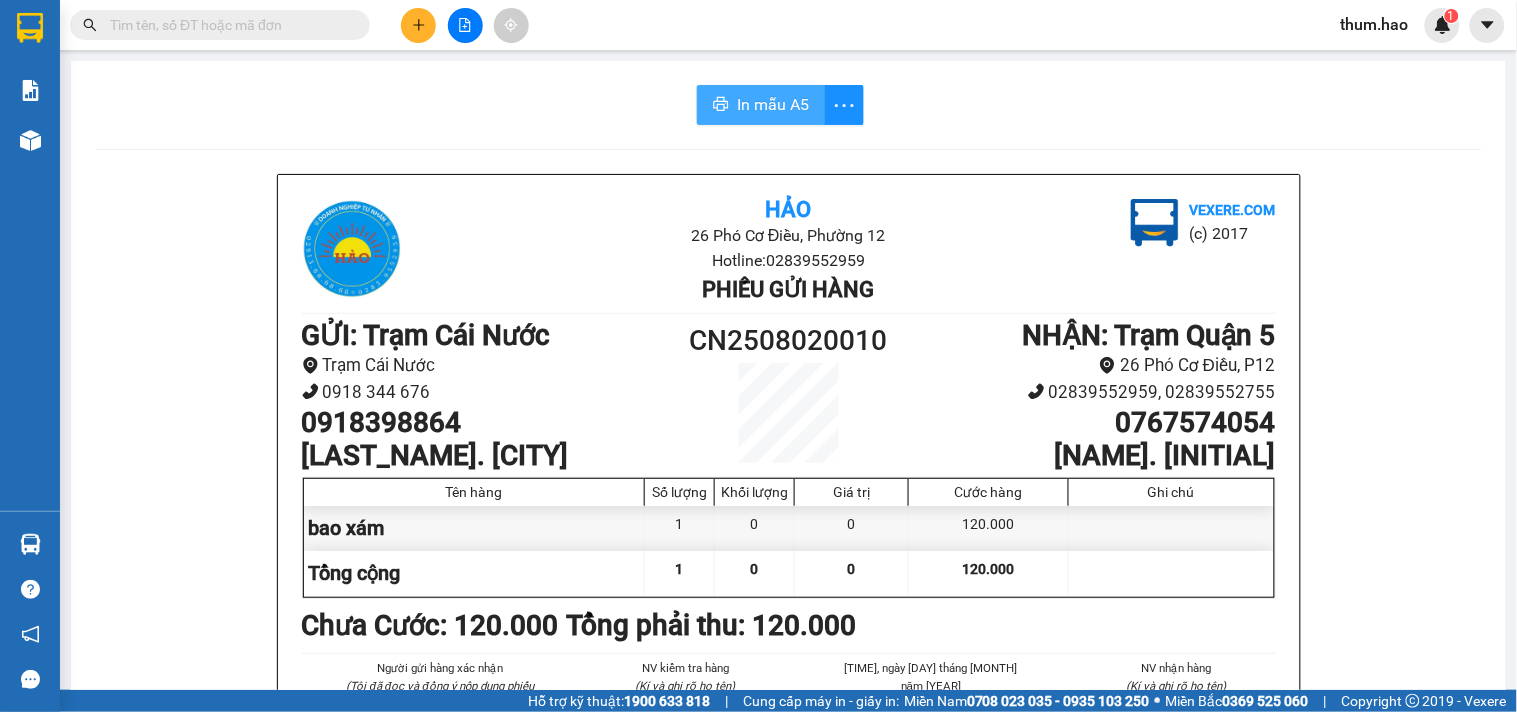 click on "In mẫu A5" at bounding box center (773, 104) 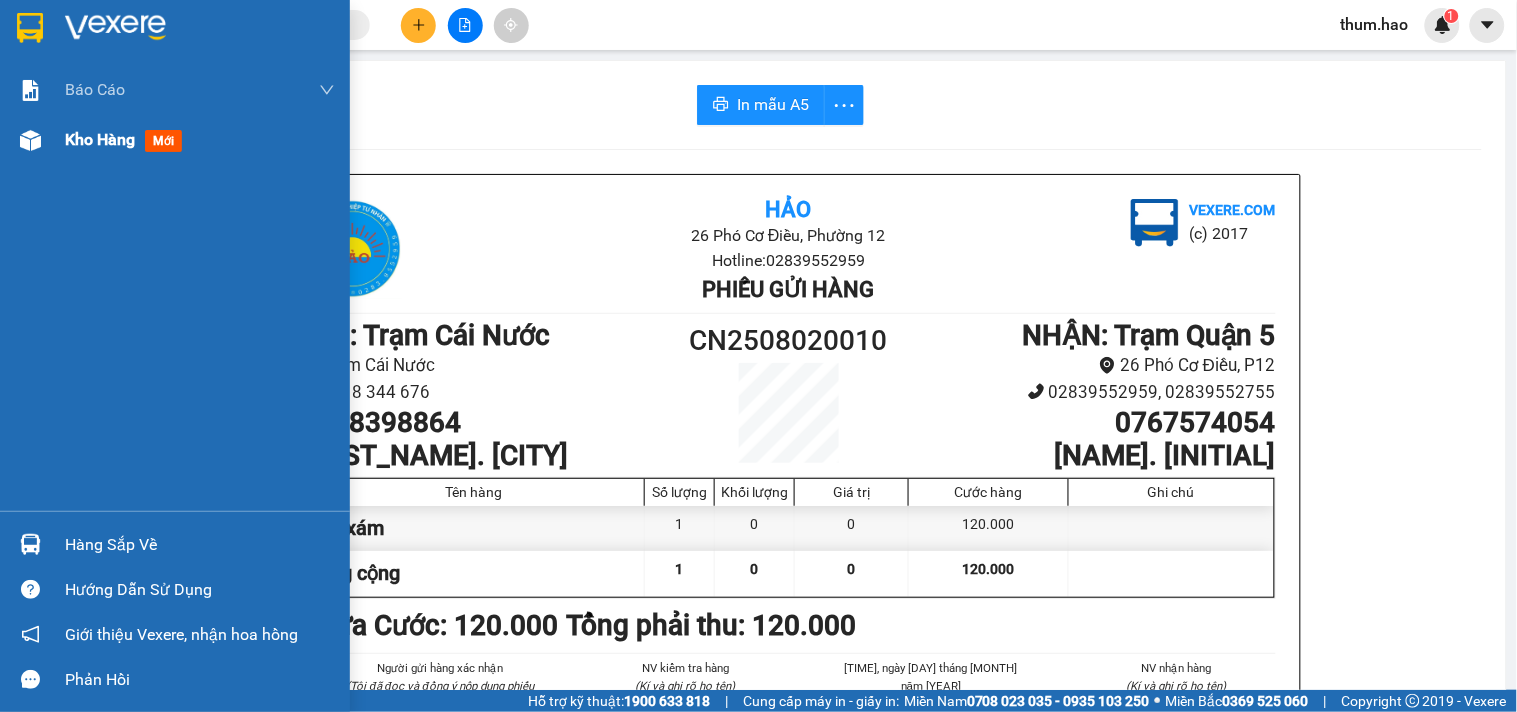 click on "Kho hàng" at bounding box center (100, 139) 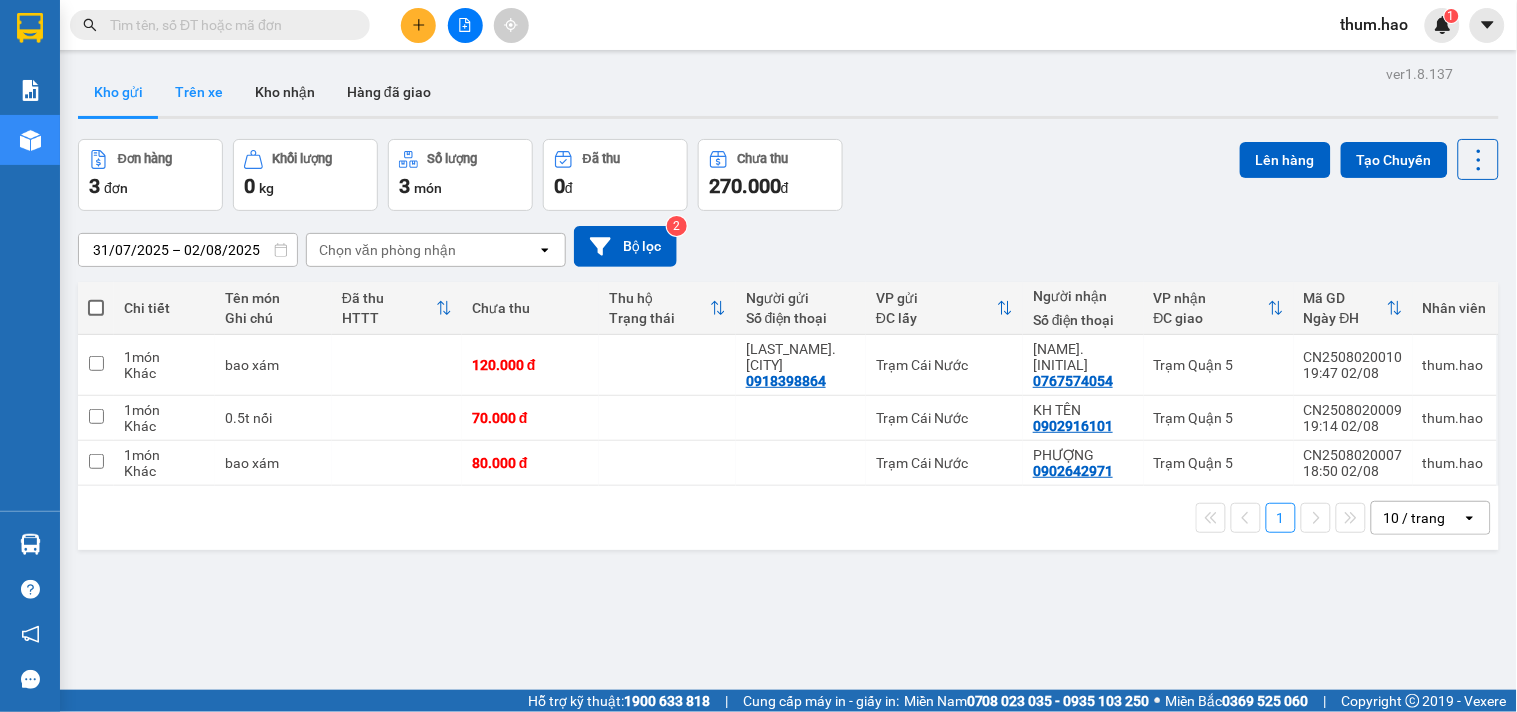 click on "Trên xe" at bounding box center [199, 92] 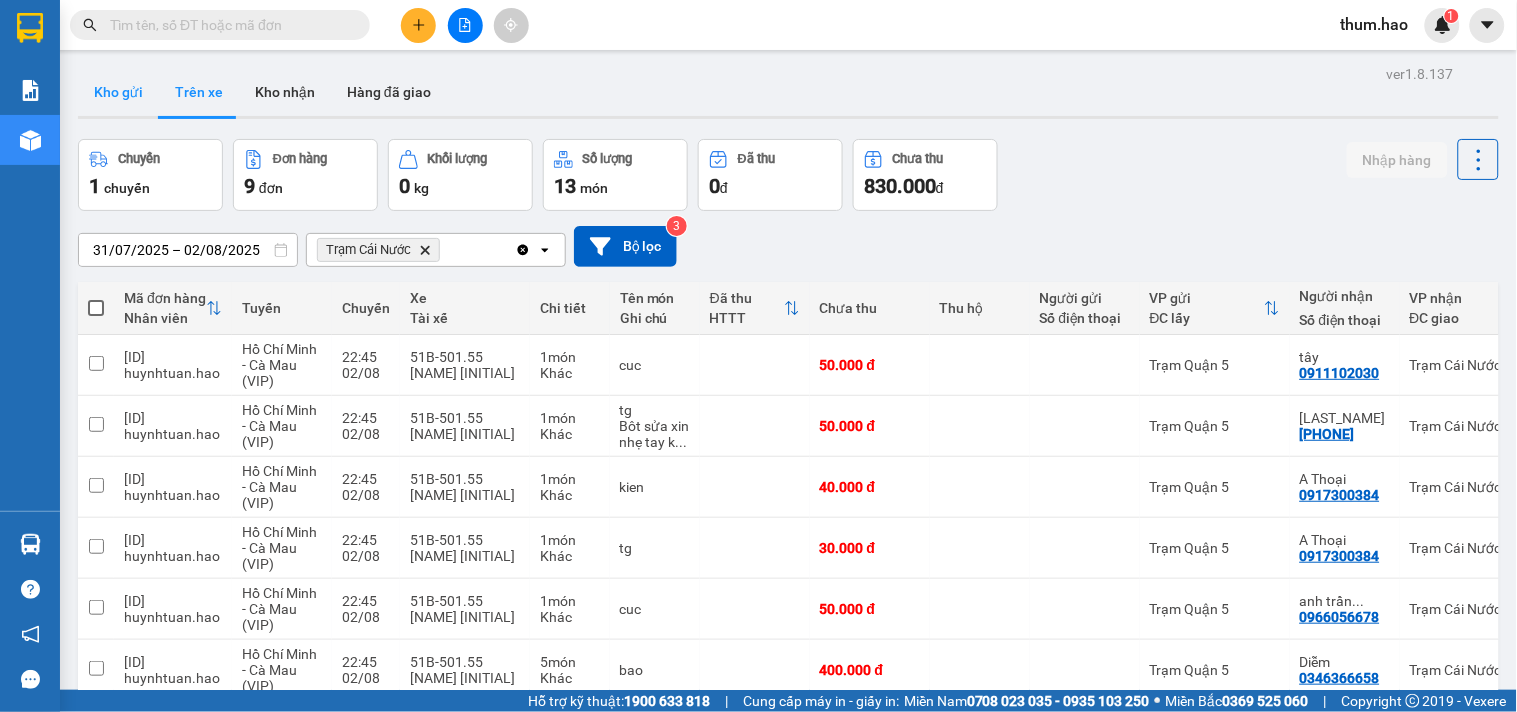 click on "Kho gửi" at bounding box center [118, 92] 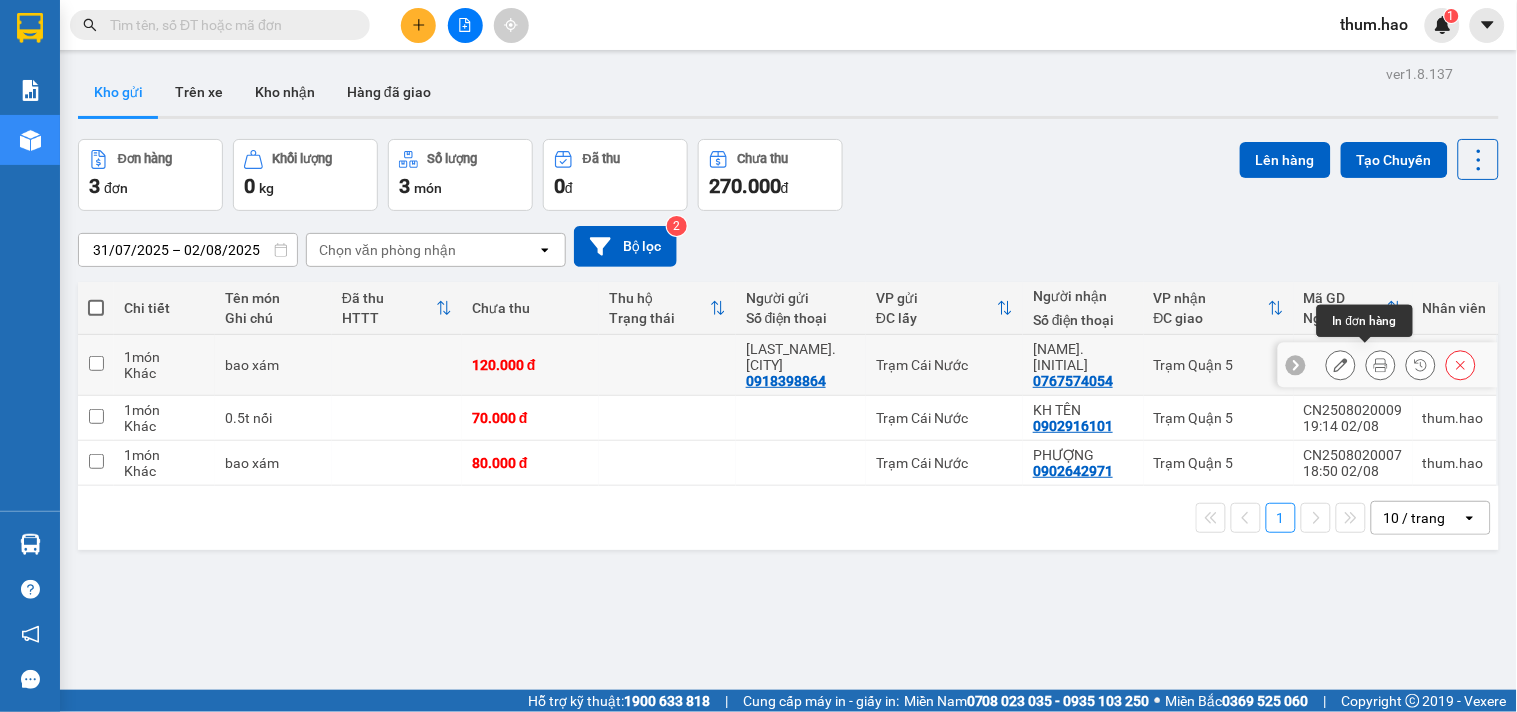 click 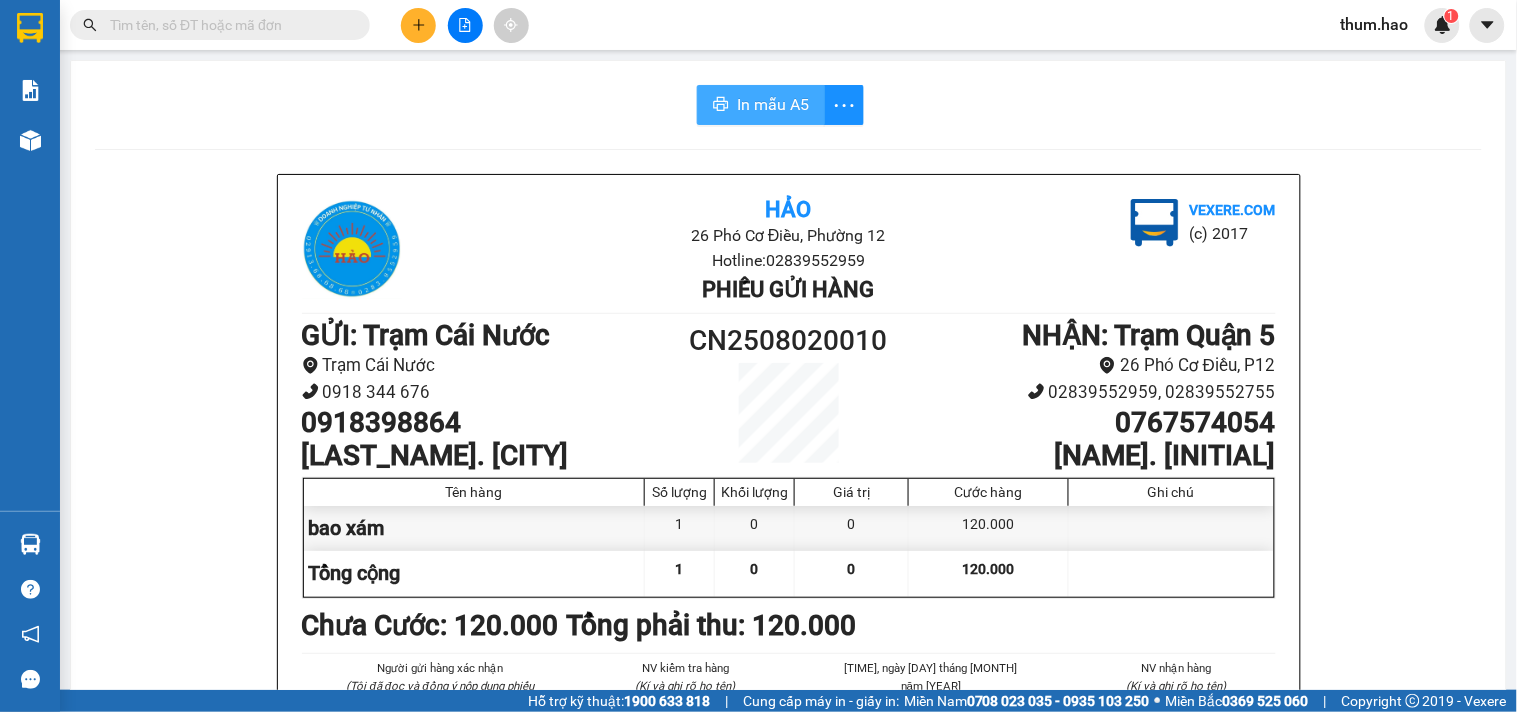 click on "In mẫu A5" at bounding box center (773, 104) 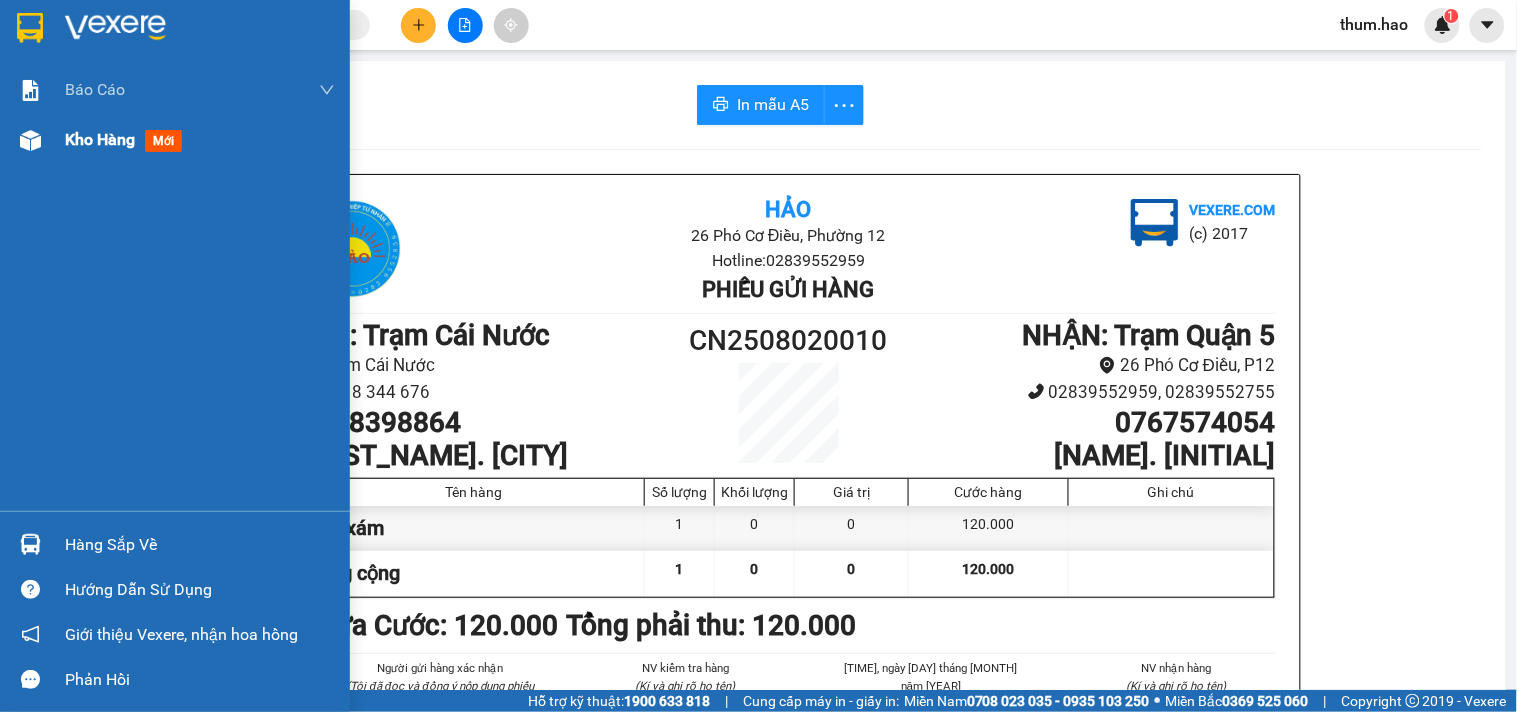 click on "Kho hàng" at bounding box center [100, 139] 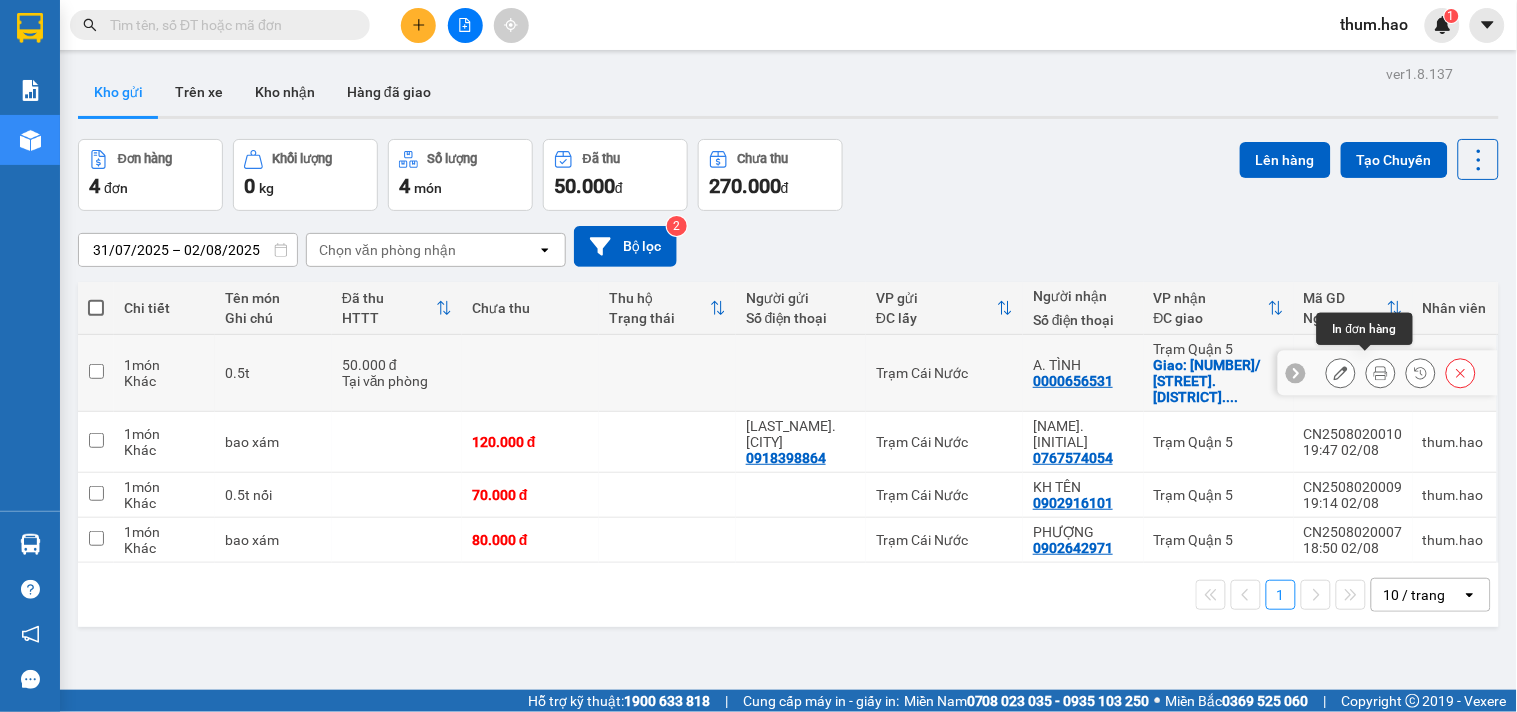 click 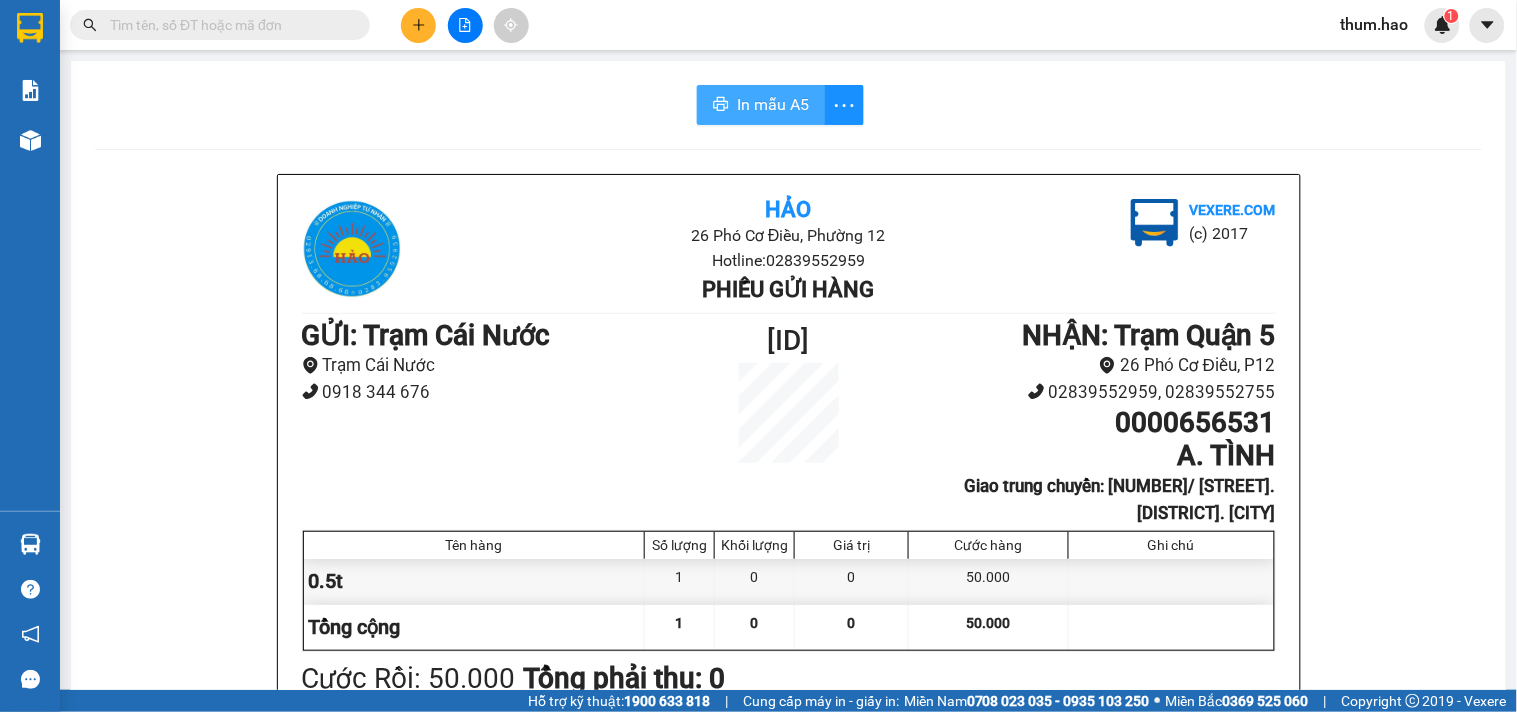click on "In mẫu A5" at bounding box center [773, 104] 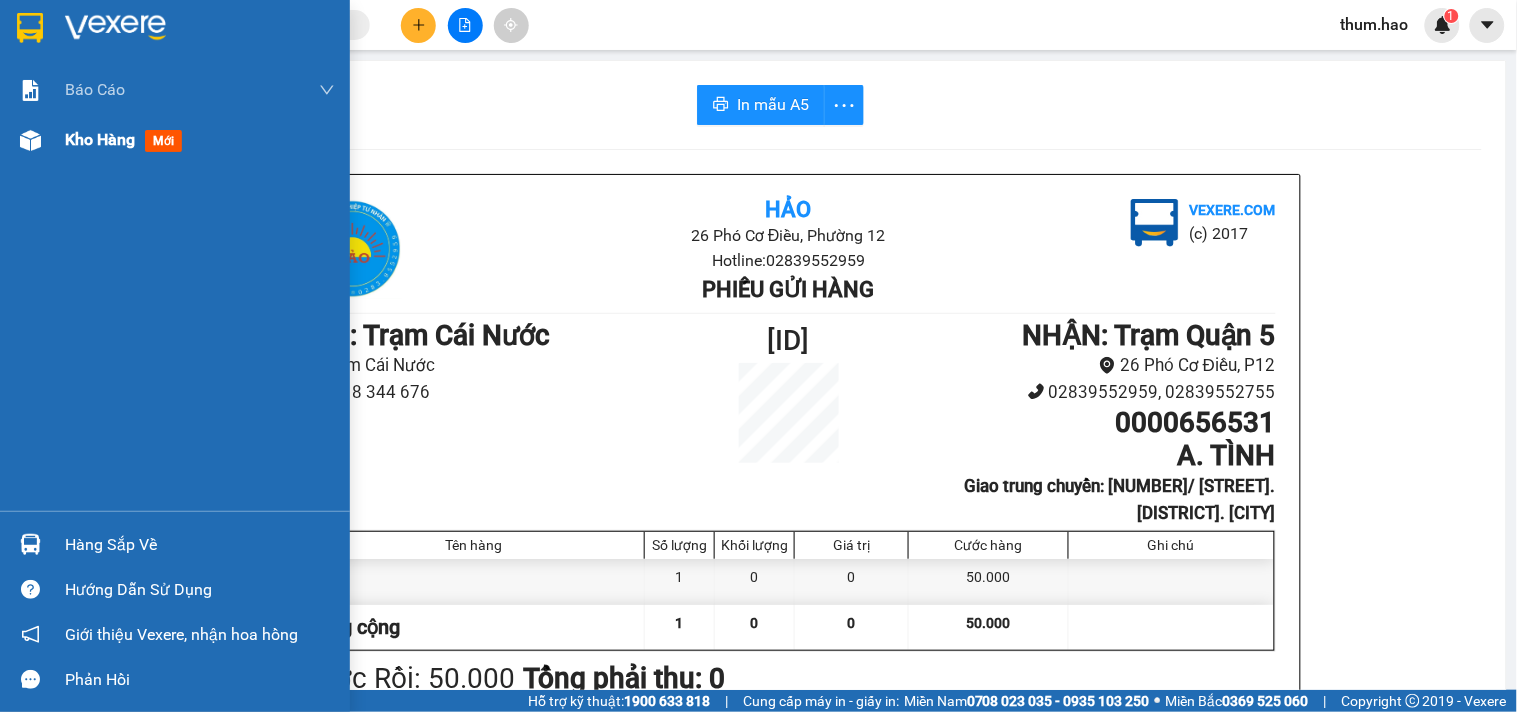 click on "Kho hàng" at bounding box center (100, 139) 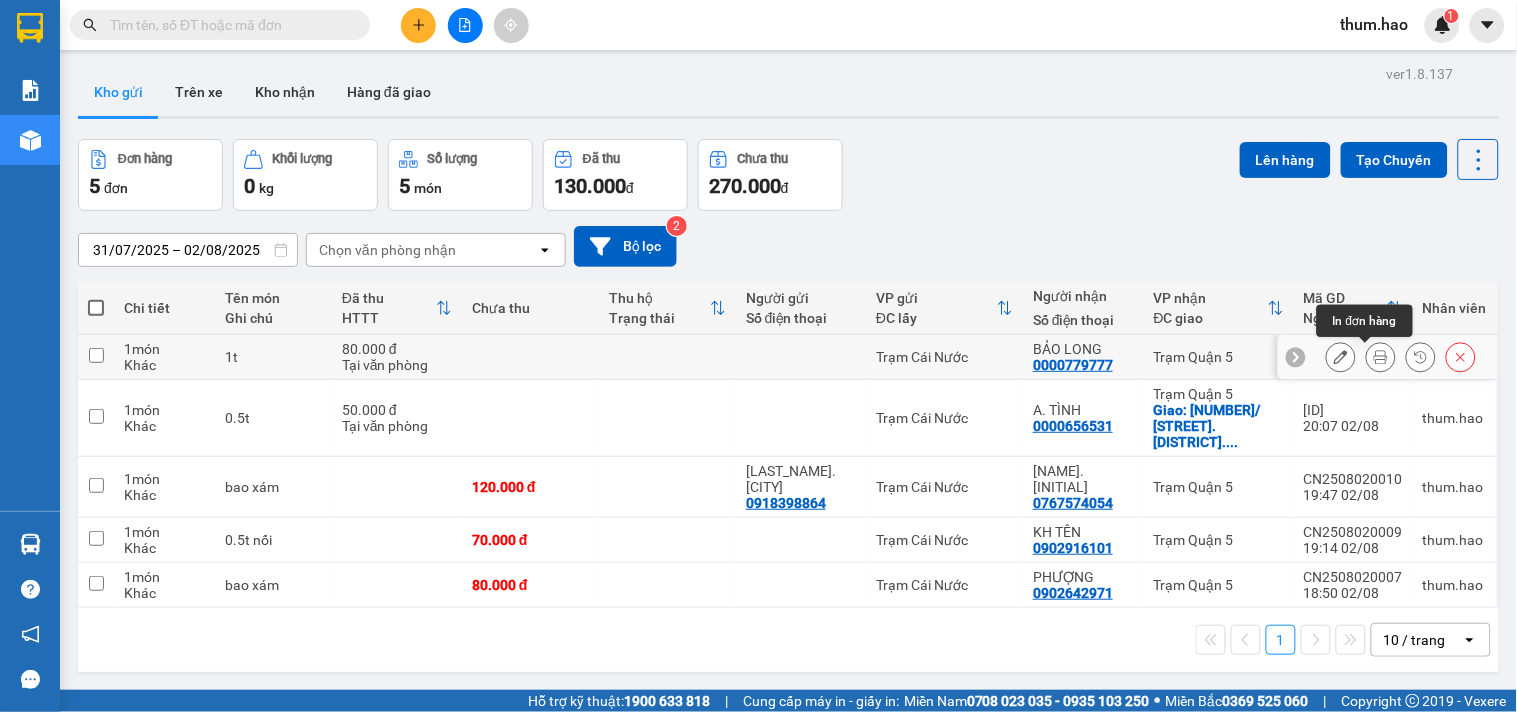 click at bounding box center [1381, 357] 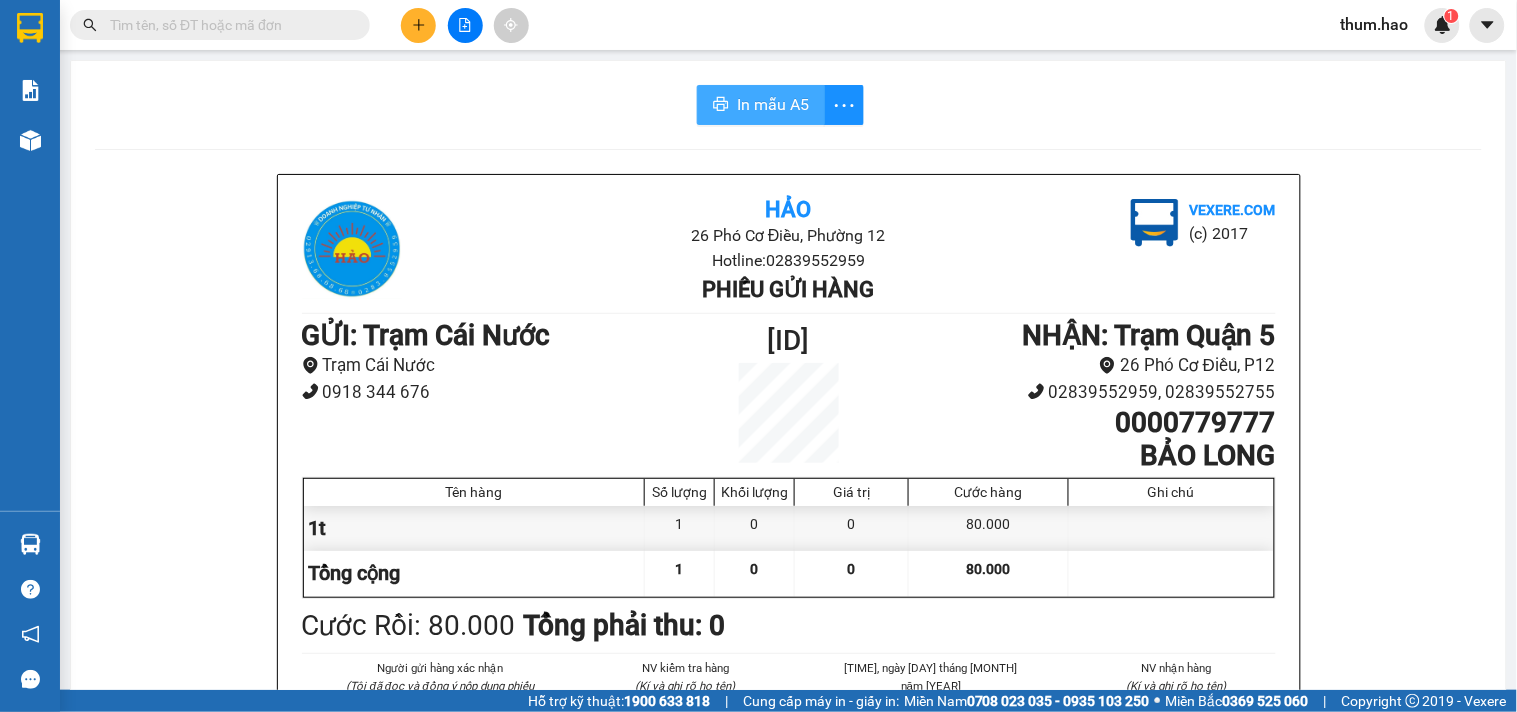 click on "In mẫu A5" at bounding box center [761, 105] 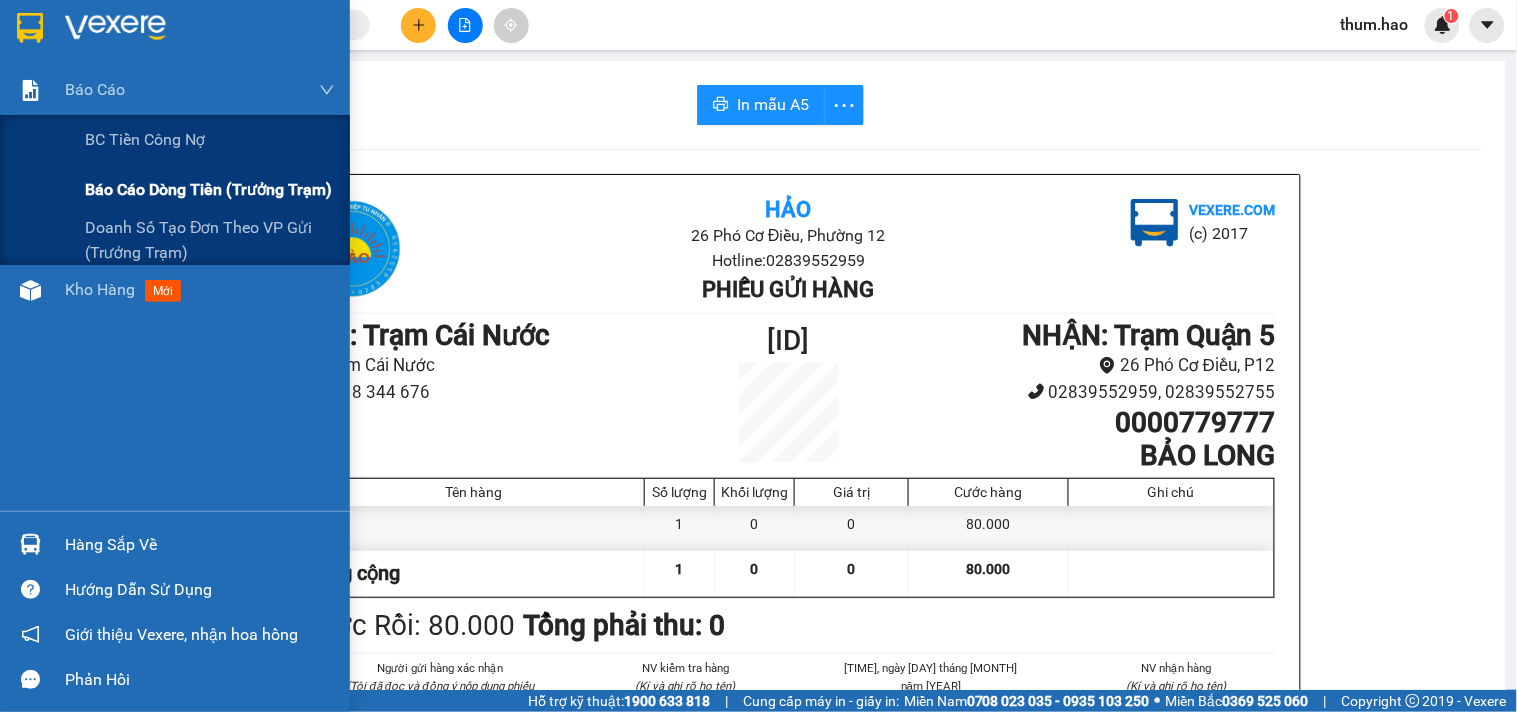click on "Báo cáo dòng tiền (trưởng trạm)" at bounding box center (208, 189) 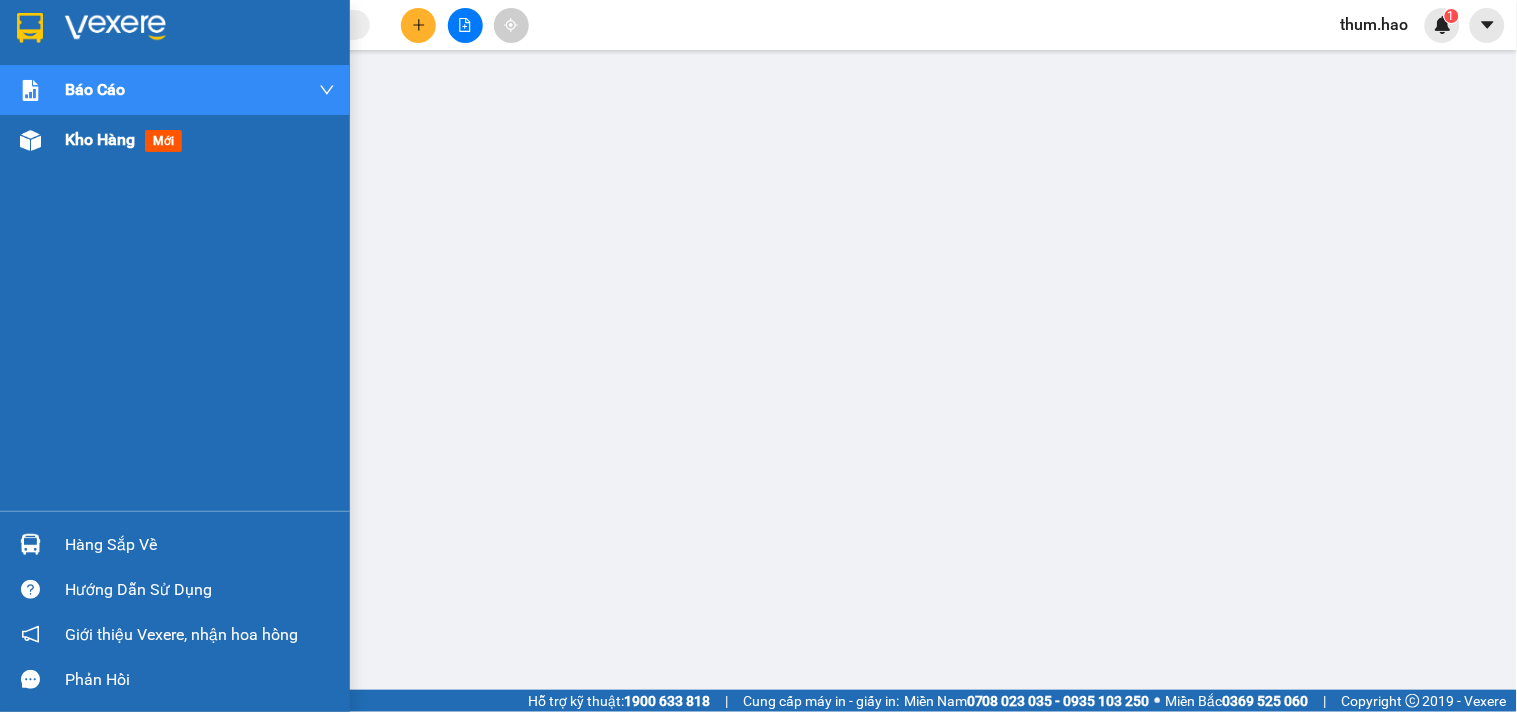 click on "Kho hàng" at bounding box center (100, 139) 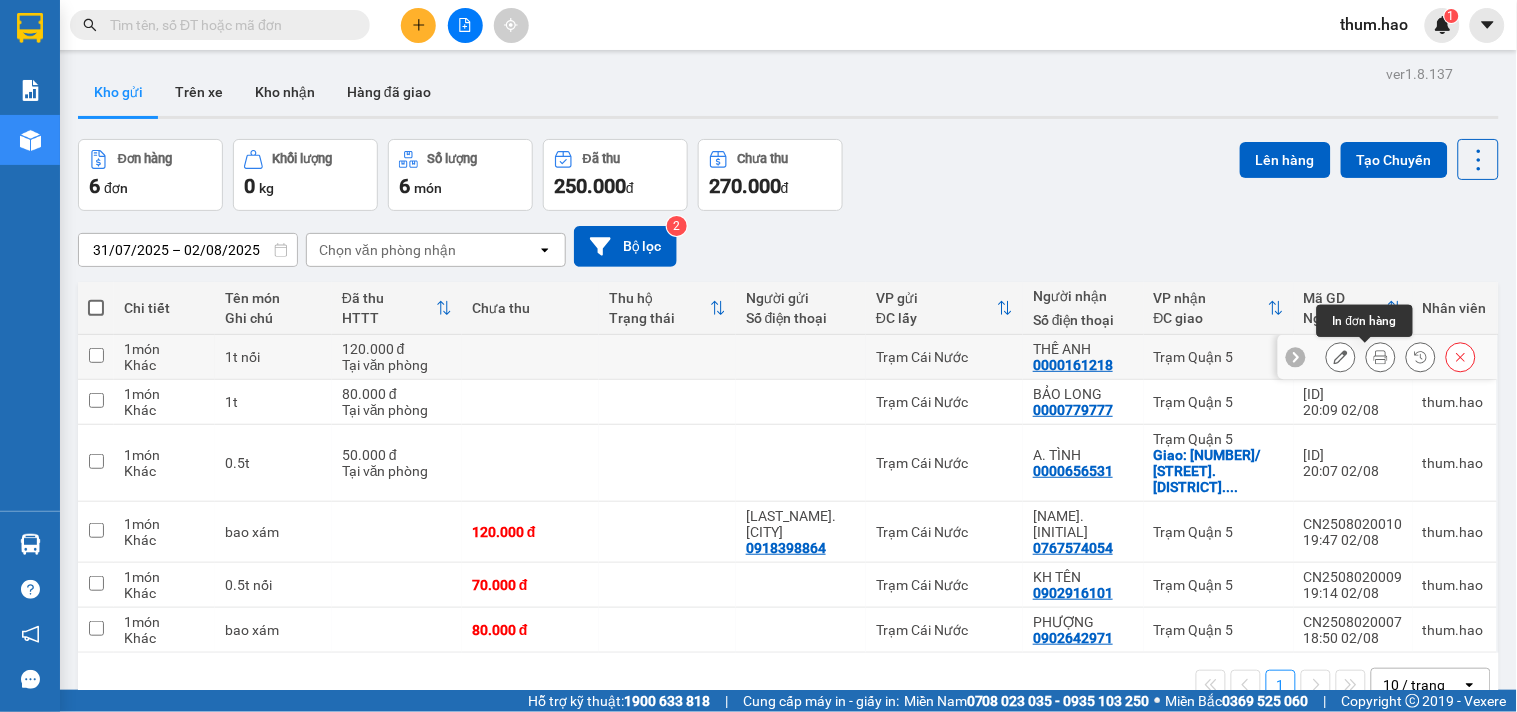 click 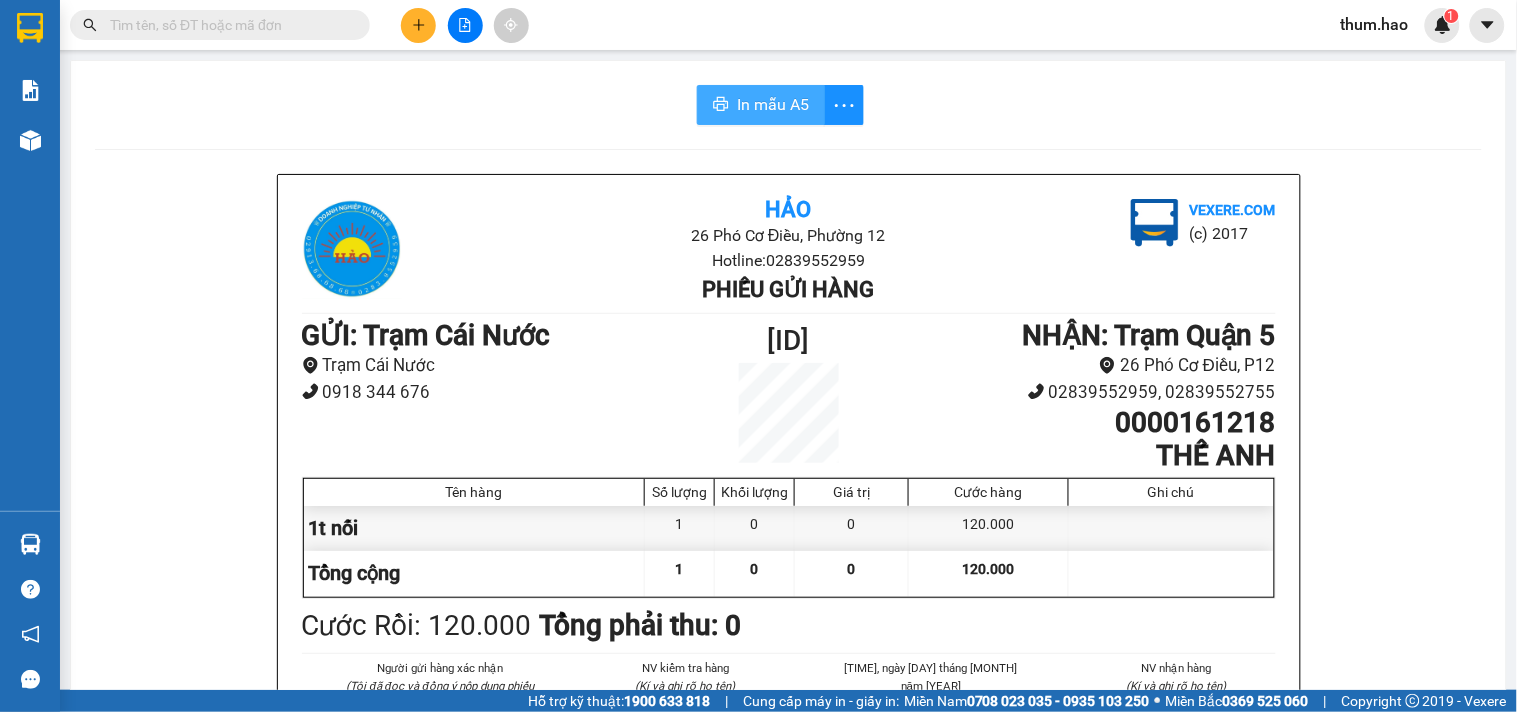 click on "In mẫu A5" at bounding box center [773, 104] 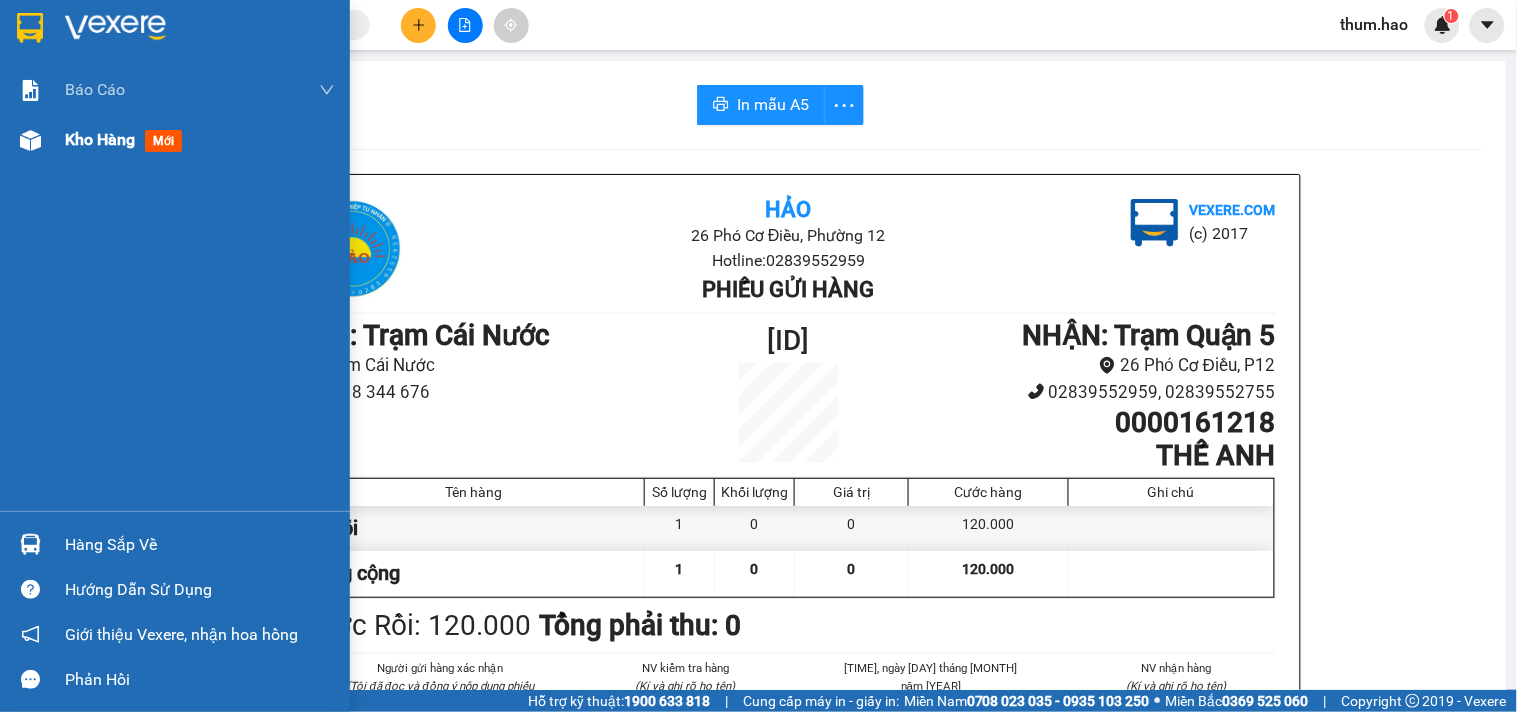 click on "Kho hàng" at bounding box center (100, 139) 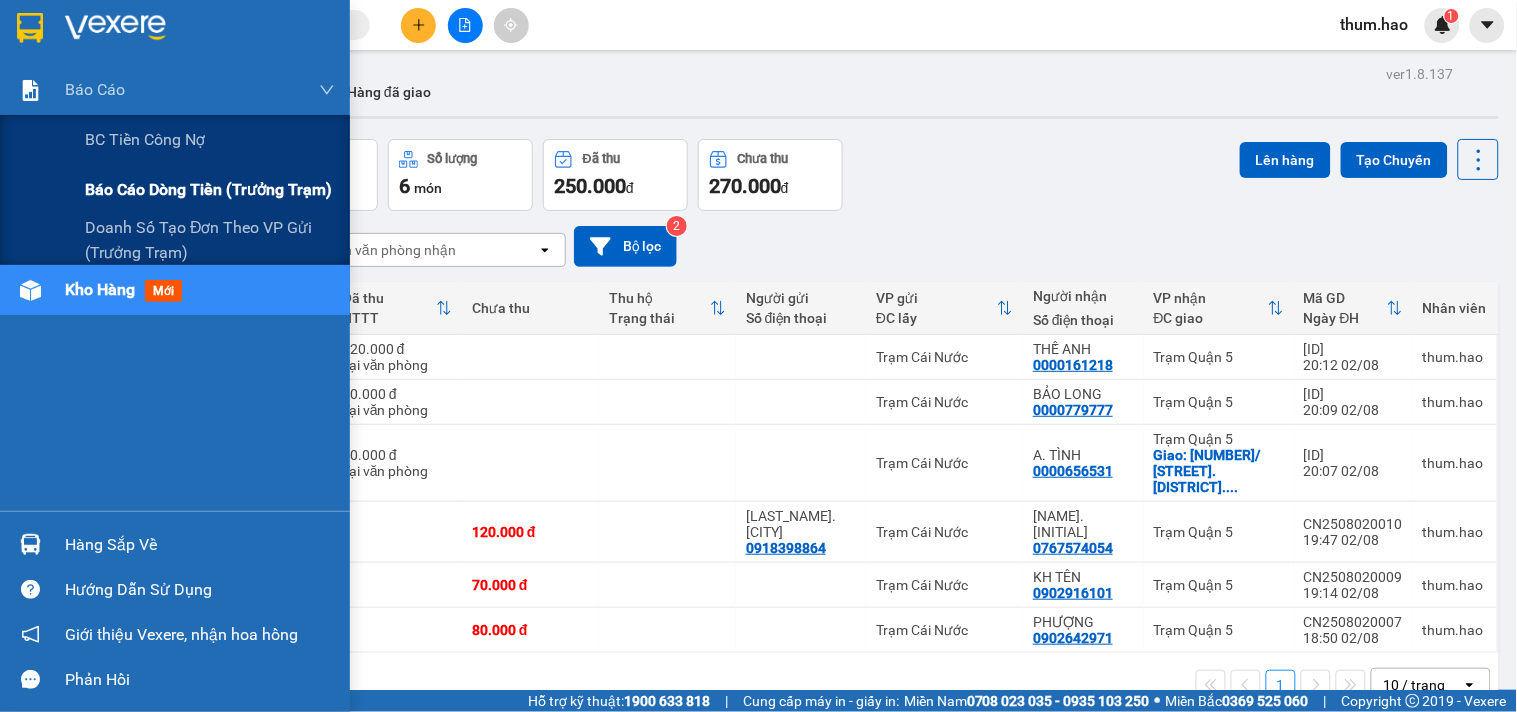 click on "Báo cáo dòng tiền (trưởng trạm)" at bounding box center [208, 189] 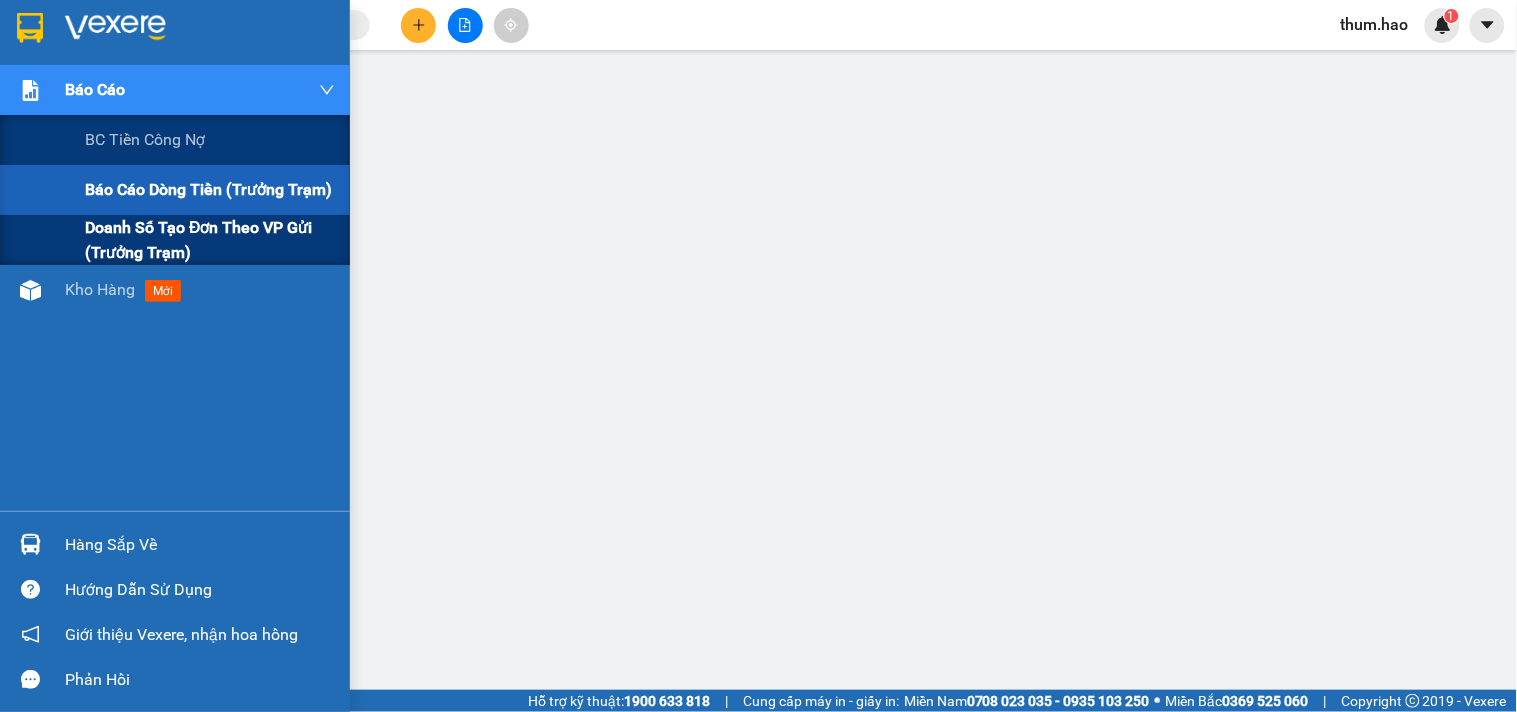 click on "Doanh số tạo đơn theo VP gửi (trưởng trạm)" at bounding box center (210, 240) 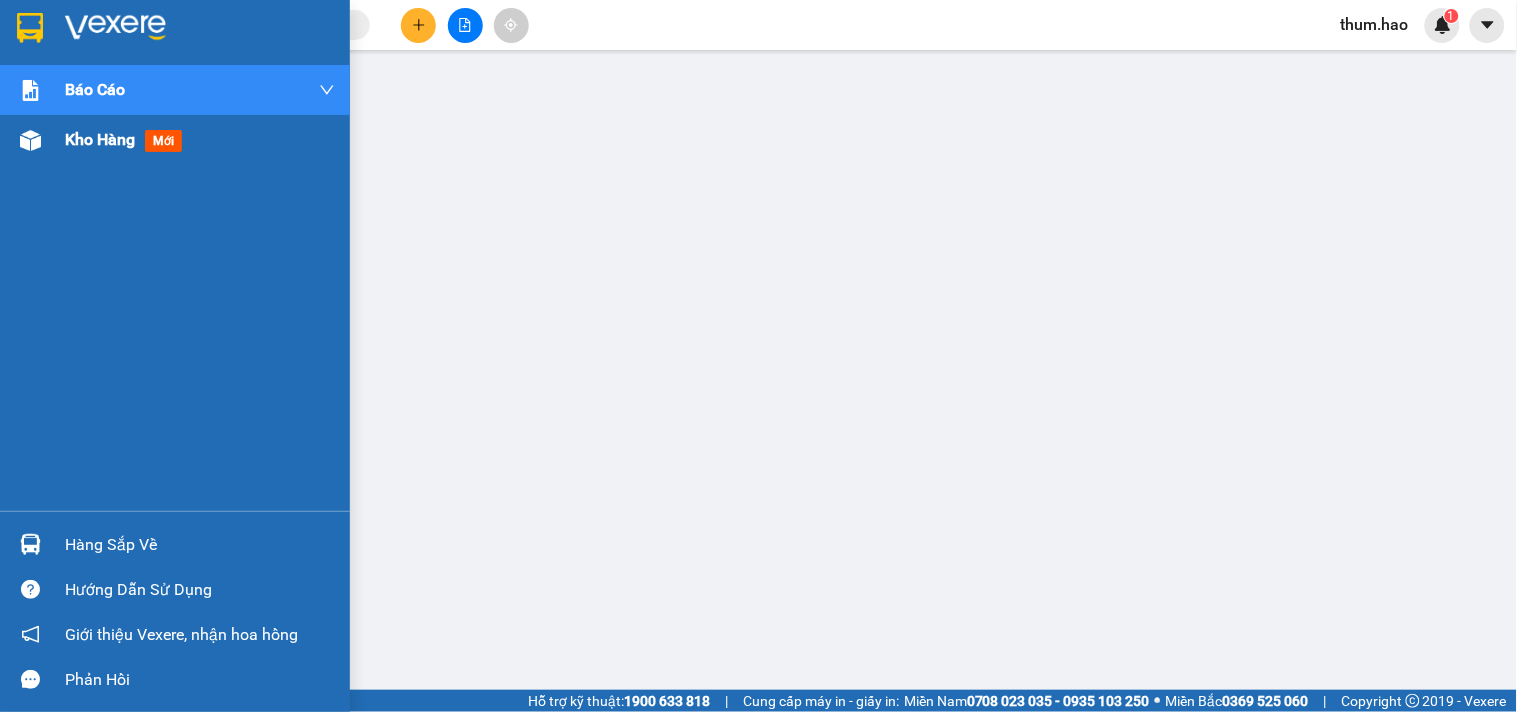 click on "Kho hàng" at bounding box center (100, 139) 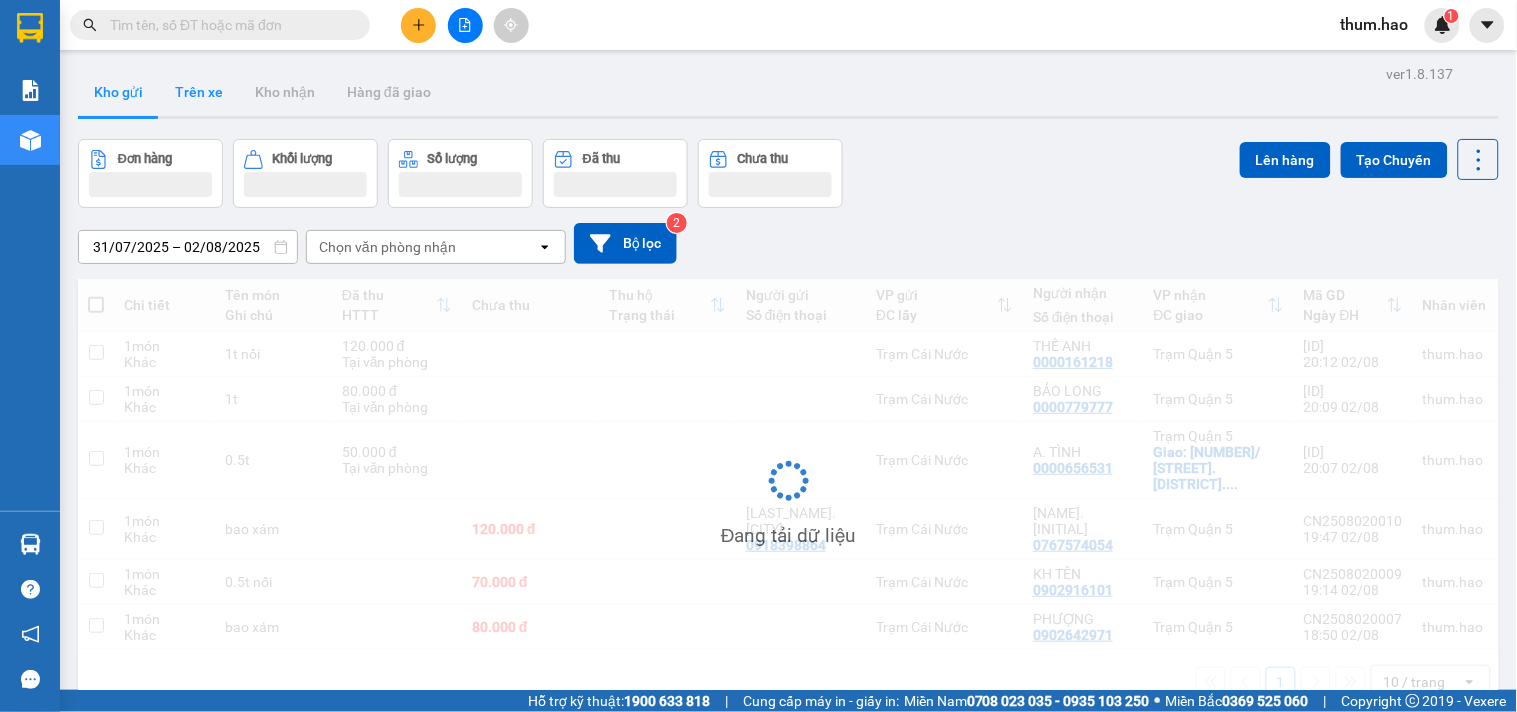 click on "Trên xe" at bounding box center [199, 92] 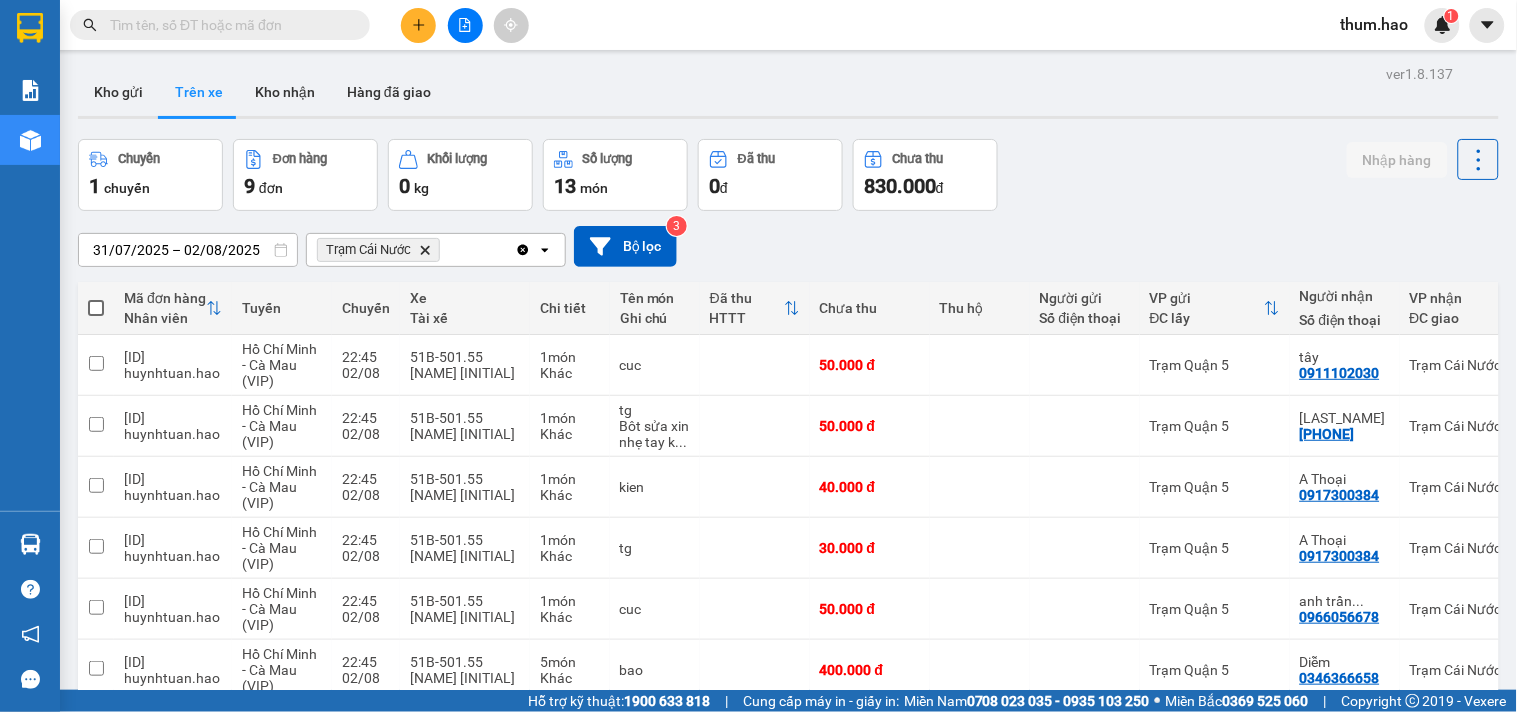 click at bounding box center [228, 25] 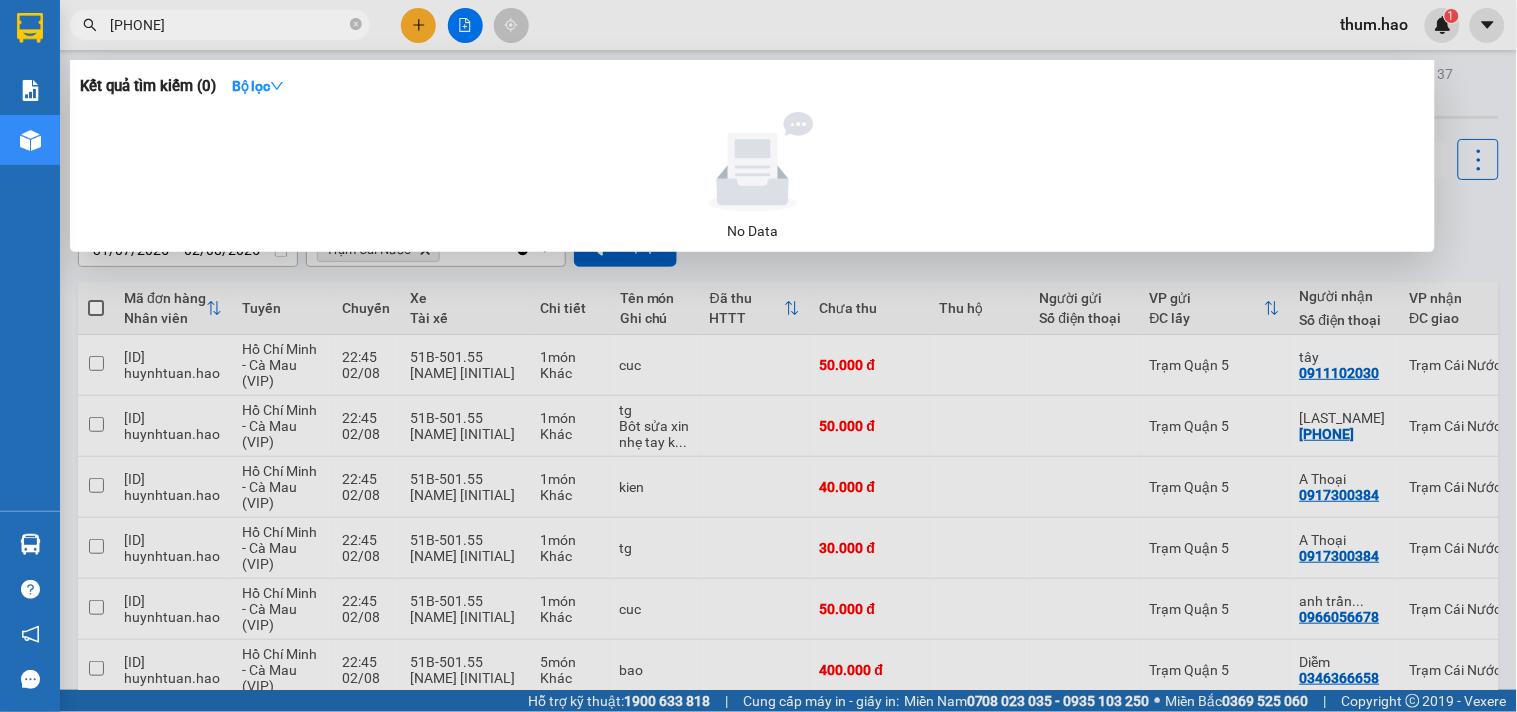 type on "[PHONE]" 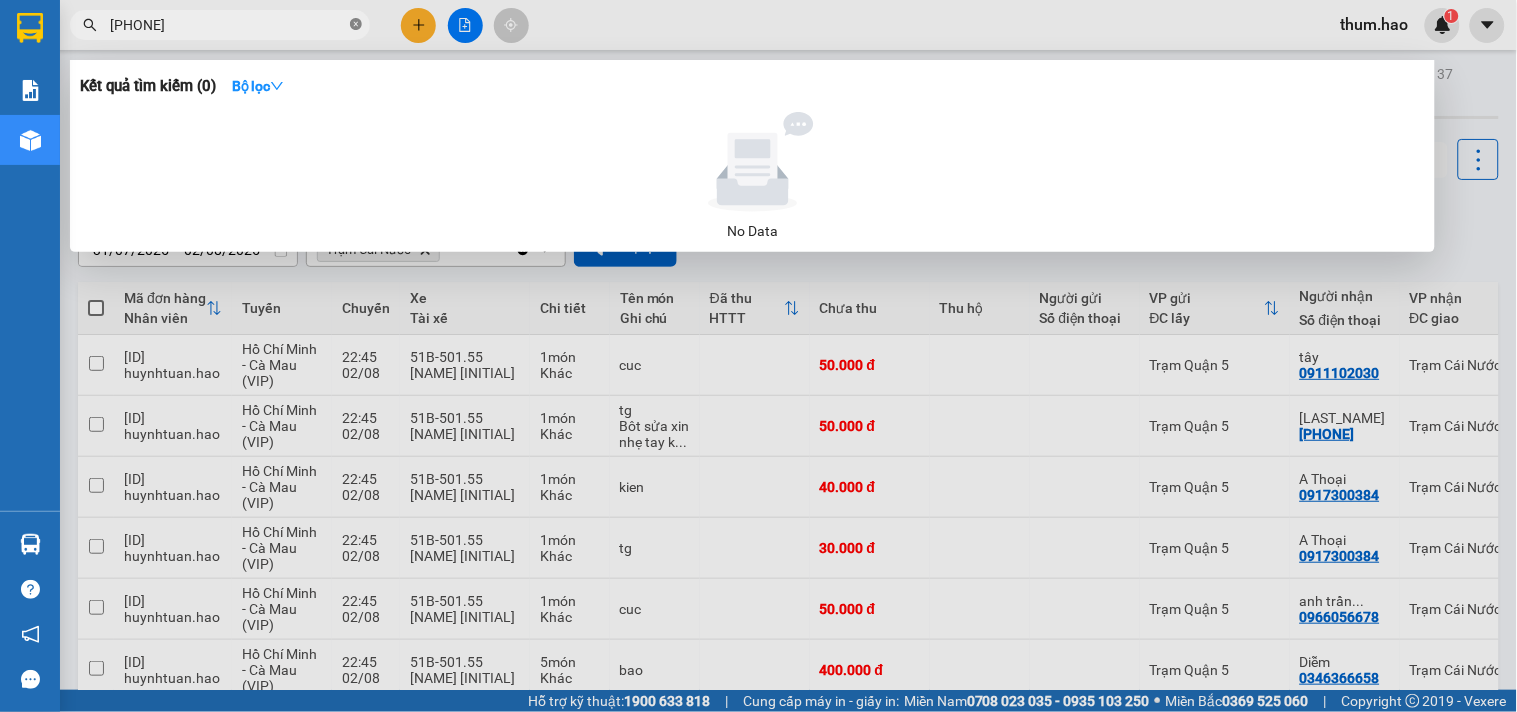 click 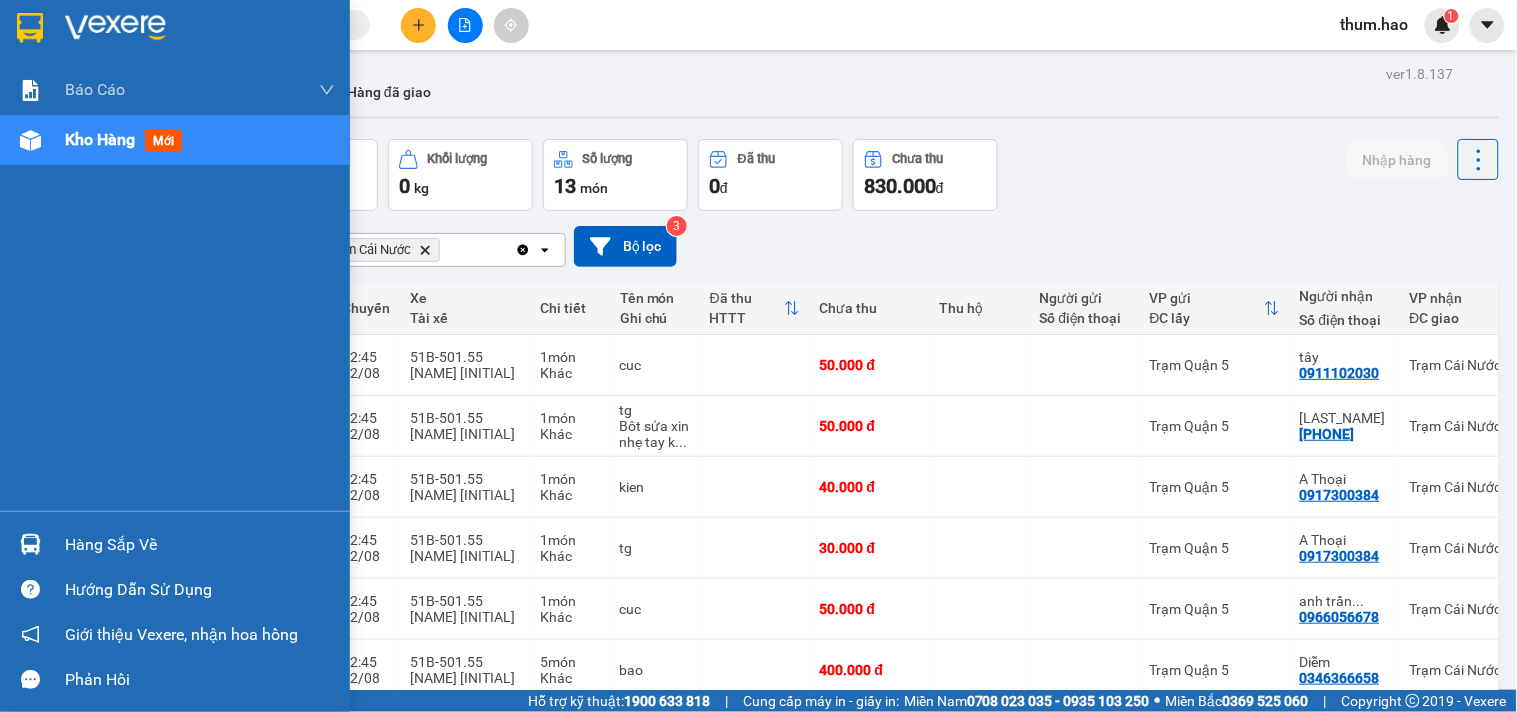 click on "Kho hàng" at bounding box center [100, 139] 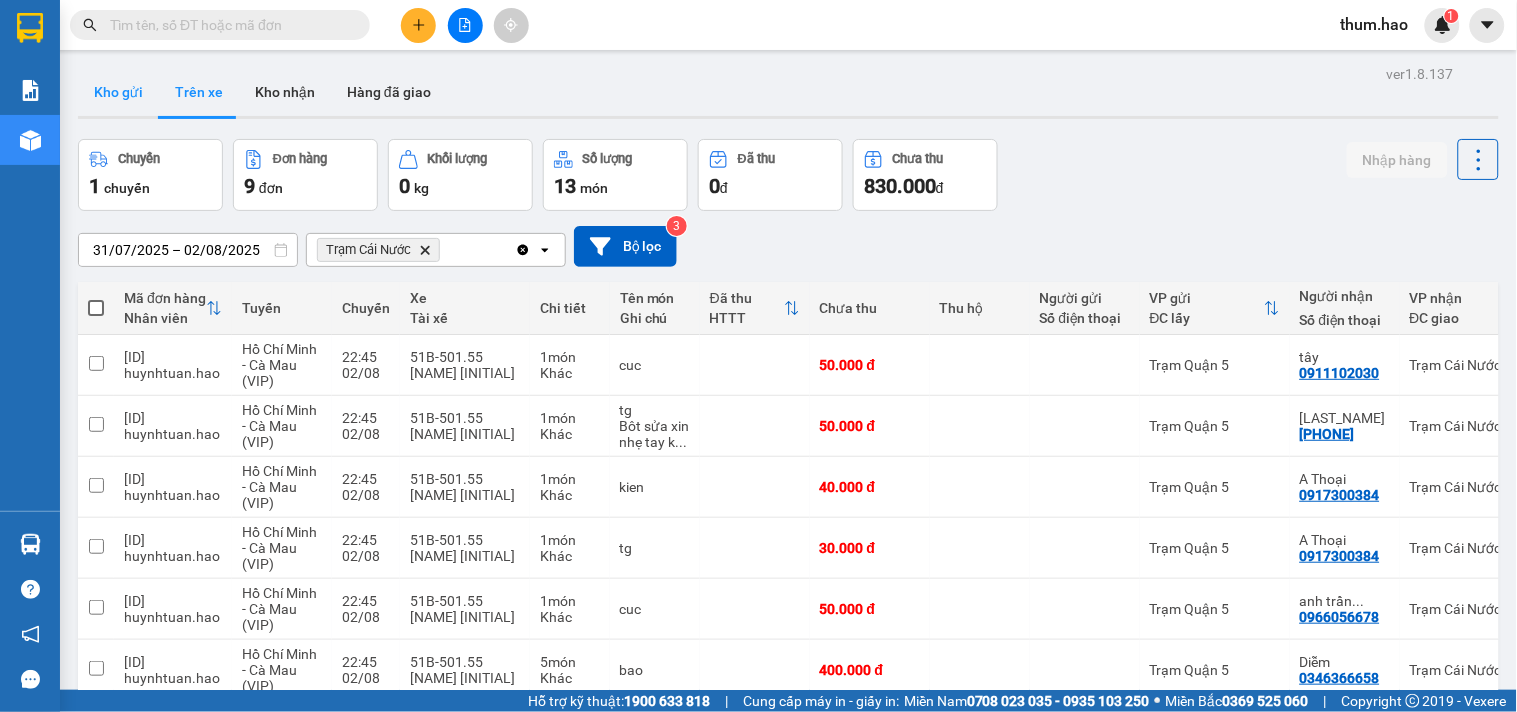 click on "Kho gửi" at bounding box center [118, 92] 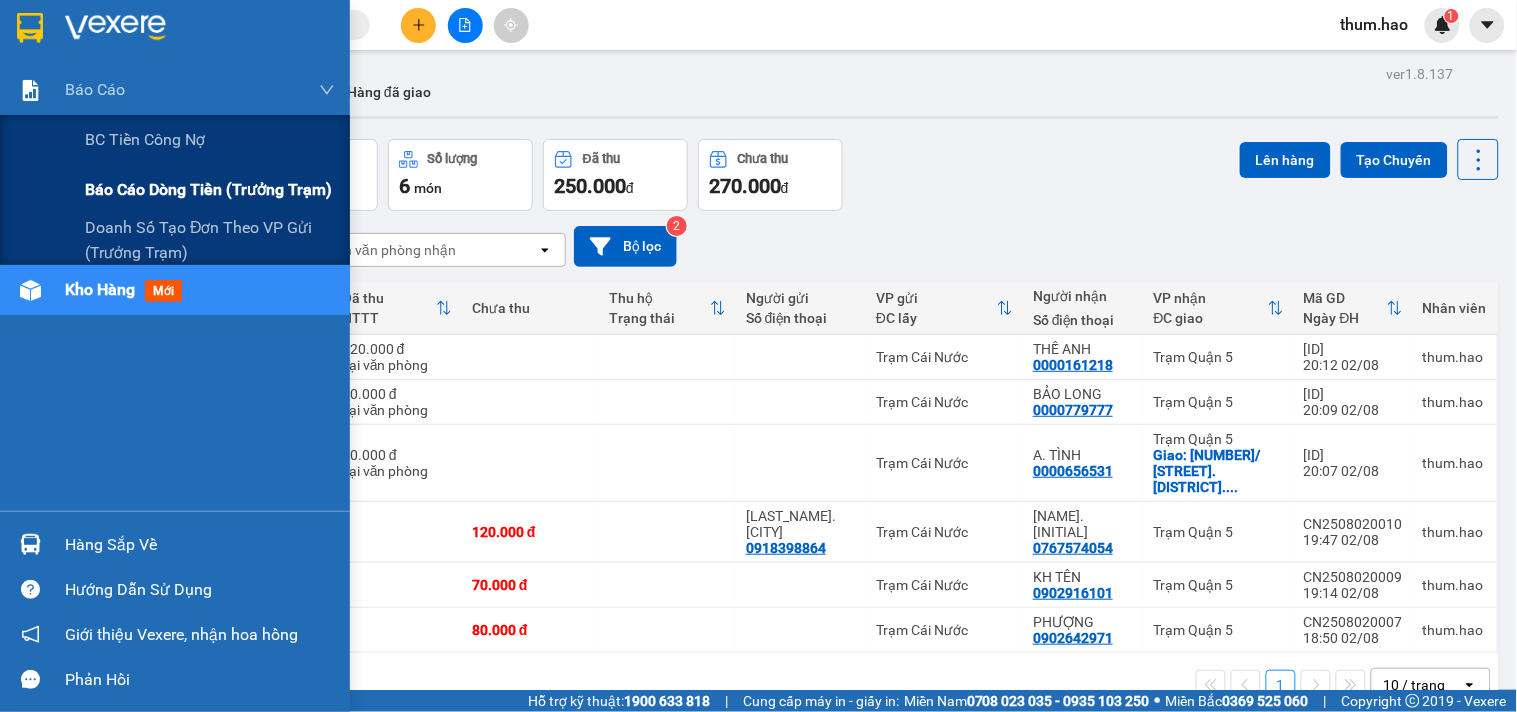 click on "Báo cáo dòng tiền (trưởng trạm)" at bounding box center (208, 189) 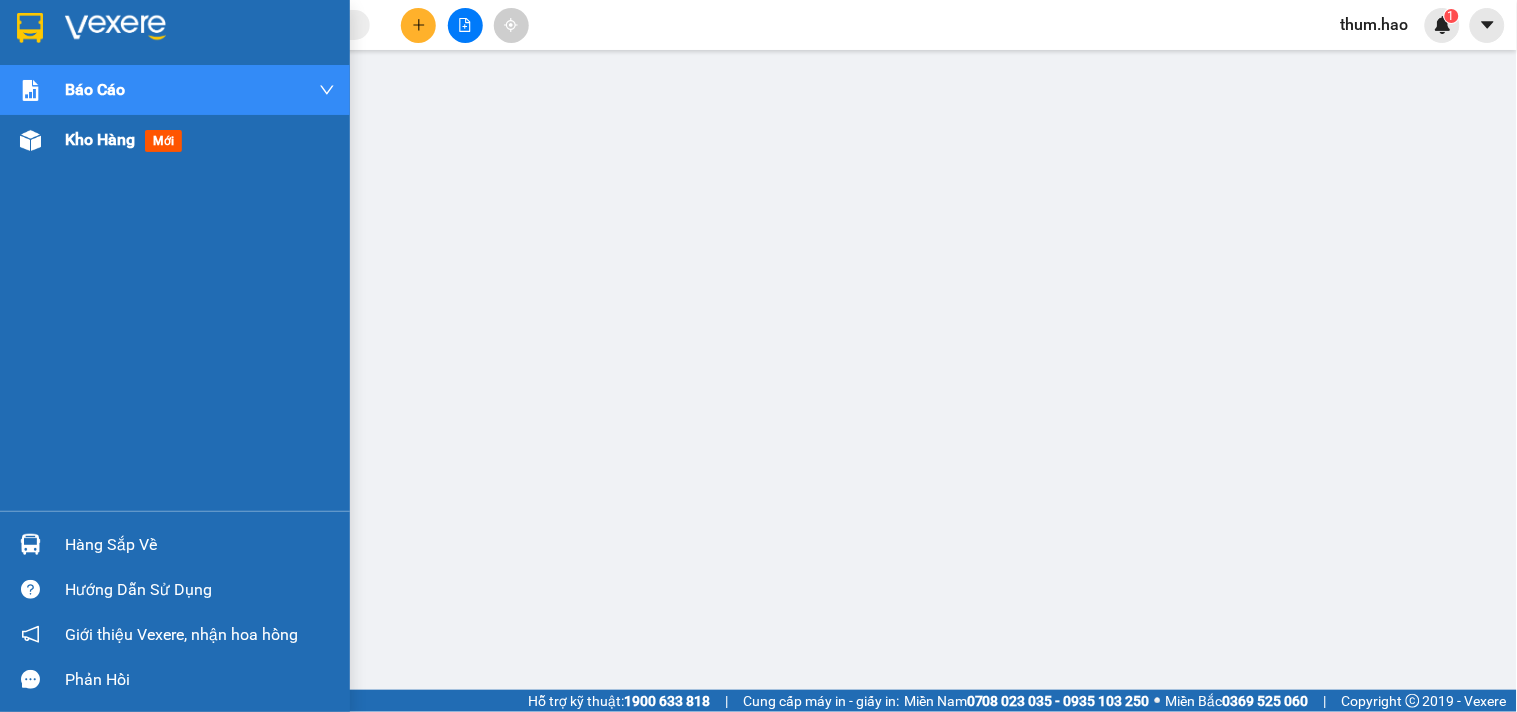 click on "Kho hàng" at bounding box center [100, 139] 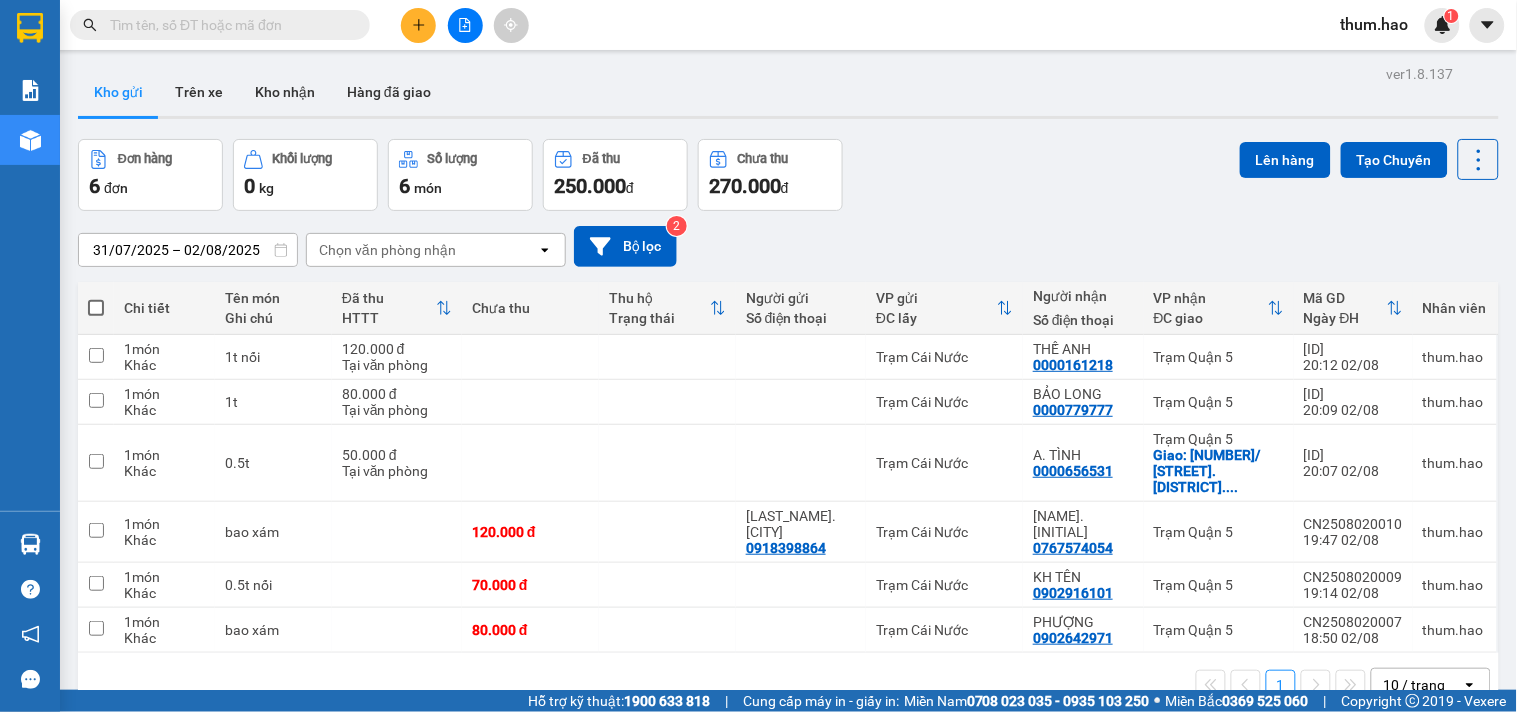 click at bounding box center [96, 308] 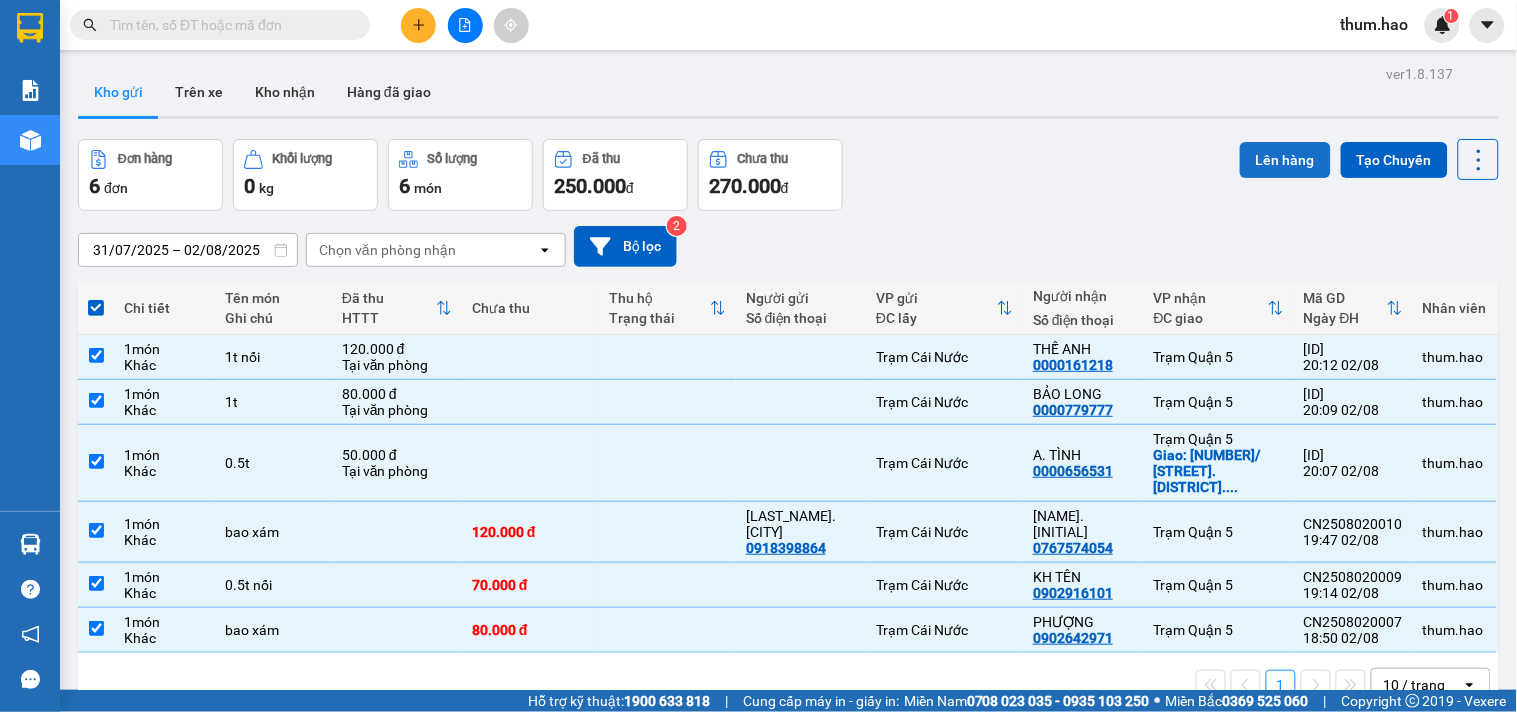 drag, startPoint x: 1265, startPoint y: 162, endPoint x: 1266, endPoint y: 151, distance: 11.045361 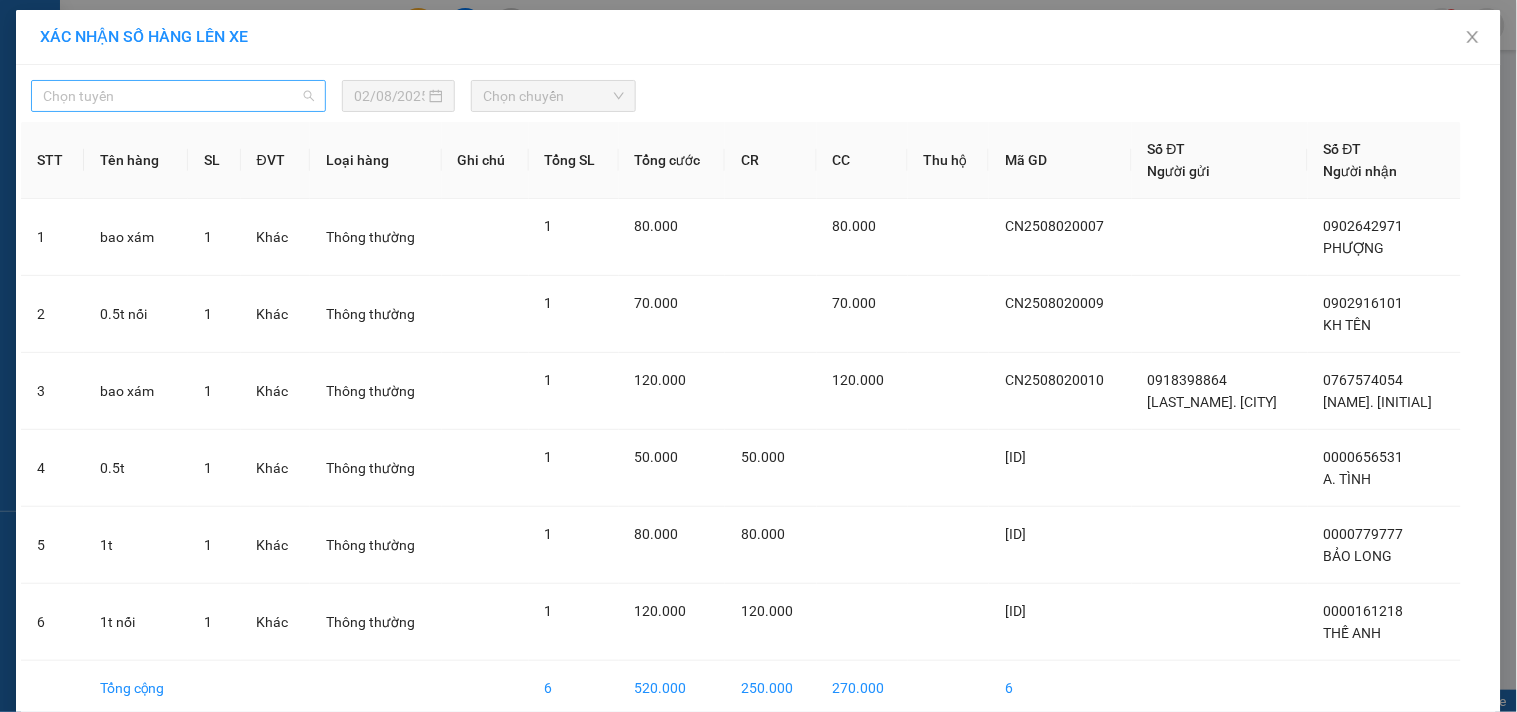 click on "Chọn tuyến" at bounding box center [178, 96] 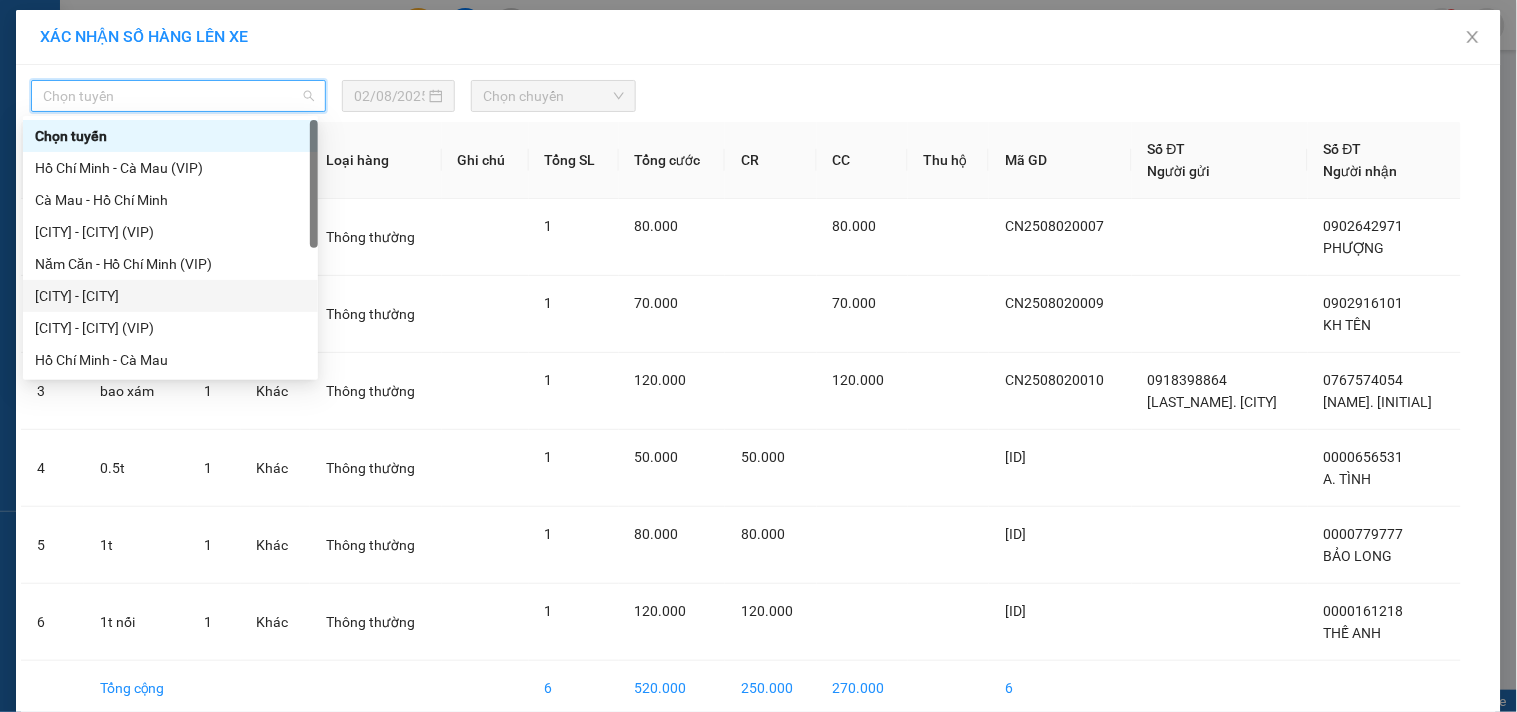 click on "[CITY] - [CITY]" at bounding box center (170, 296) 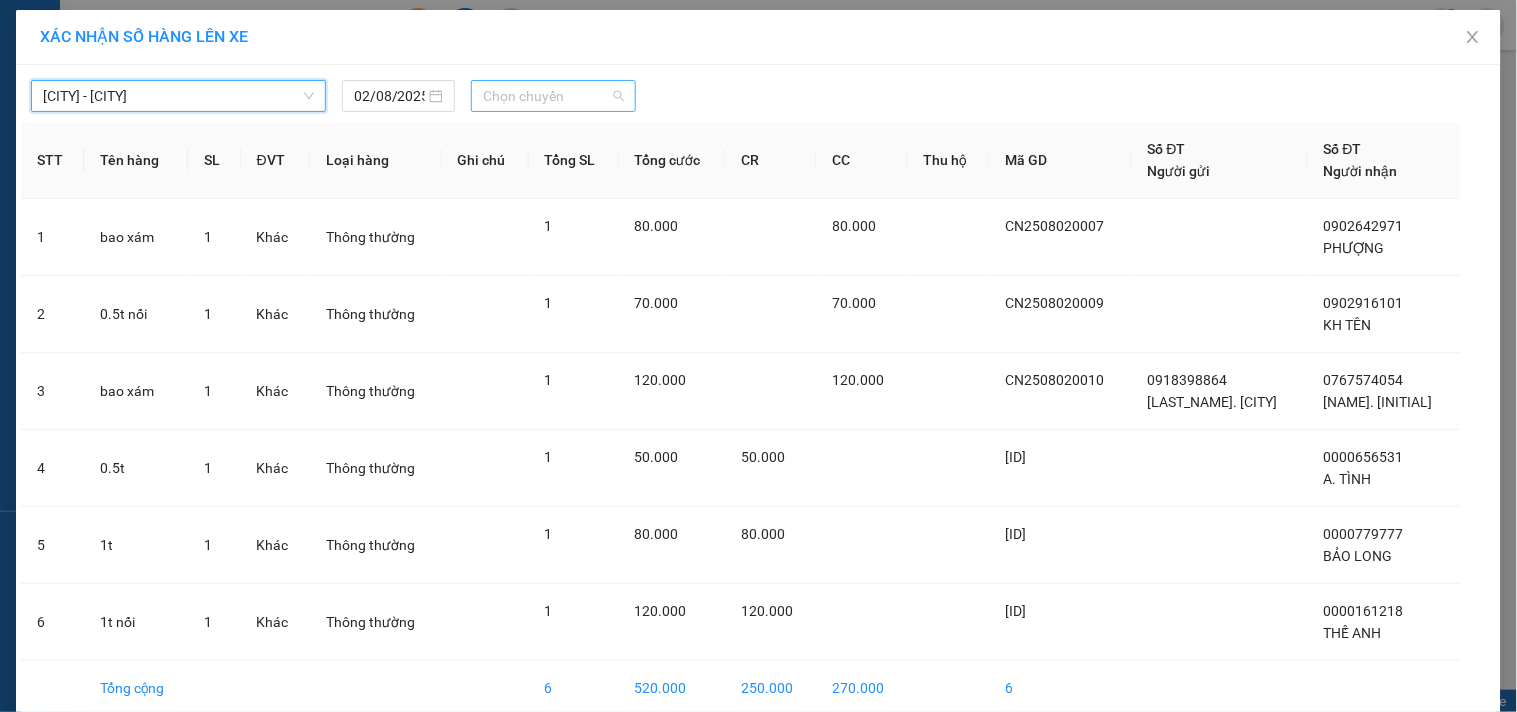 click on "Chọn chuyến" at bounding box center [553, 96] 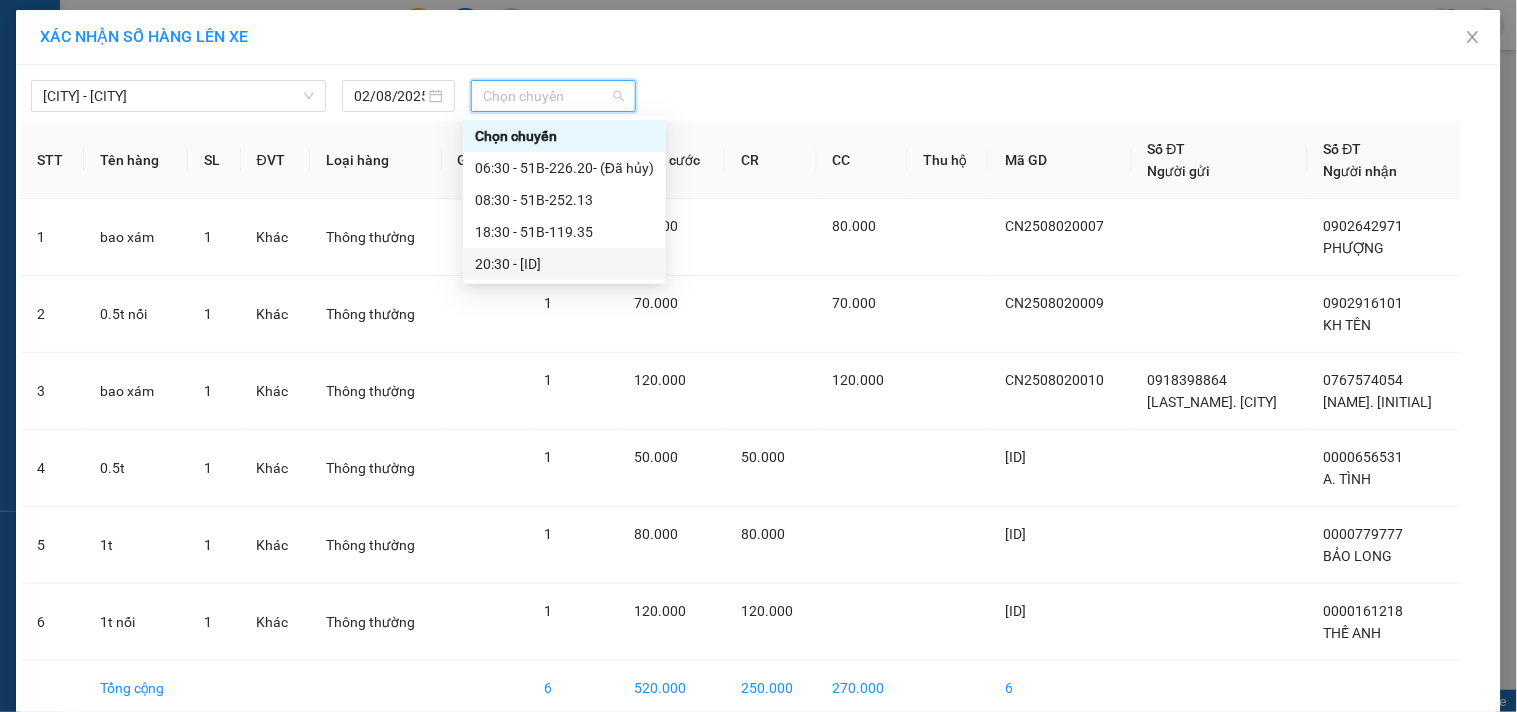 click on "[TIME]     - [ID]" at bounding box center (564, 264) 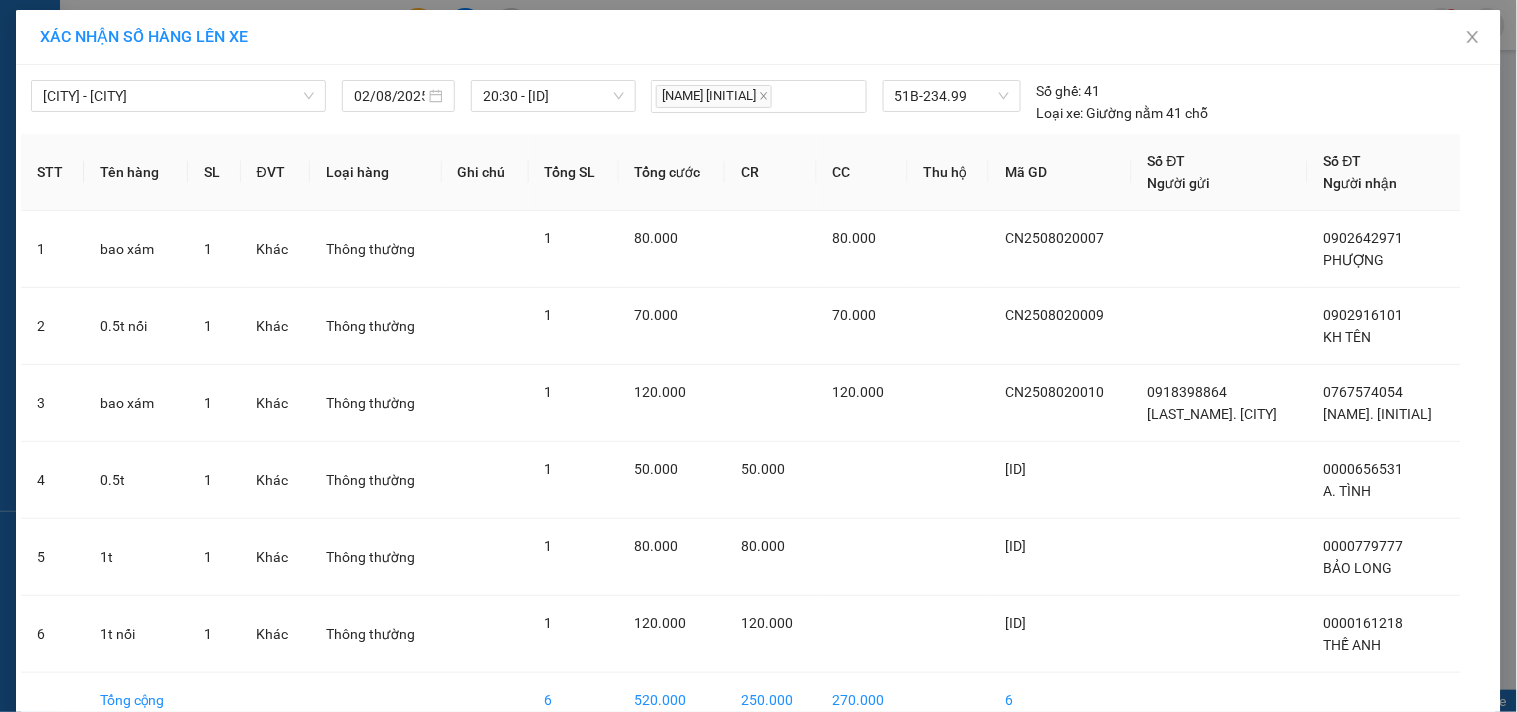 click on "Lên hàng" at bounding box center (832, 764) 